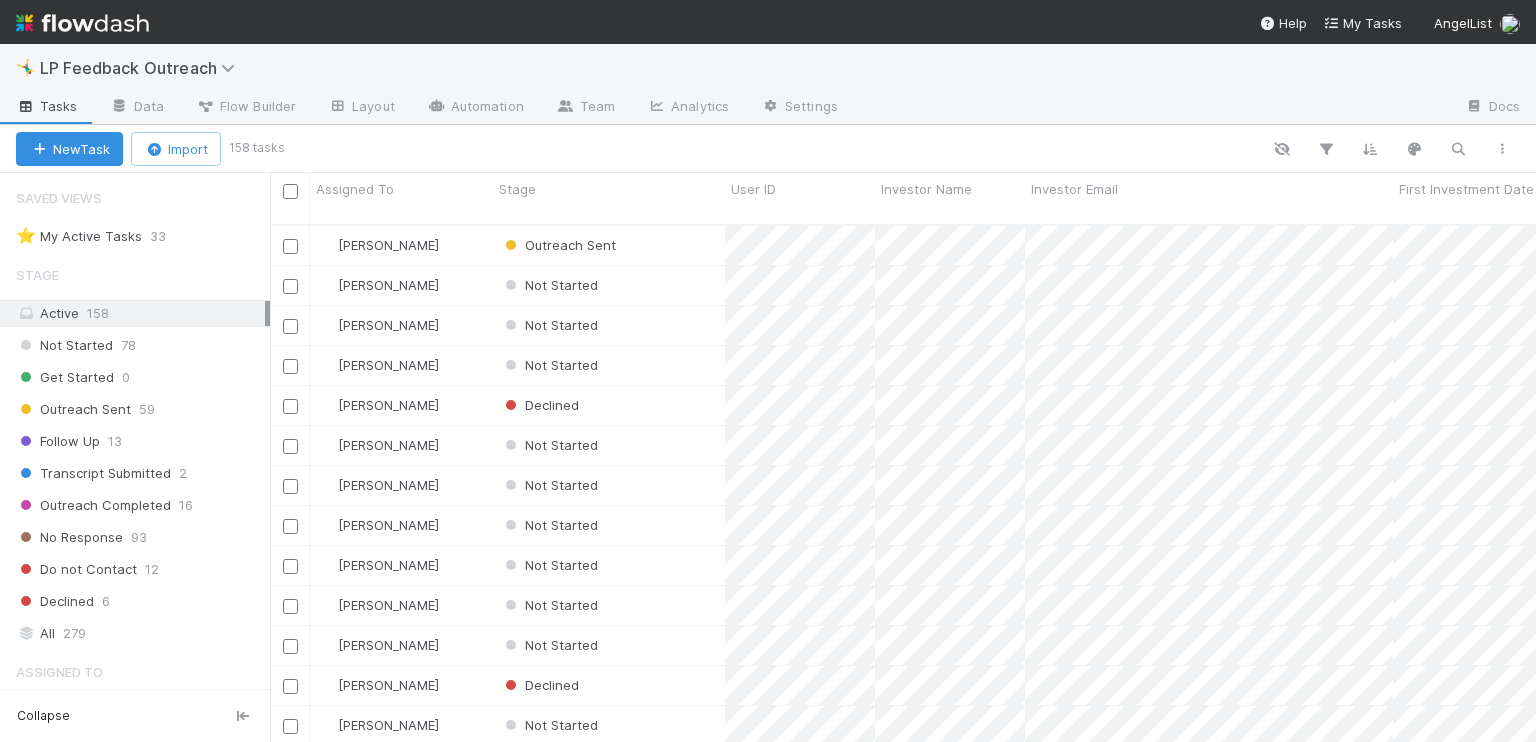 scroll, scrollTop: 0, scrollLeft: 0, axis: both 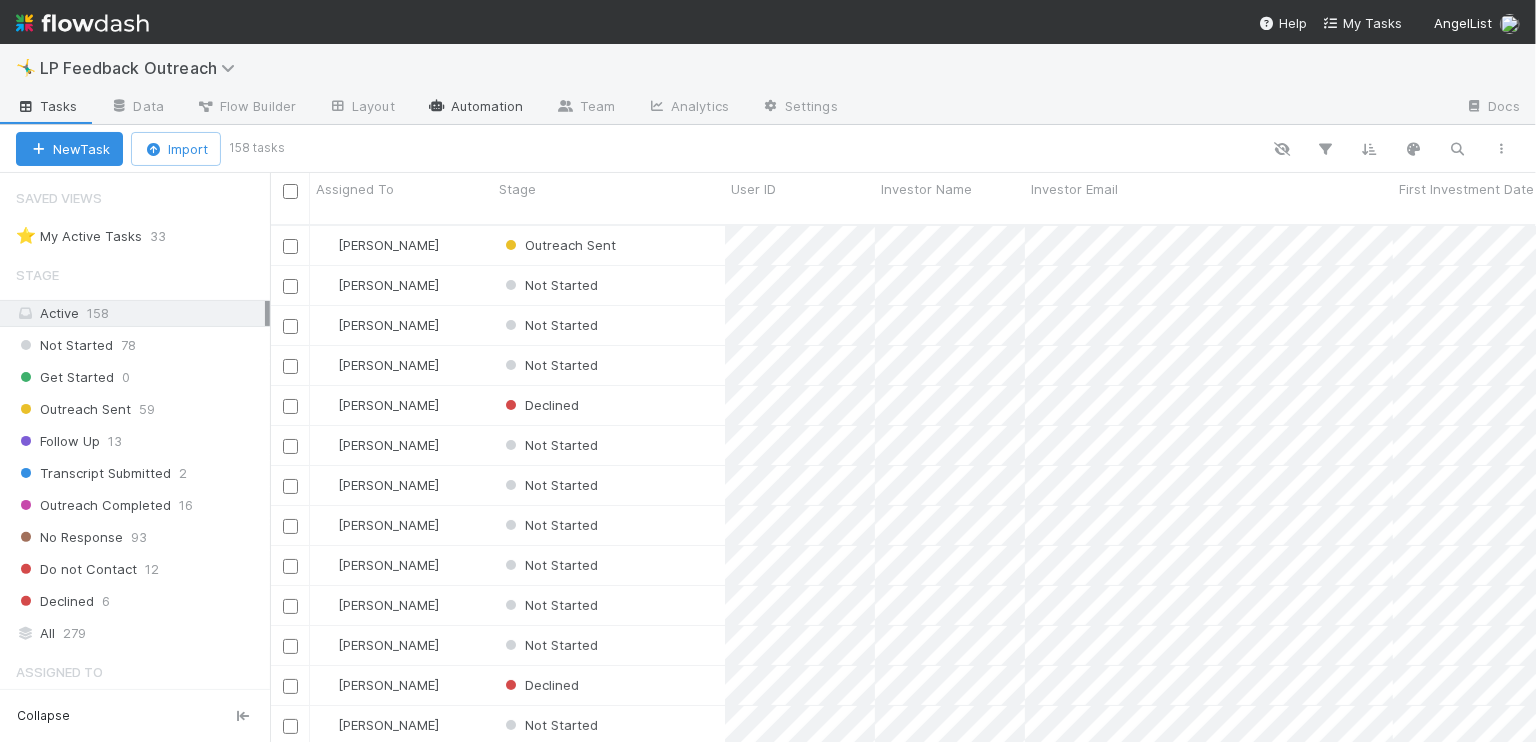 click on "Automation" at bounding box center (475, 108) 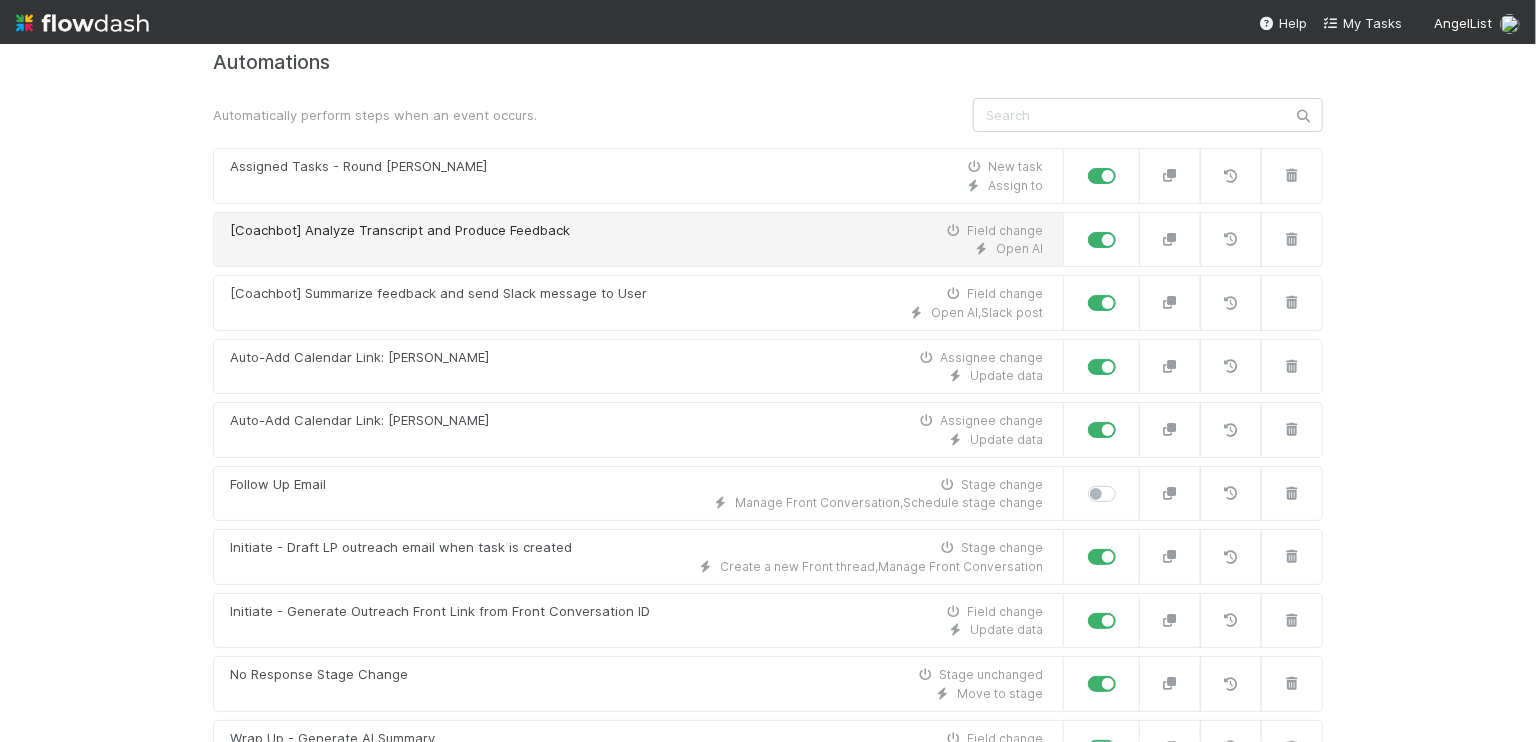 scroll, scrollTop: 130, scrollLeft: 0, axis: vertical 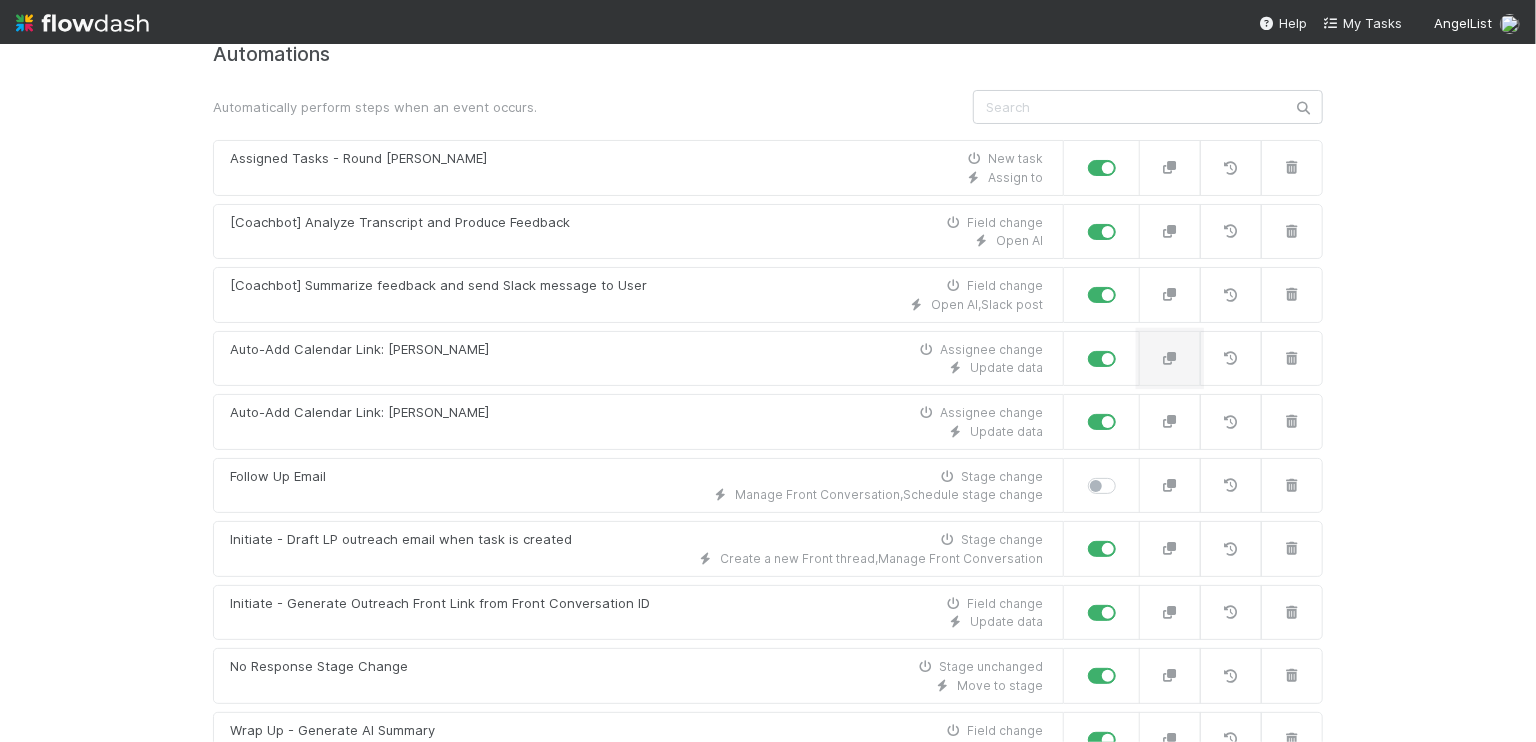 click at bounding box center [1170, 358] 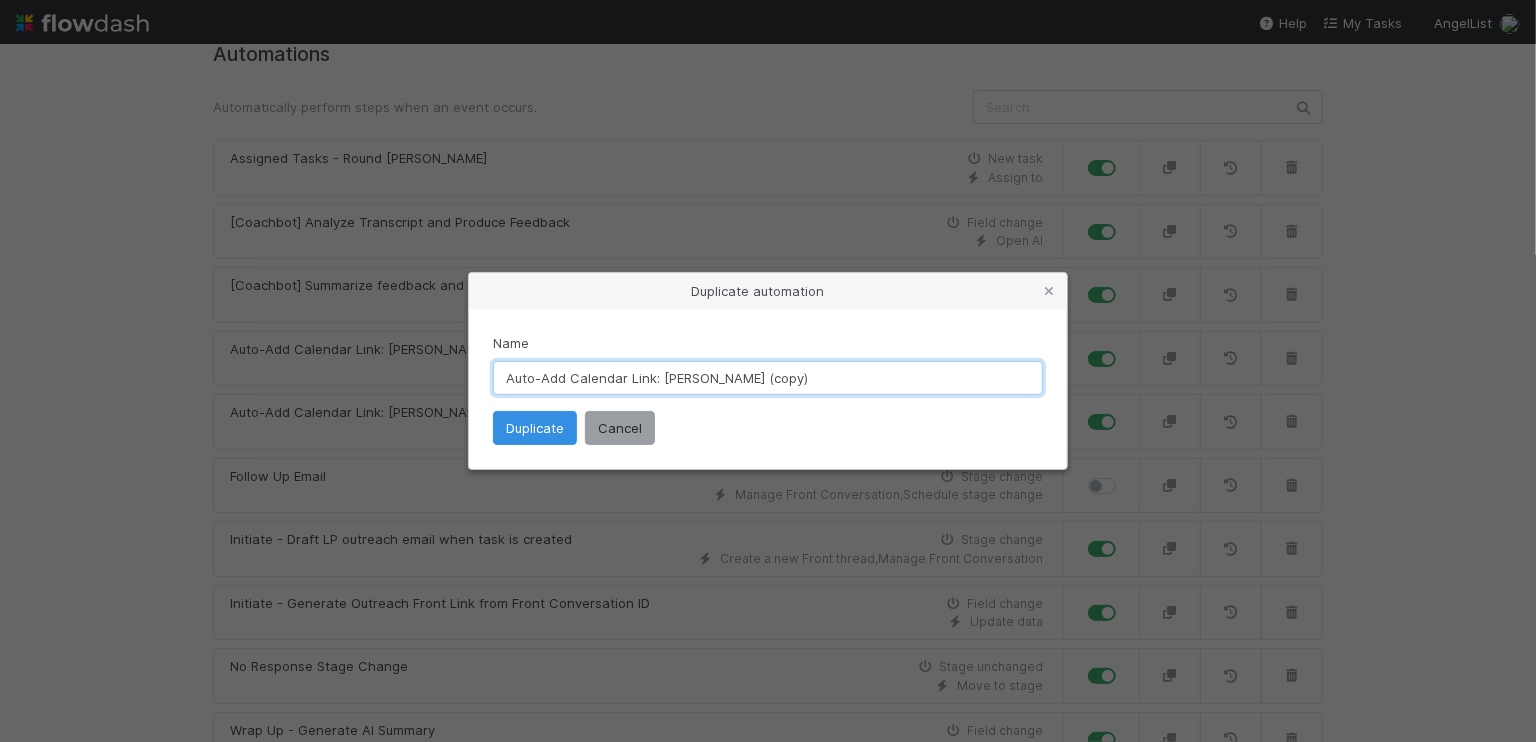 drag, startPoint x: 749, startPoint y: 377, endPoint x: 666, endPoint y: 379, distance: 83.02409 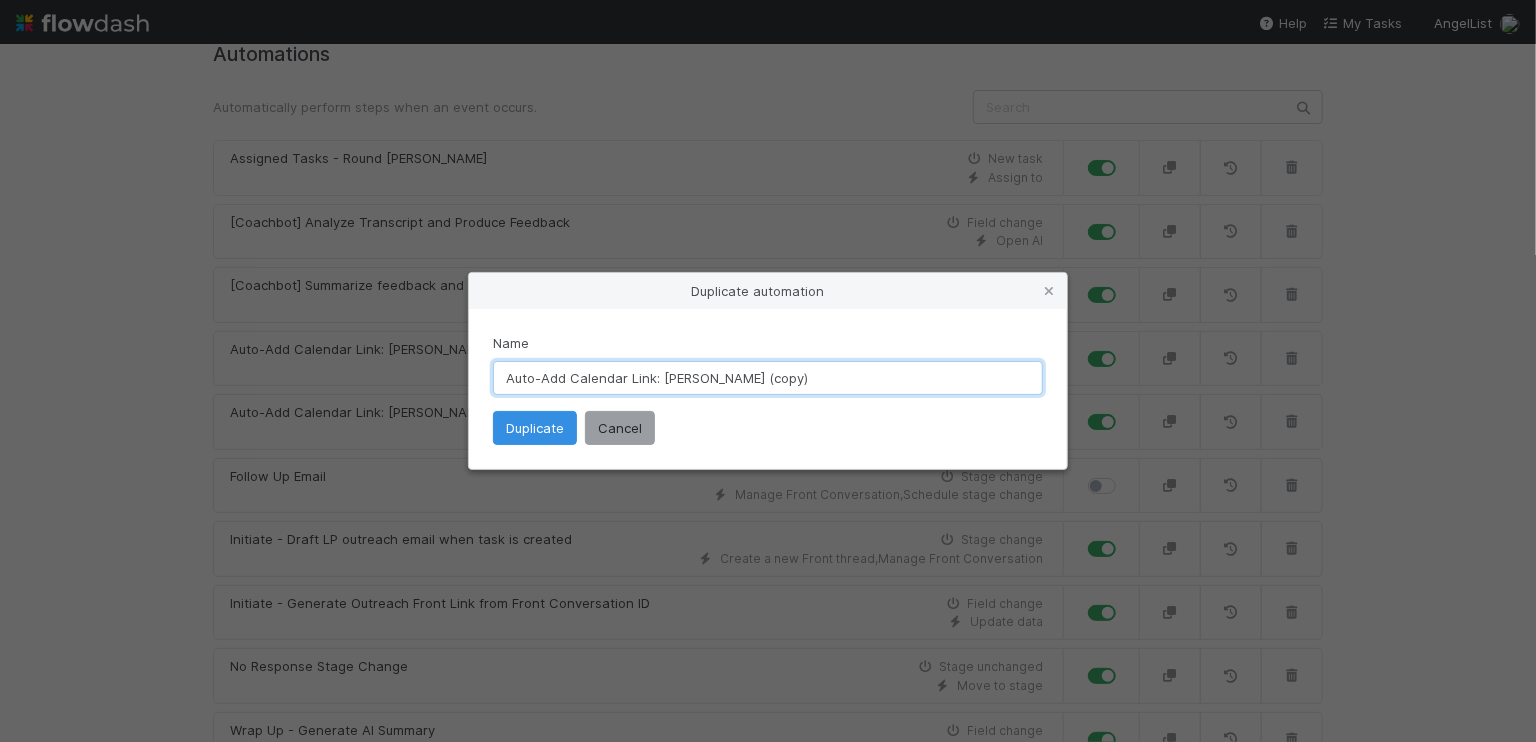 drag, startPoint x: 661, startPoint y: 374, endPoint x: 747, endPoint y: 374, distance: 86 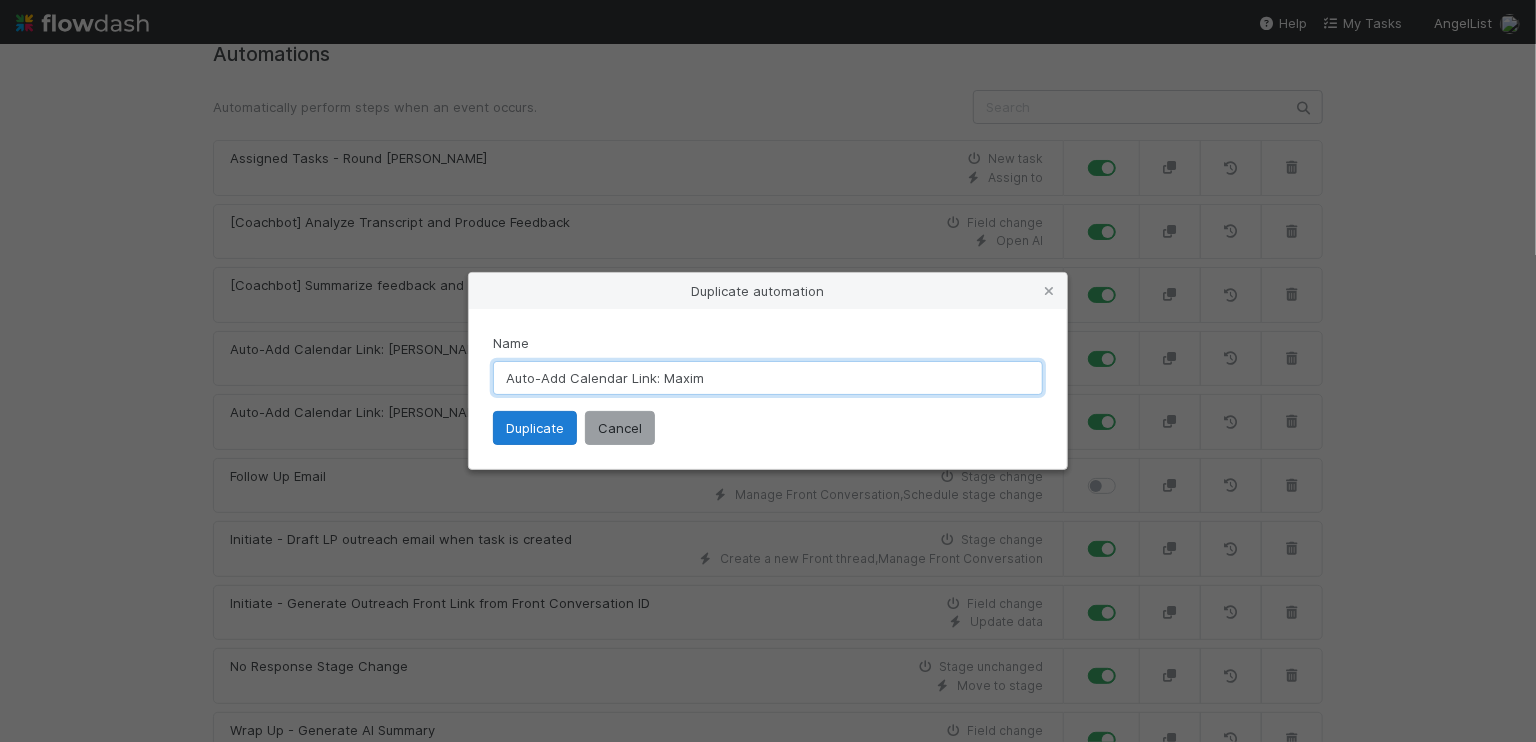 type on "Auto-Add Calendar Link: Maxim" 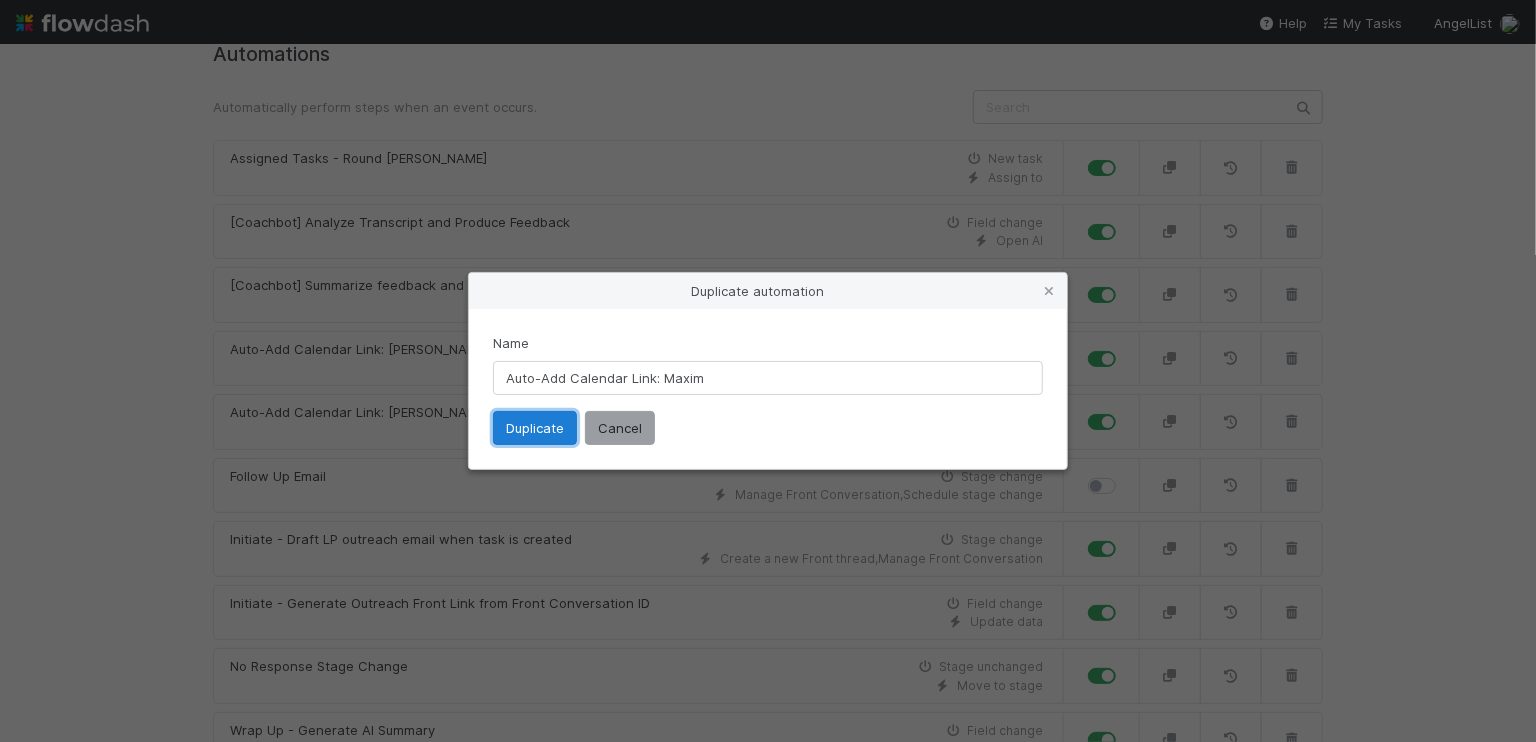 click on "Duplicate" at bounding box center [535, 428] 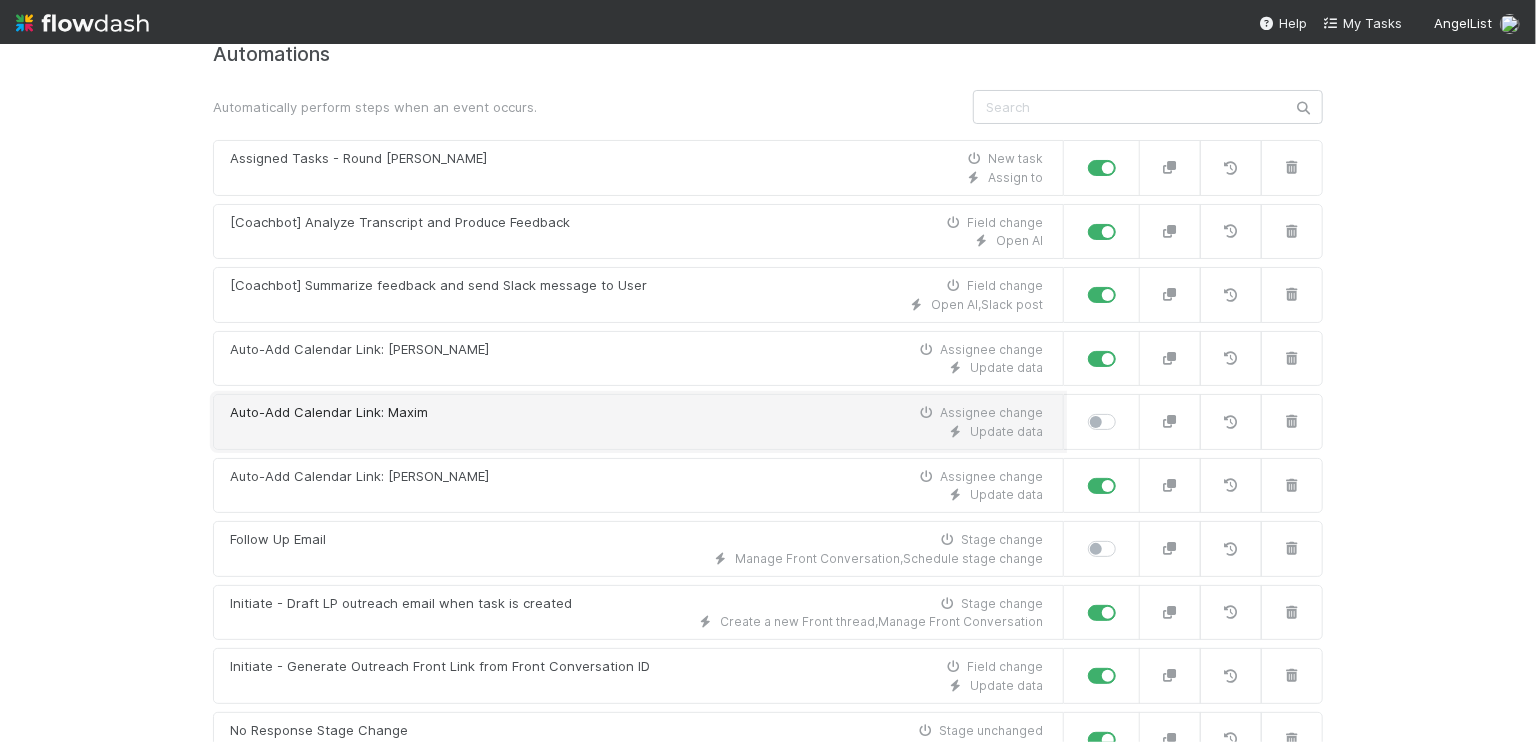 click on "Auto-Add Calendar Link: Maxim Assignee change" at bounding box center (636, 413) 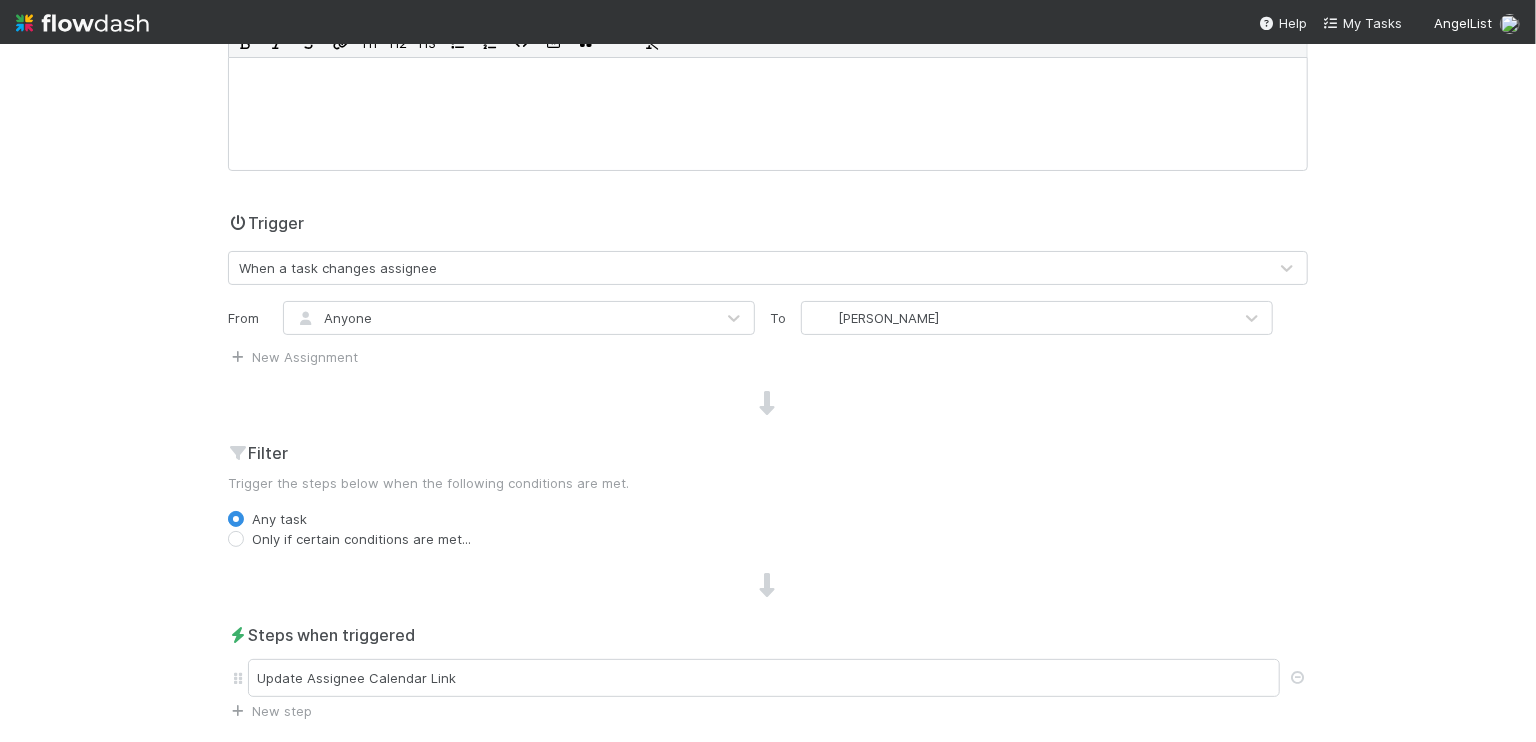 scroll, scrollTop: 333, scrollLeft: 0, axis: vertical 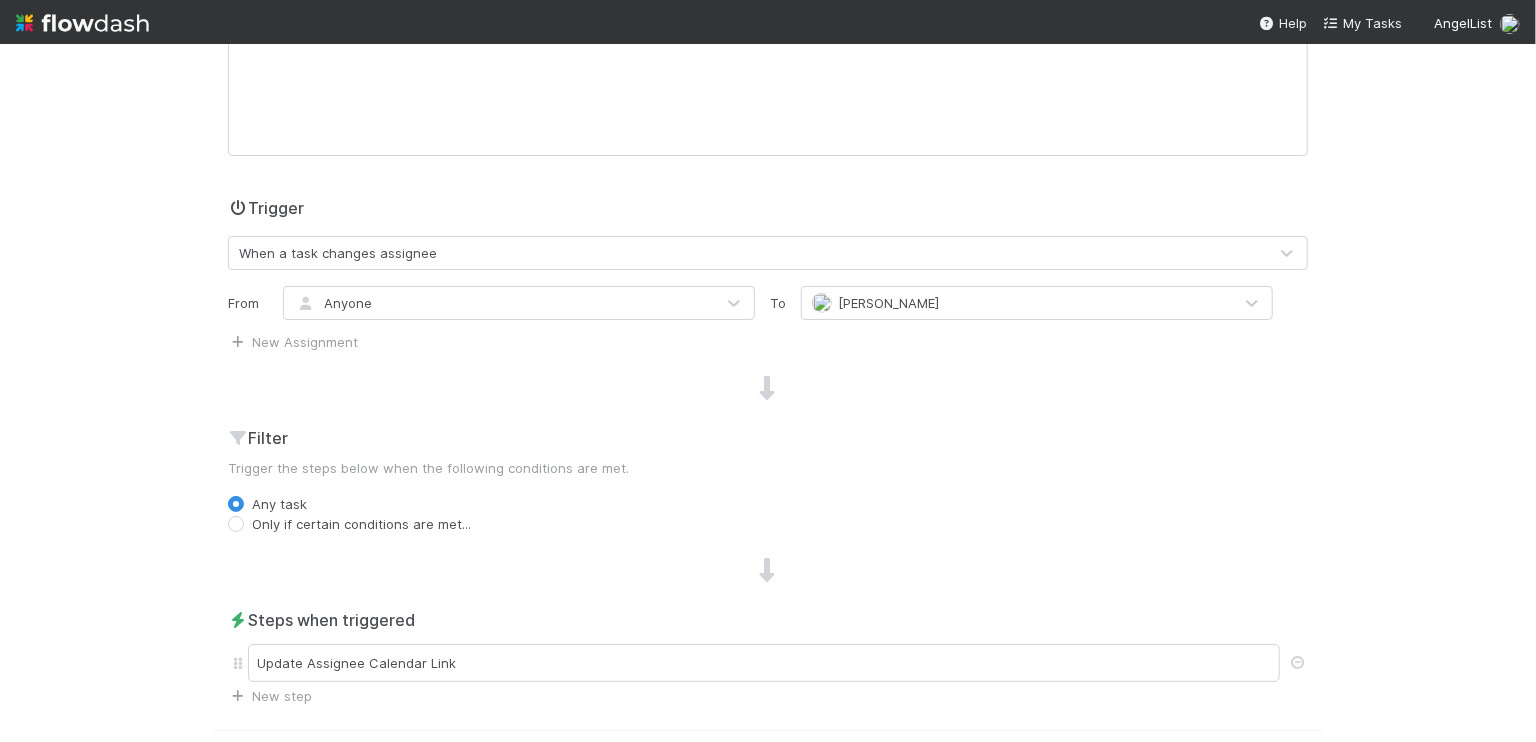 click on "[PERSON_NAME]" at bounding box center [1017, 303] 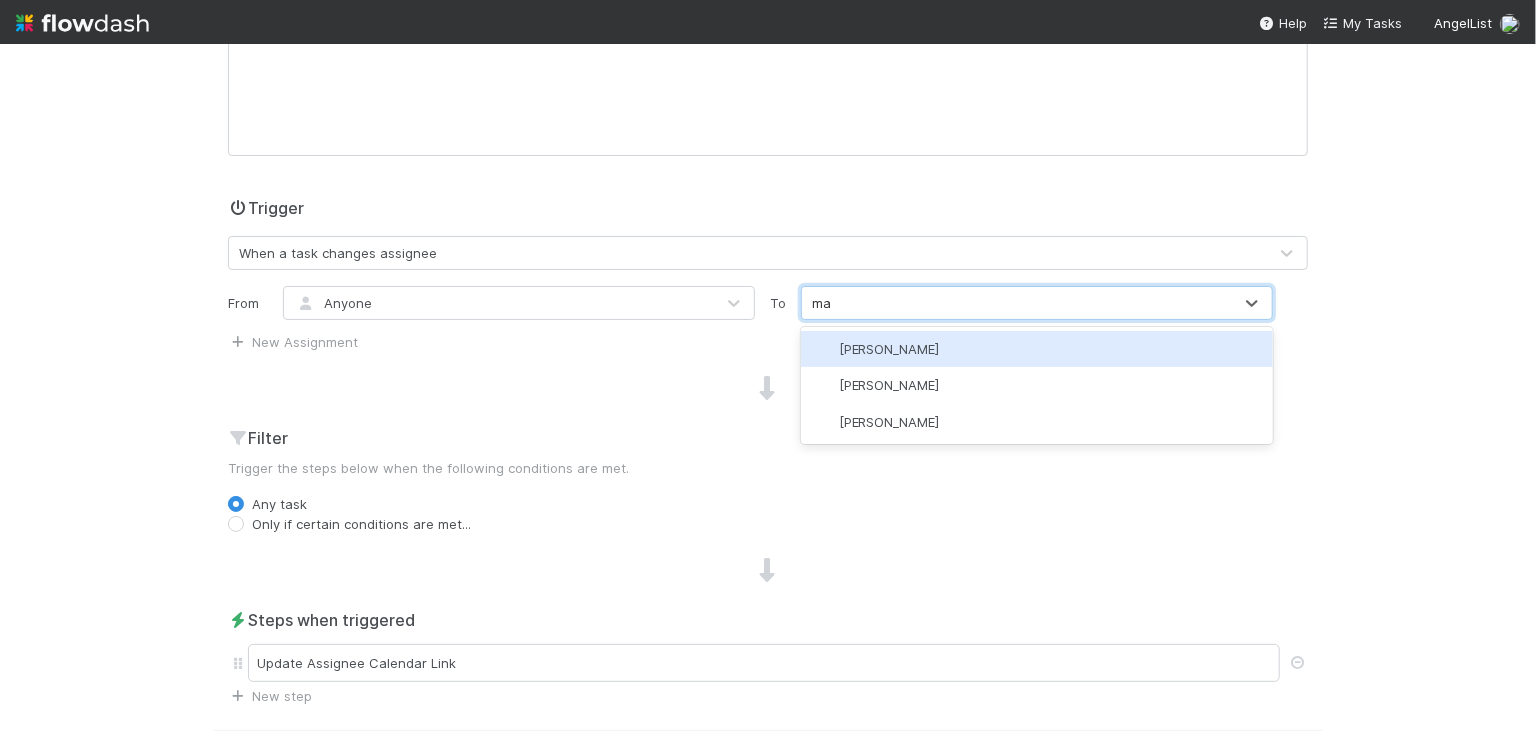 type on "max" 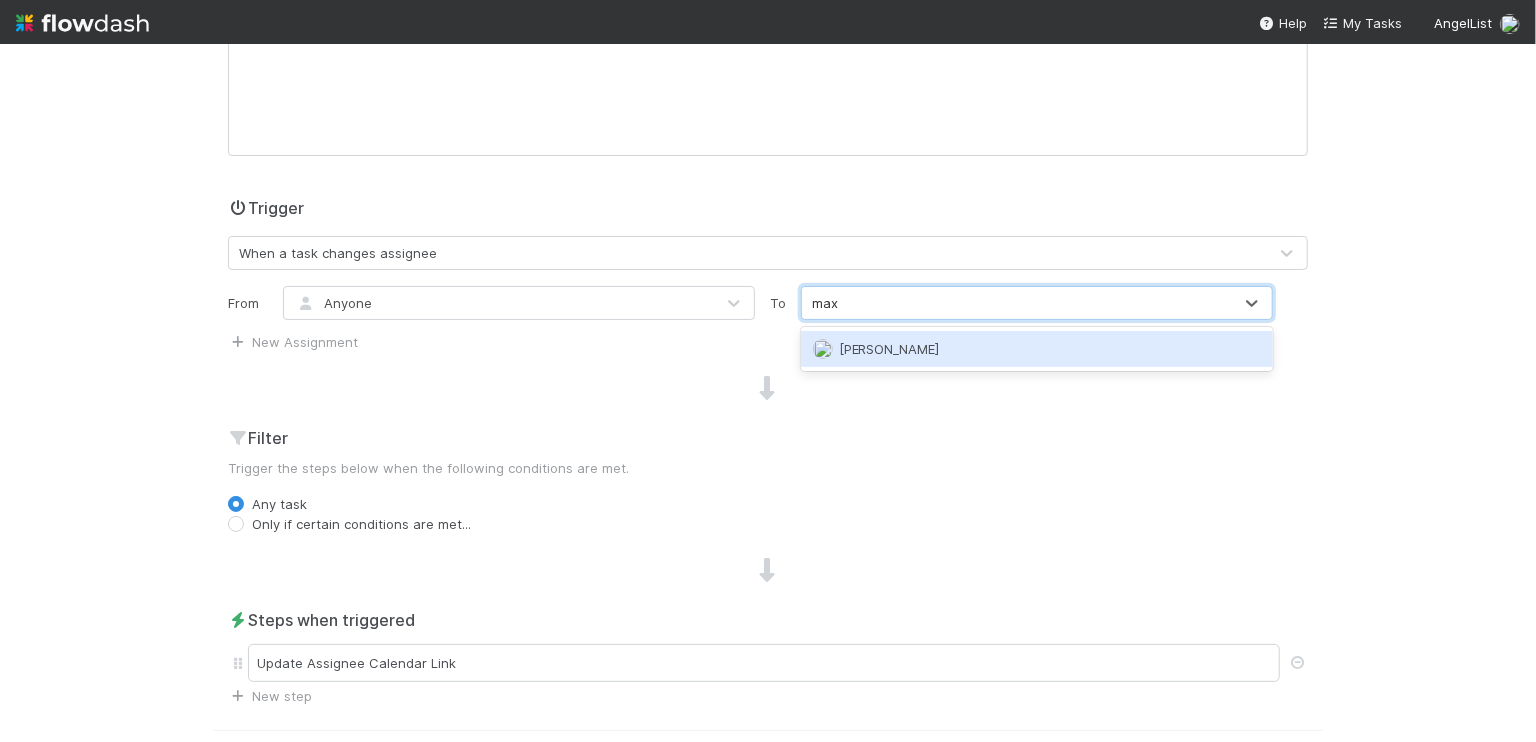click on "Maxim Kalinkin" at bounding box center (889, 349) 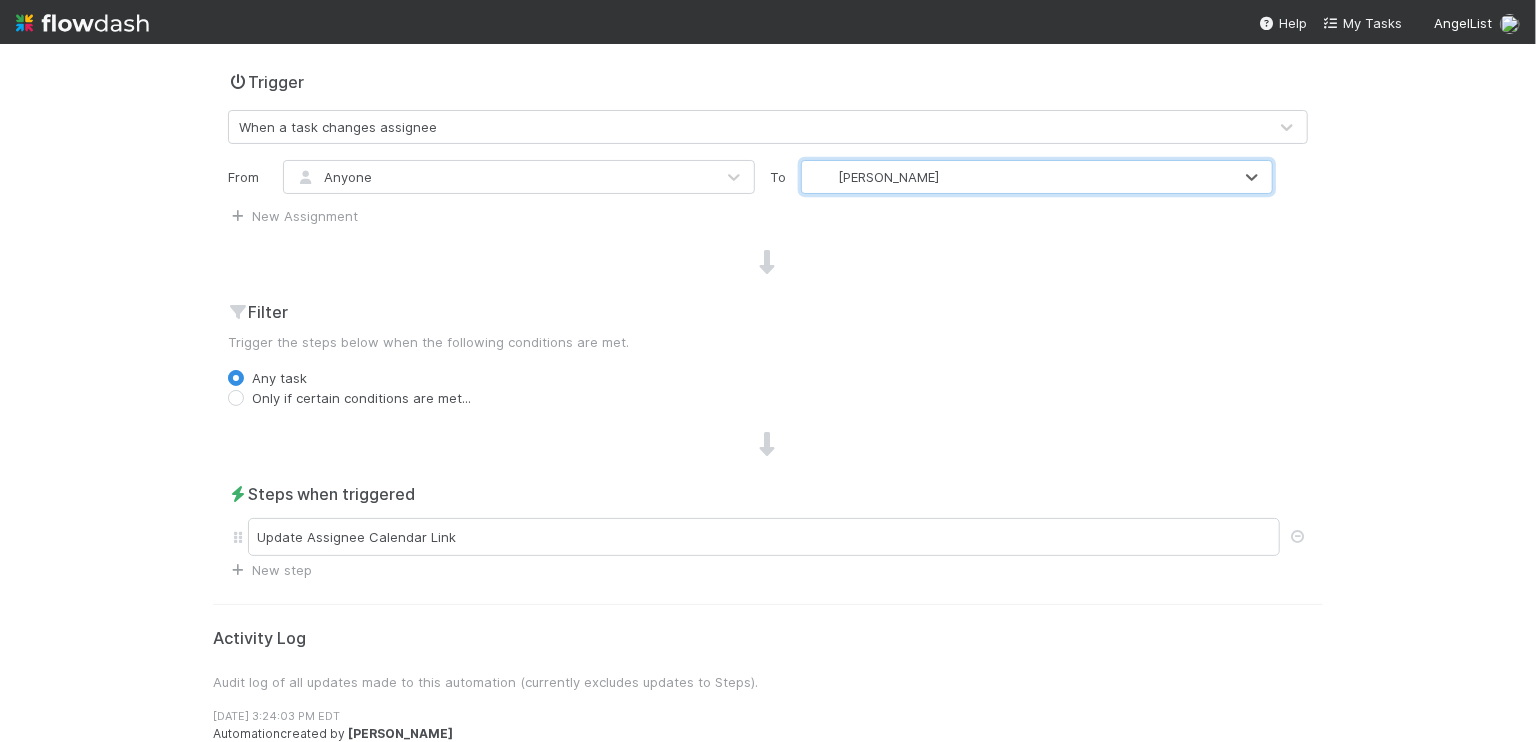 scroll, scrollTop: 469, scrollLeft: 0, axis: vertical 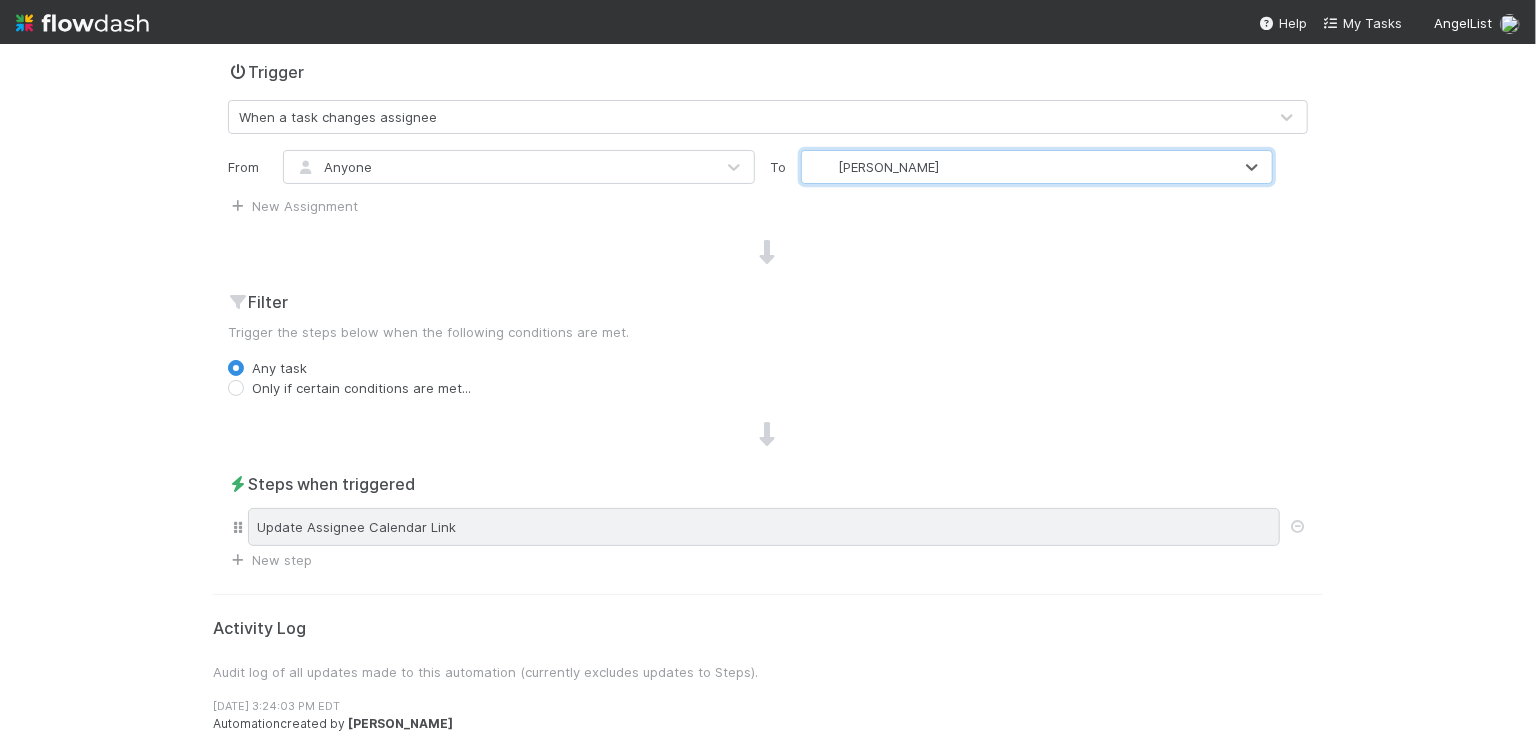 click on "Update Assignee Calendar Link" at bounding box center [764, 527] 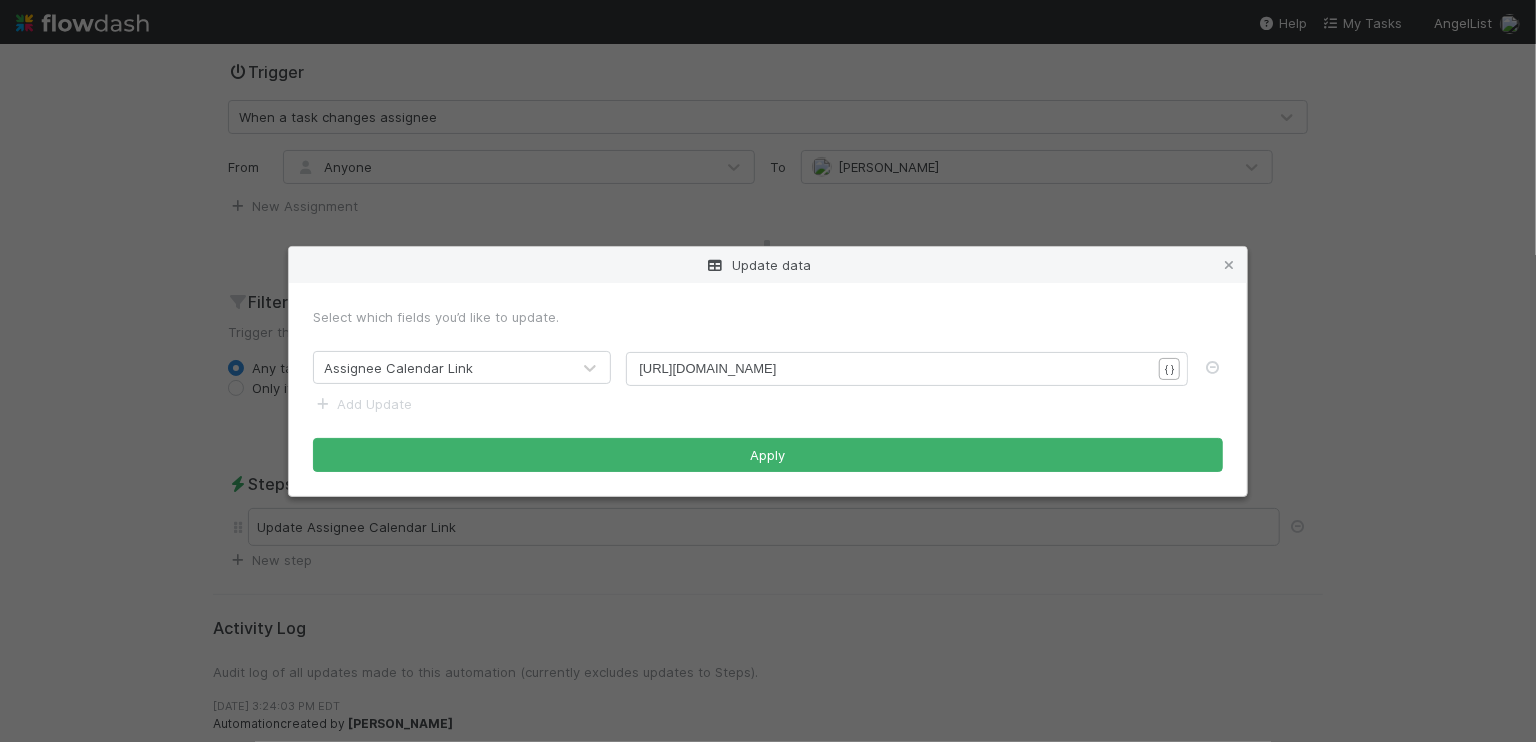 click on "https://cal.frontapp.com/angellist/haley_young/08bce035" at bounding box center (707, 368) 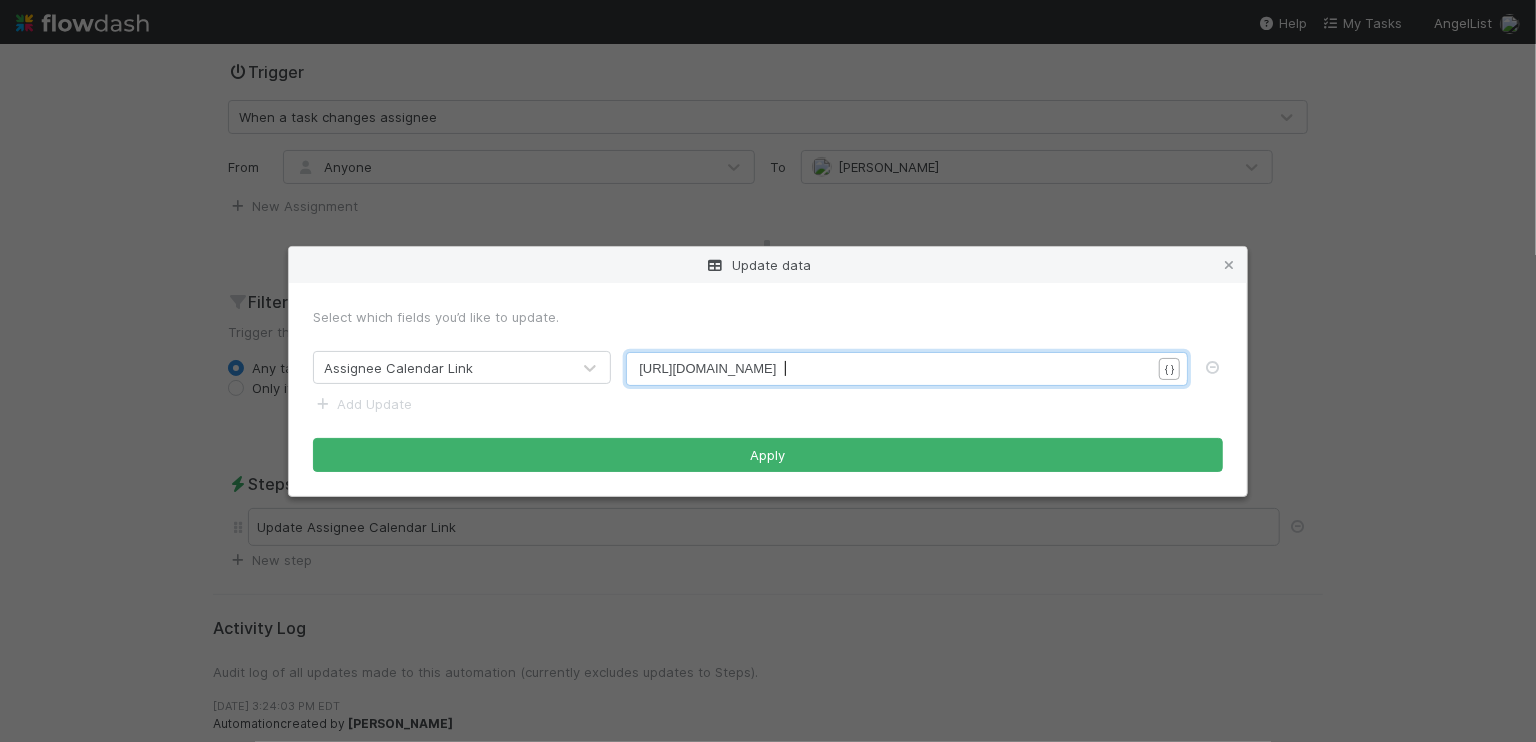 type on "https://cal.frontapp.com/angellist/haley_young/08bce035" 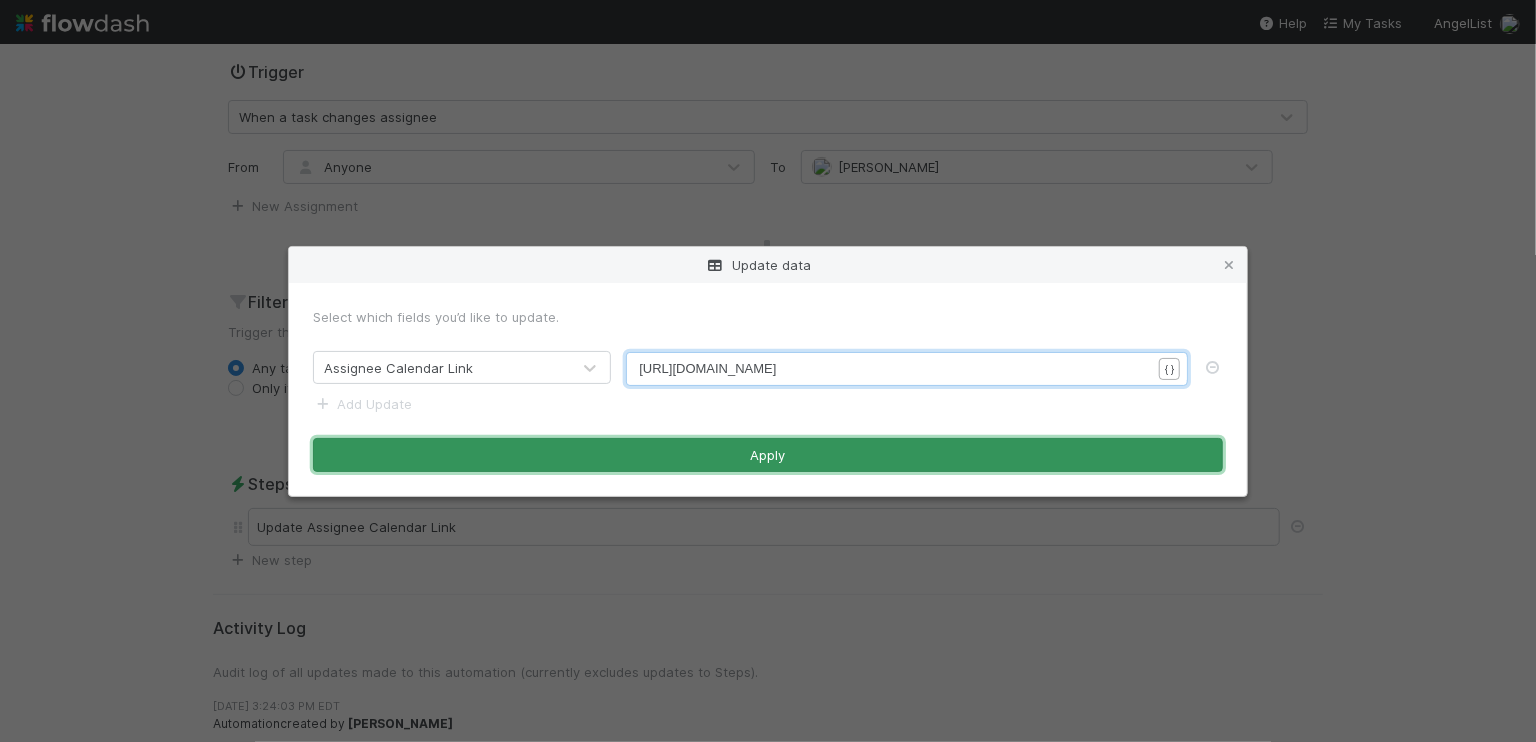 click on "Apply" at bounding box center [768, 455] 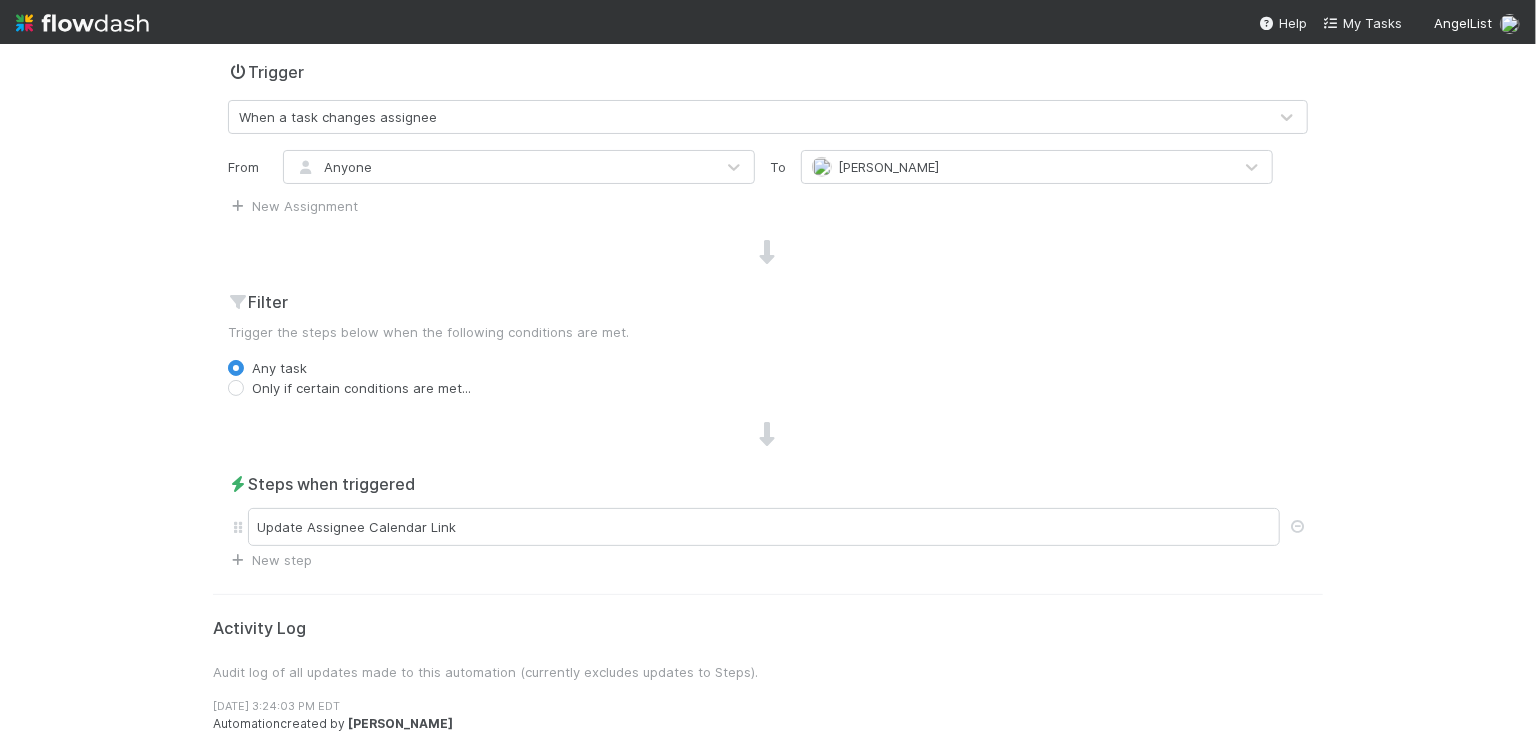 scroll, scrollTop: 0, scrollLeft: 0, axis: both 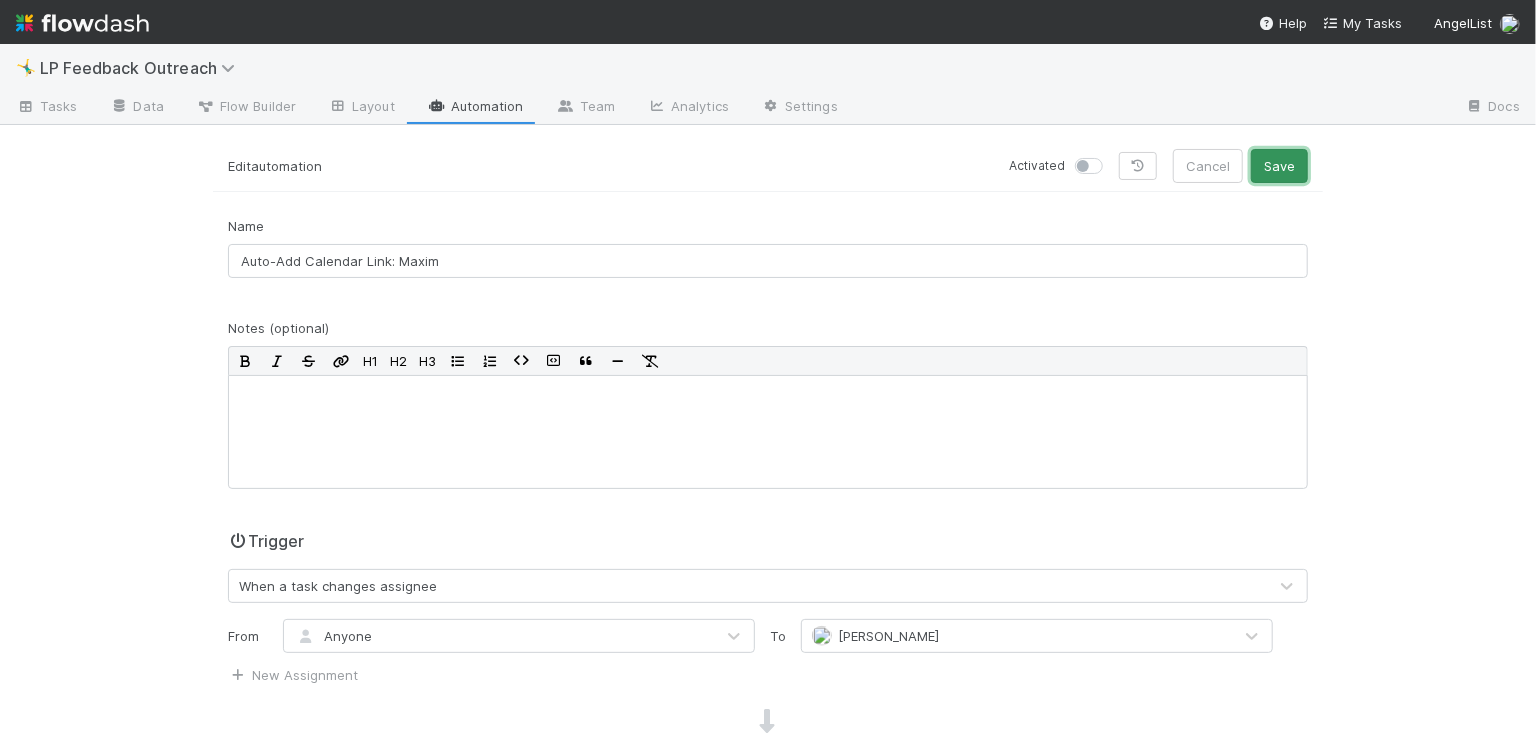 click on "Save" at bounding box center [1279, 166] 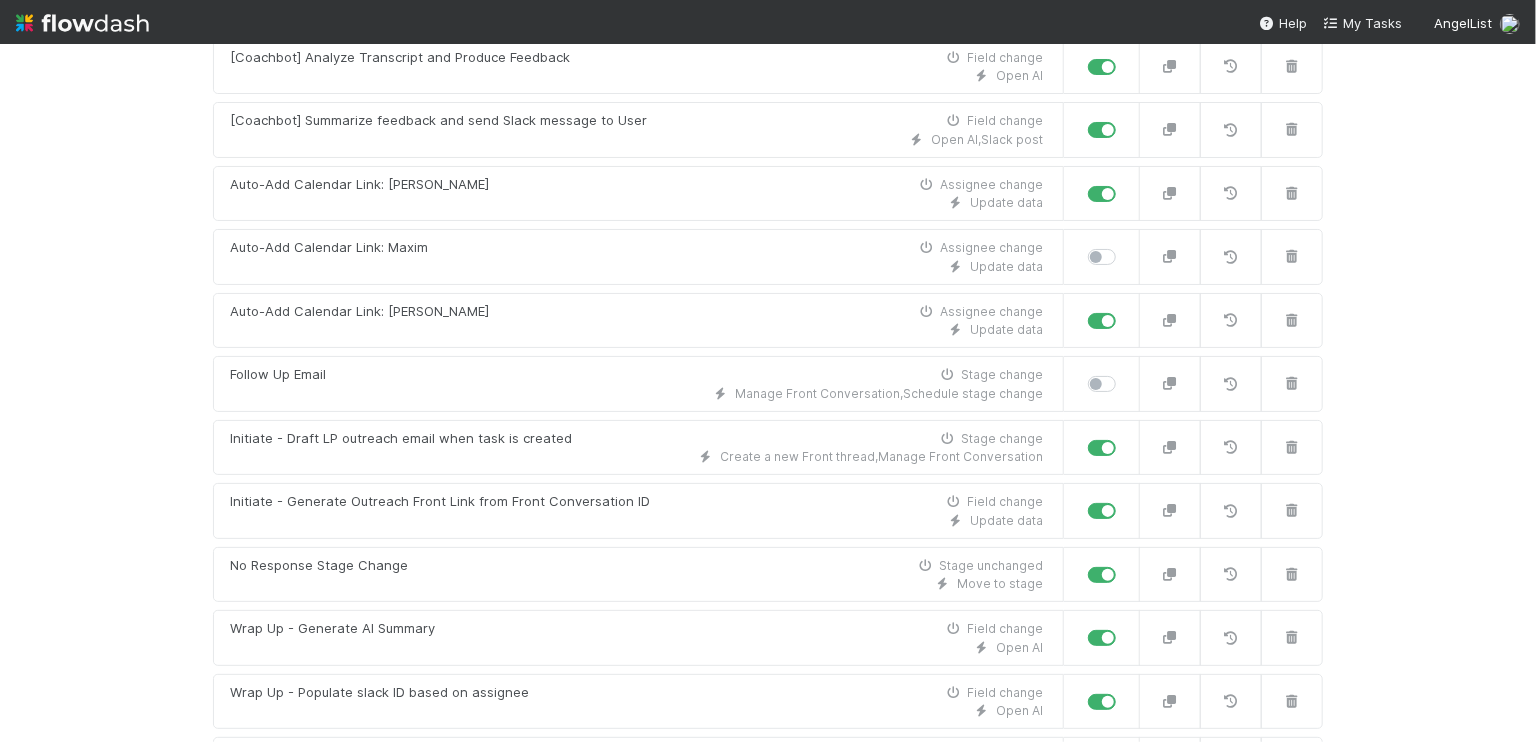 scroll, scrollTop: 313, scrollLeft: 0, axis: vertical 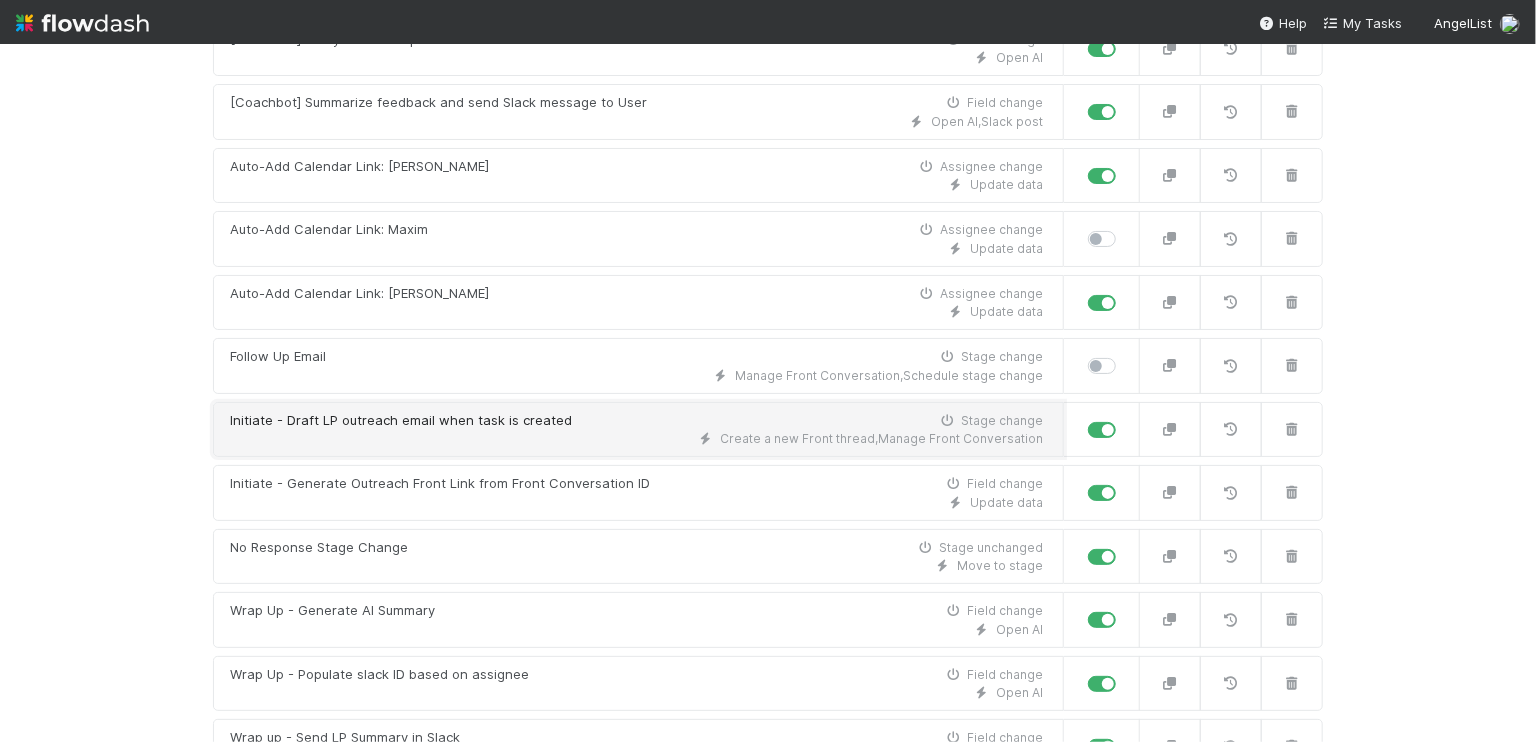 click on "Initiate - Draft LP outreach email when task is created" at bounding box center [401, 421] 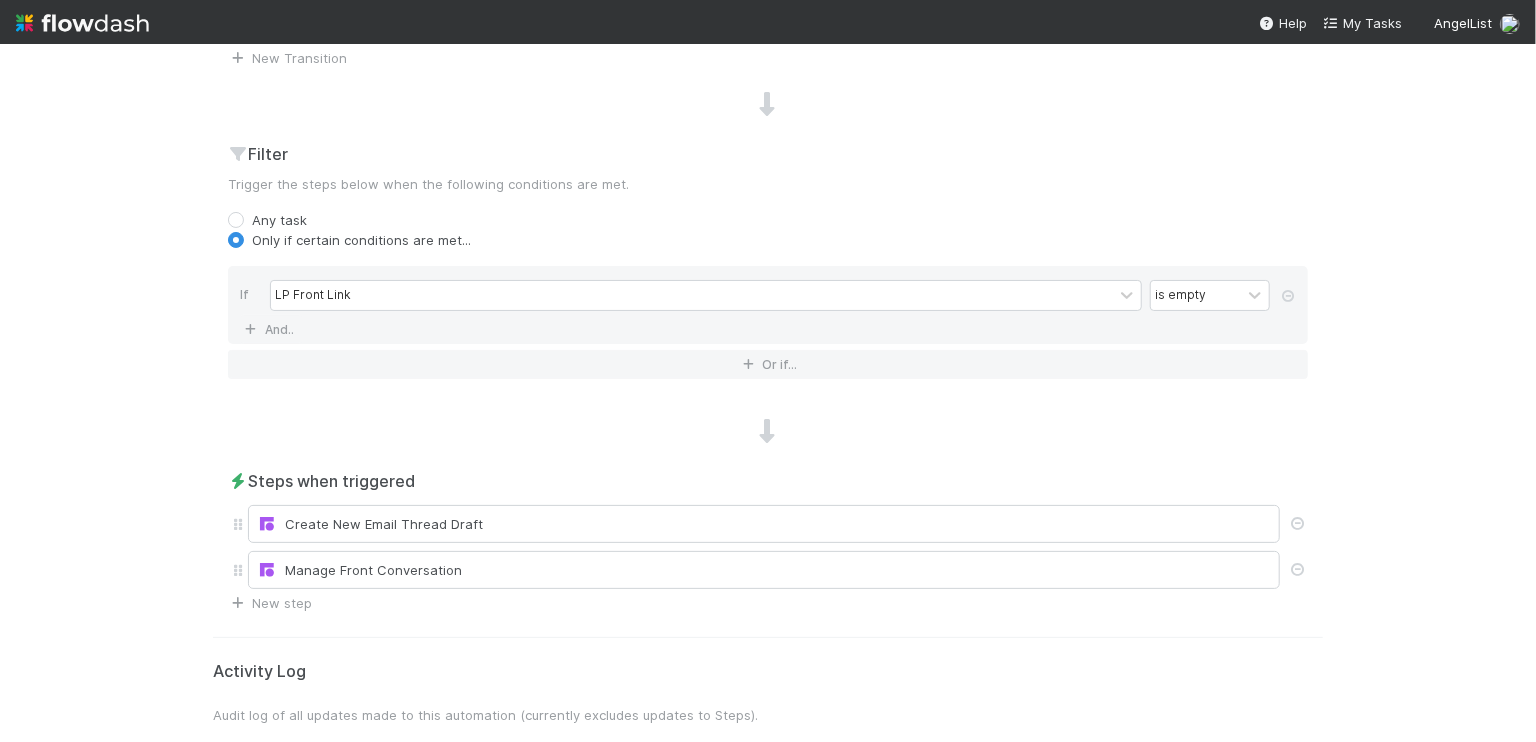 scroll, scrollTop: 629, scrollLeft: 0, axis: vertical 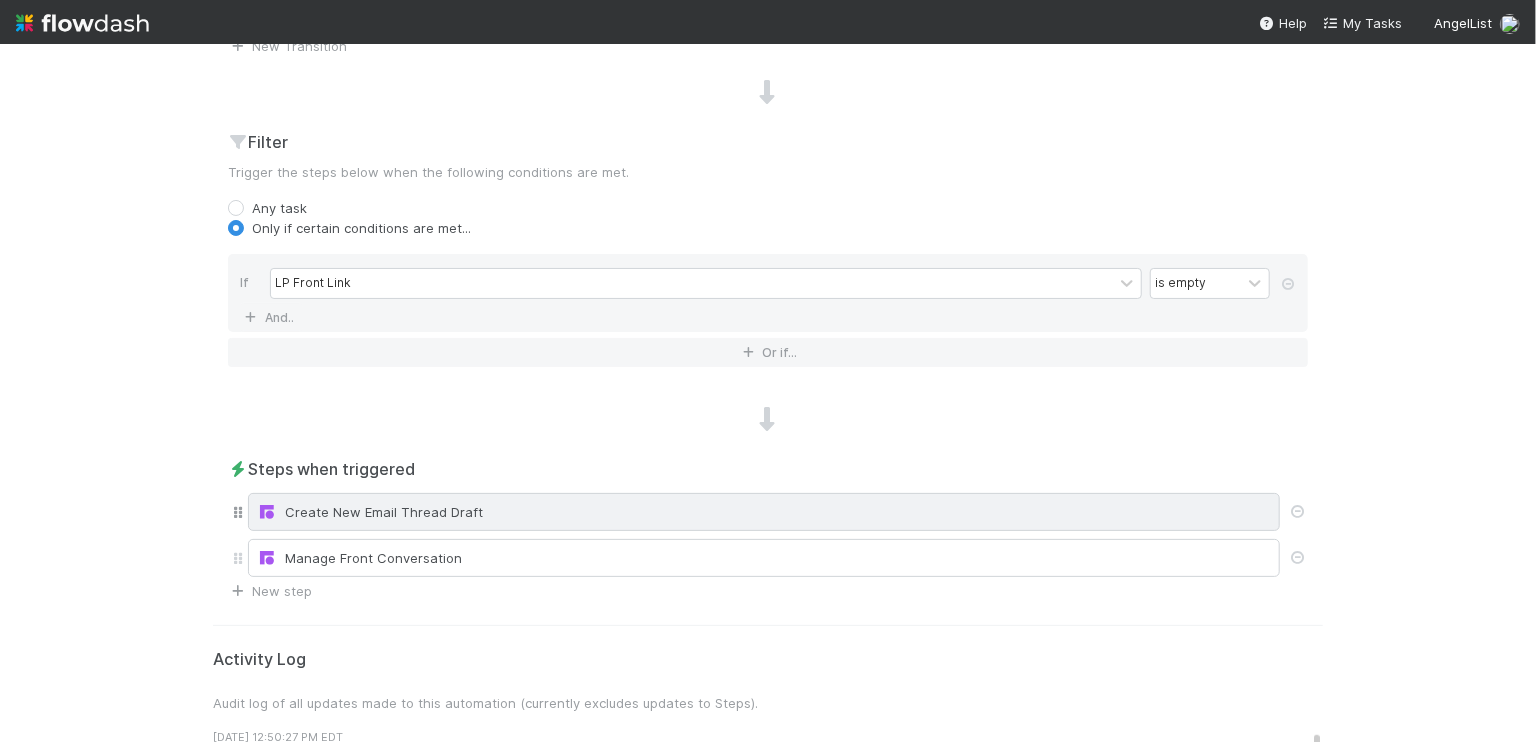 click on "Create New Email Thread Draft" at bounding box center (764, 512) 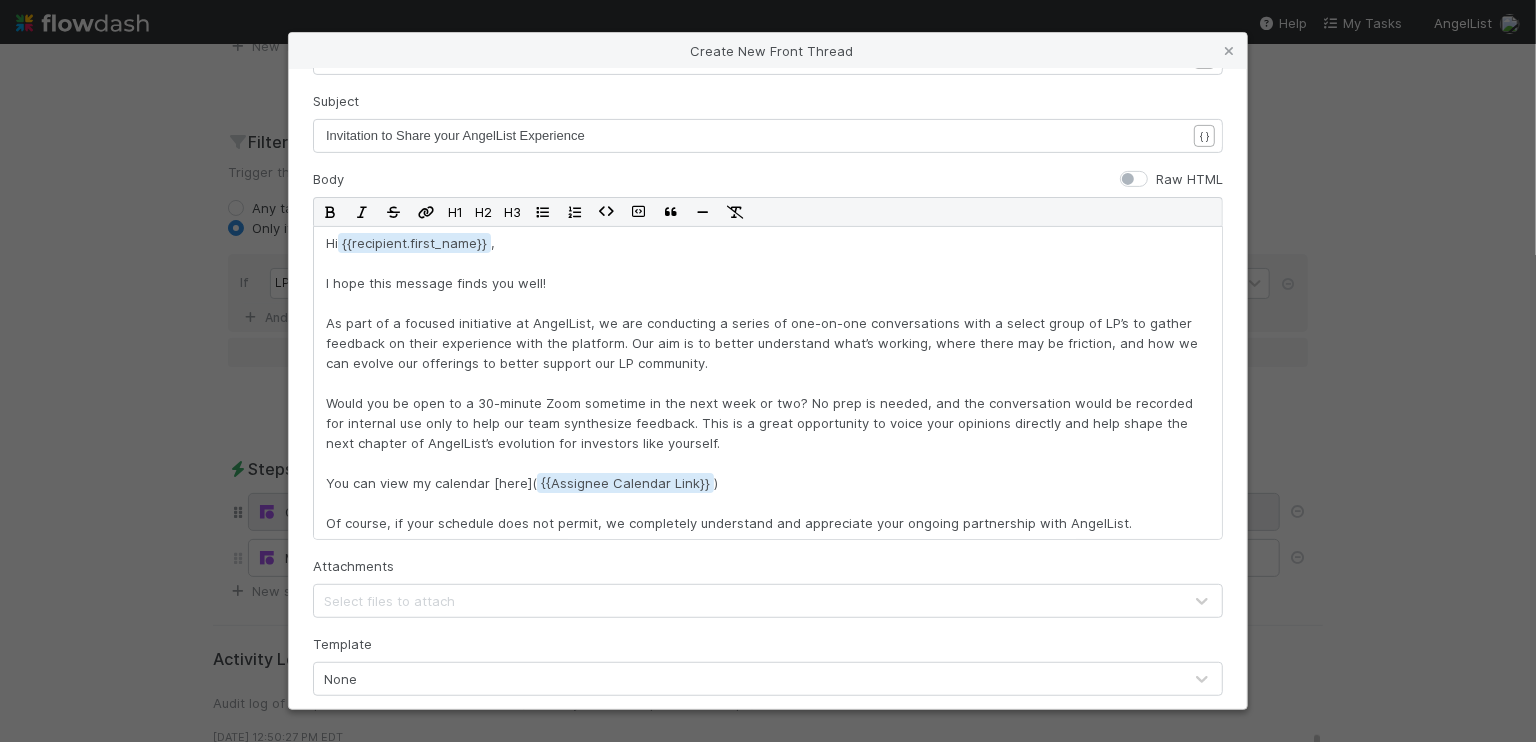 scroll, scrollTop: 393, scrollLeft: 0, axis: vertical 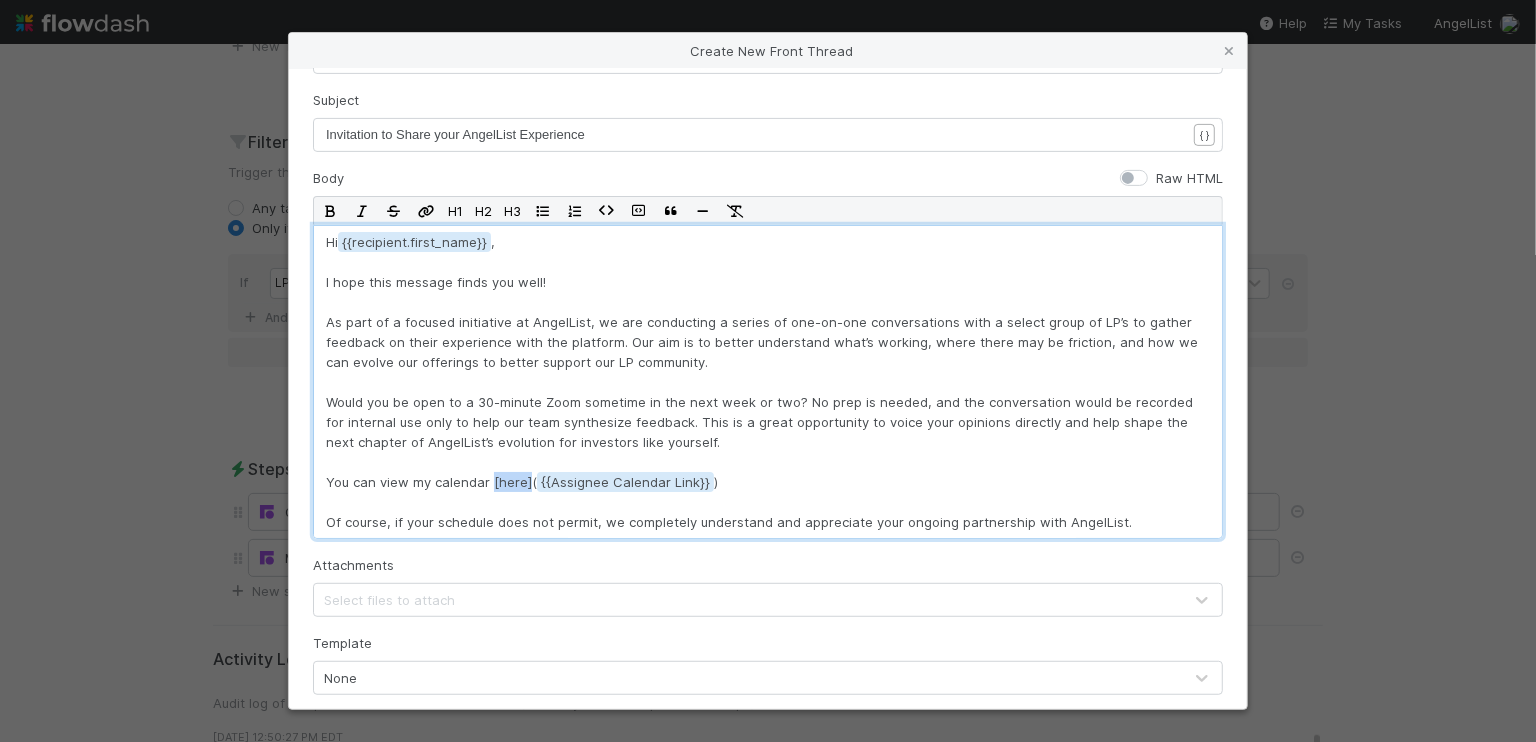 drag, startPoint x: 525, startPoint y: 483, endPoint x: 489, endPoint y: 483, distance: 36 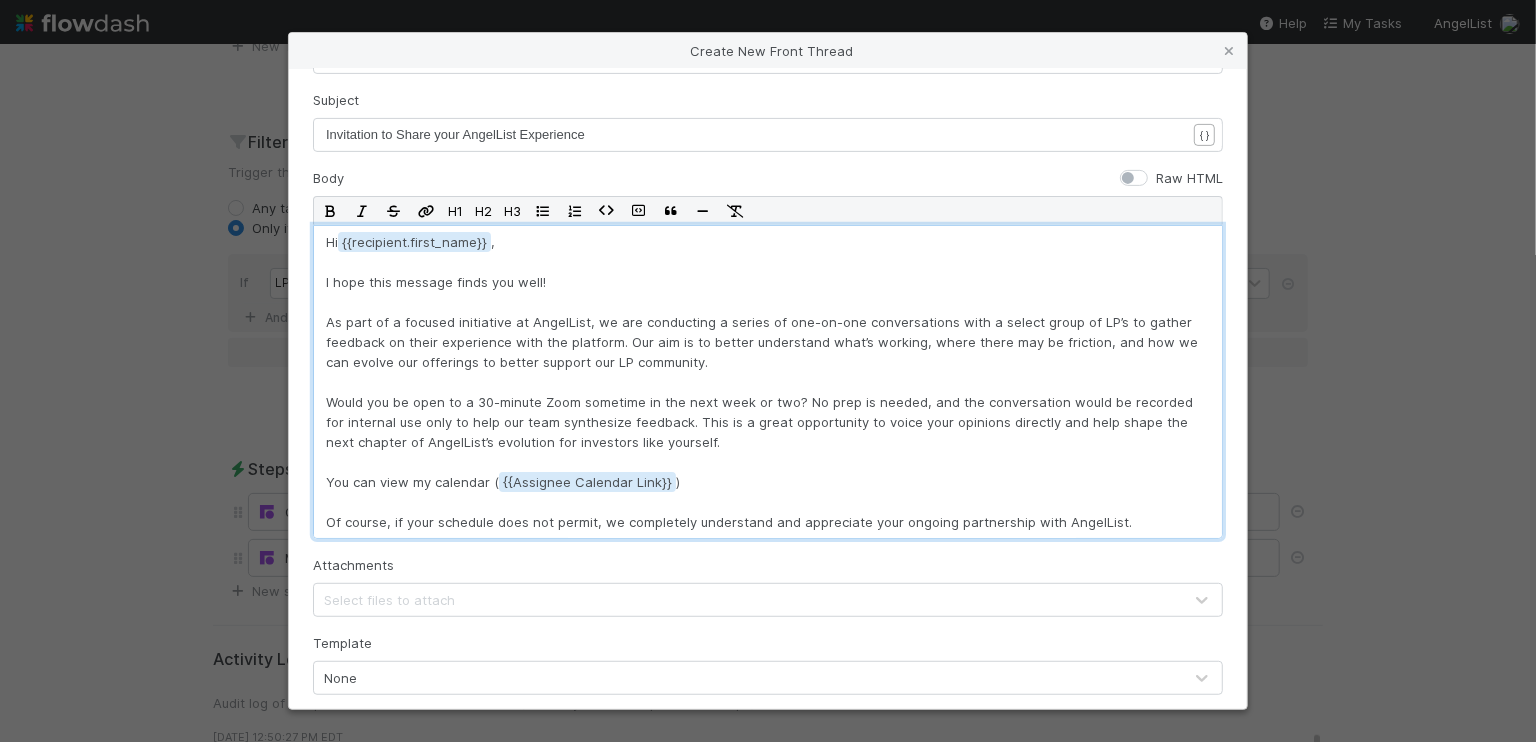 type 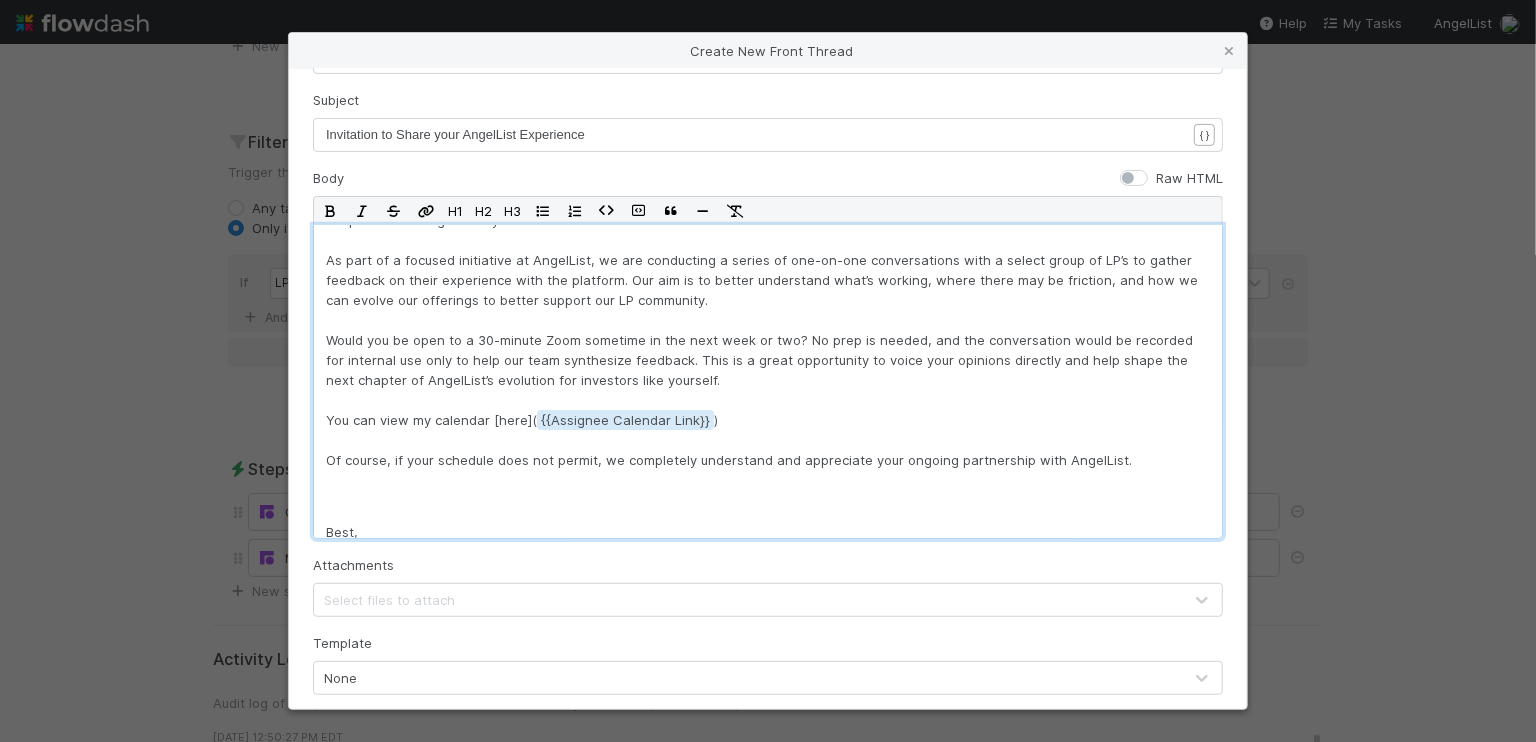 scroll, scrollTop: 71, scrollLeft: 0, axis: vertical 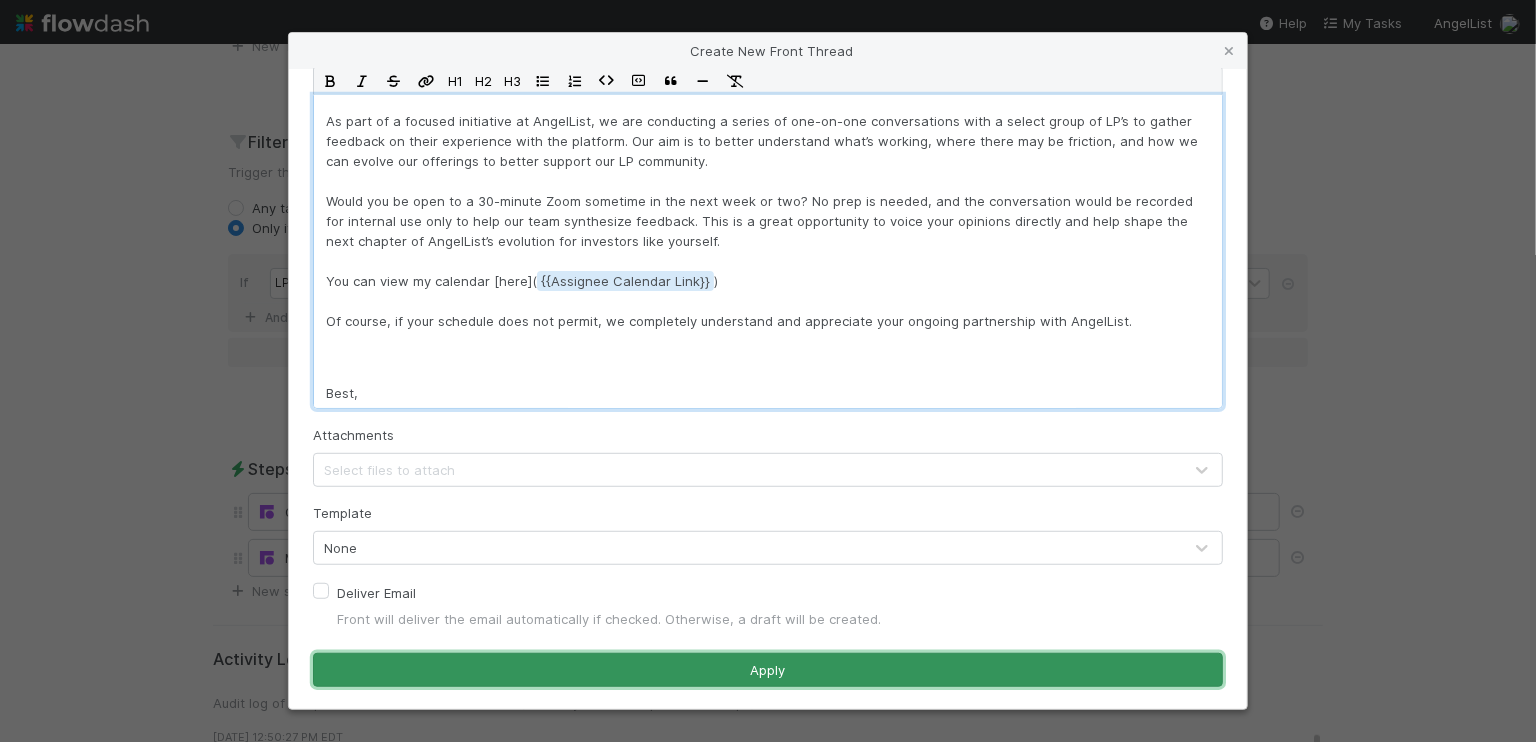 click on "Apply" at bounding box center (768, 670) 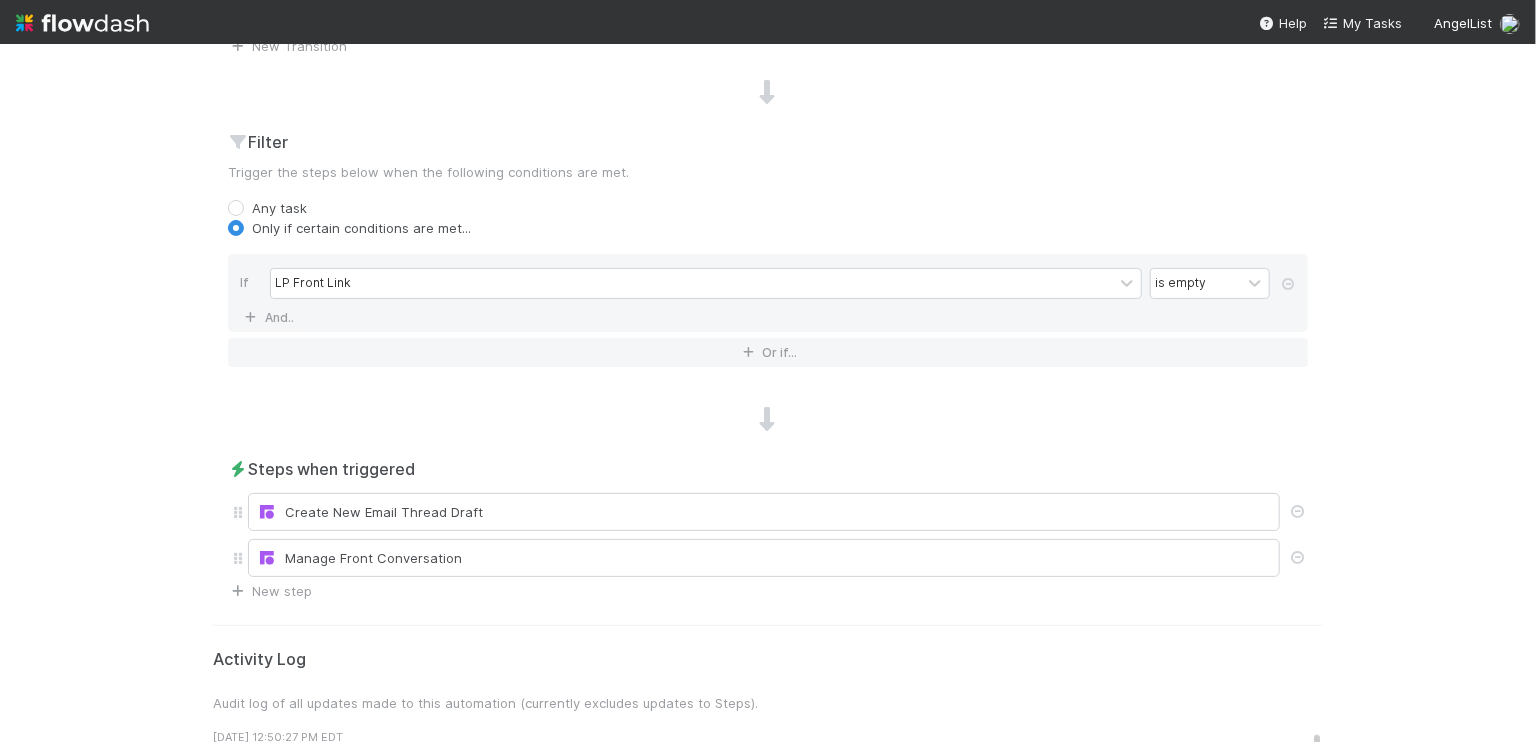 scroll, scrollTop: 0, scrollLeft: 0, axis: both 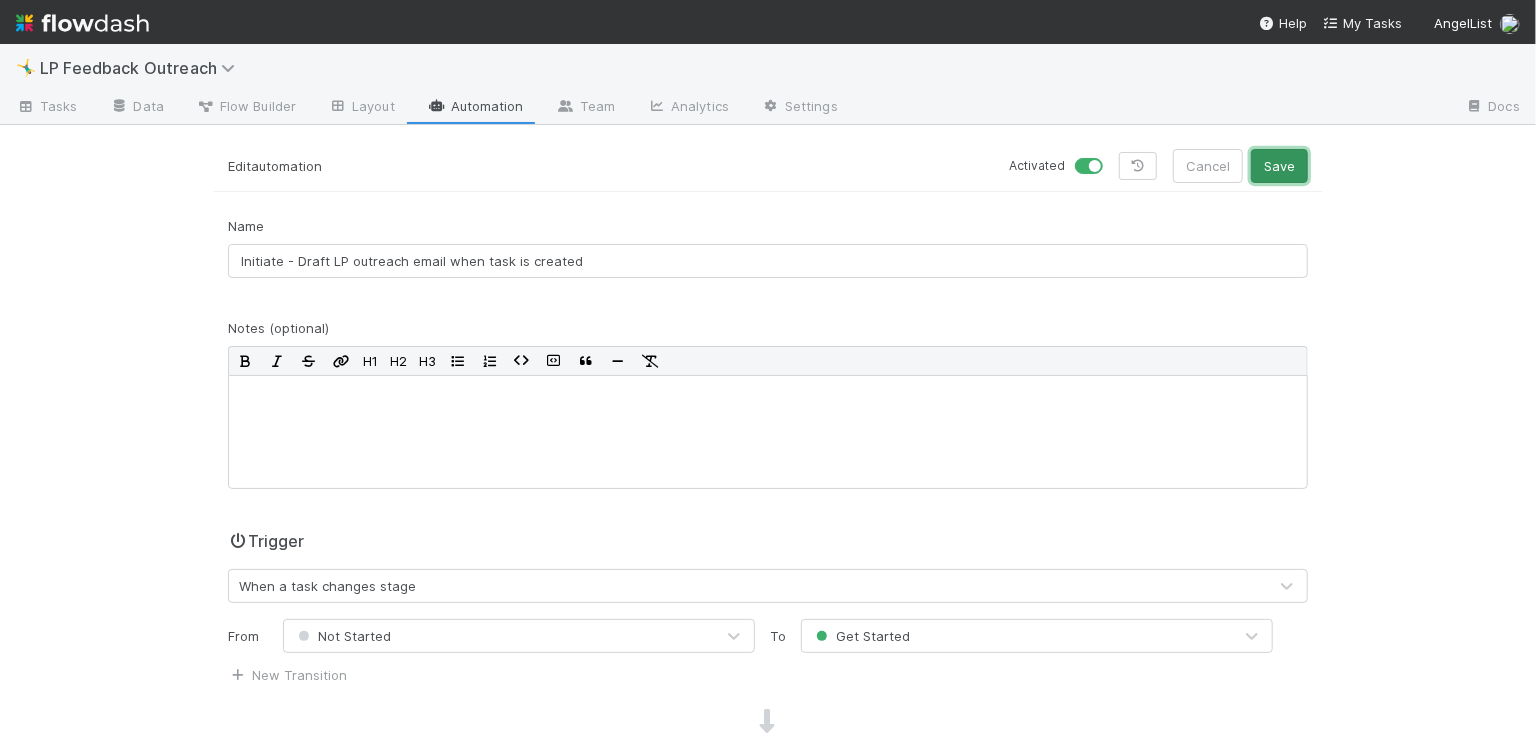 click on "Save" at bounding box center (1279, 166) 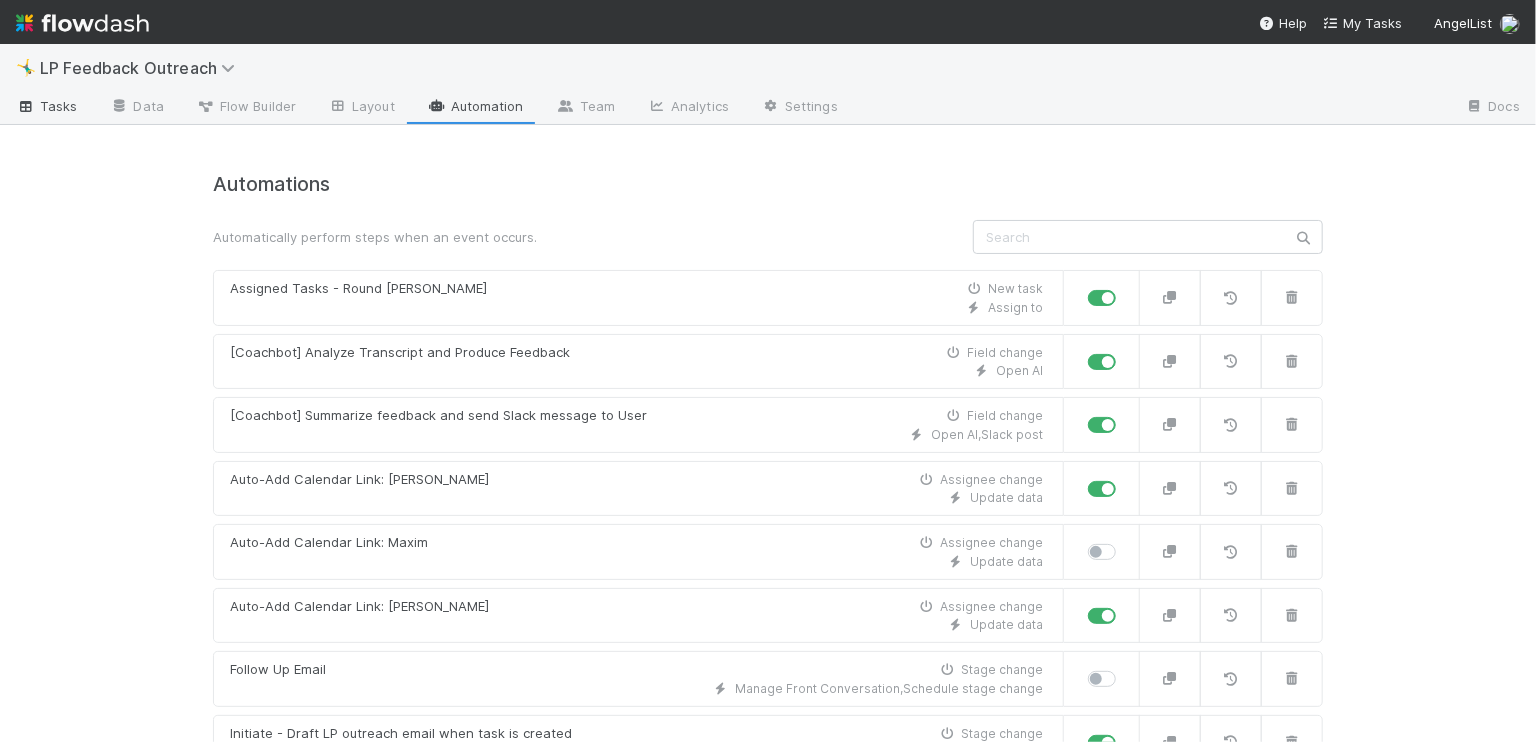 click on "Tasks" at bounding box center [47, 108] 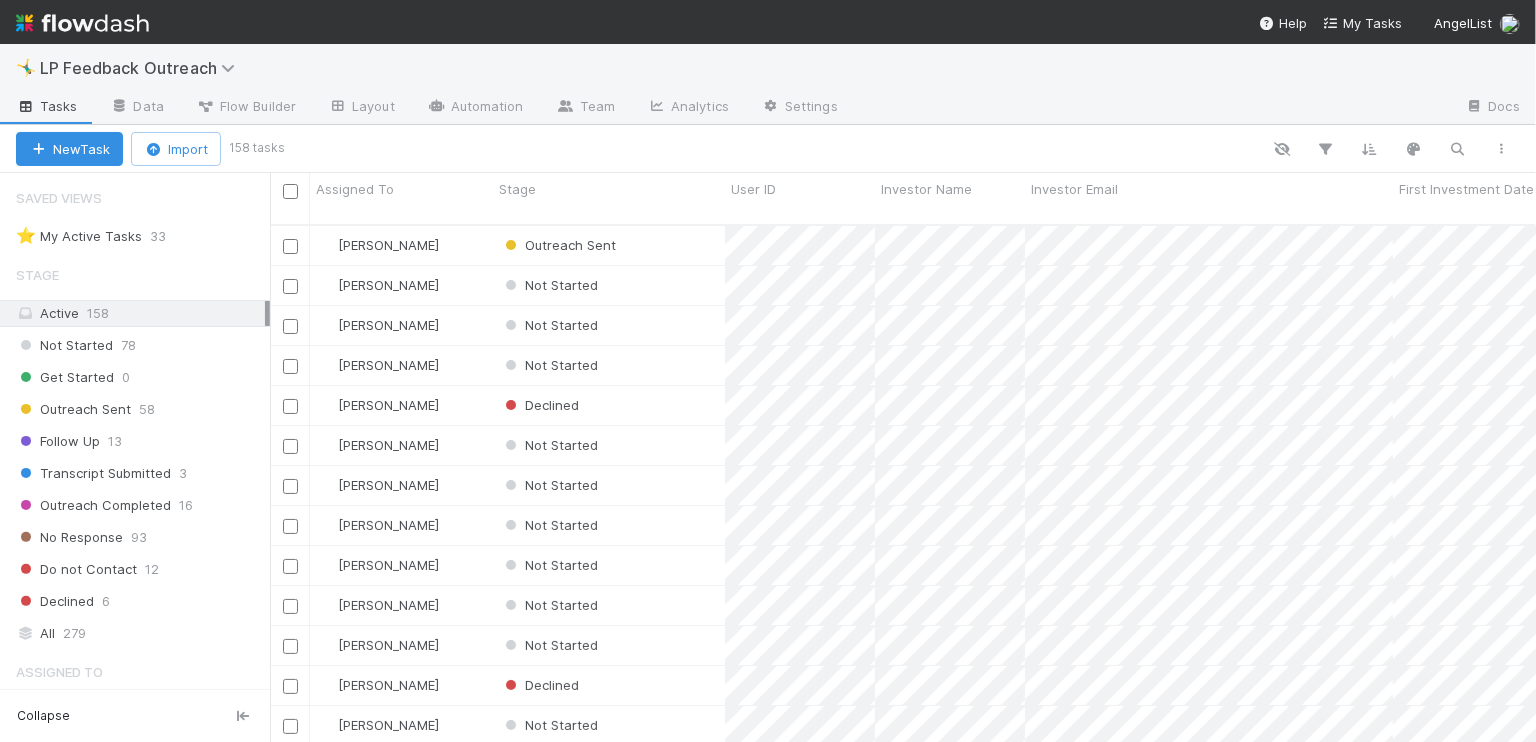 scroll, scrollTop: 0, scrollLeft: 0, axis: both 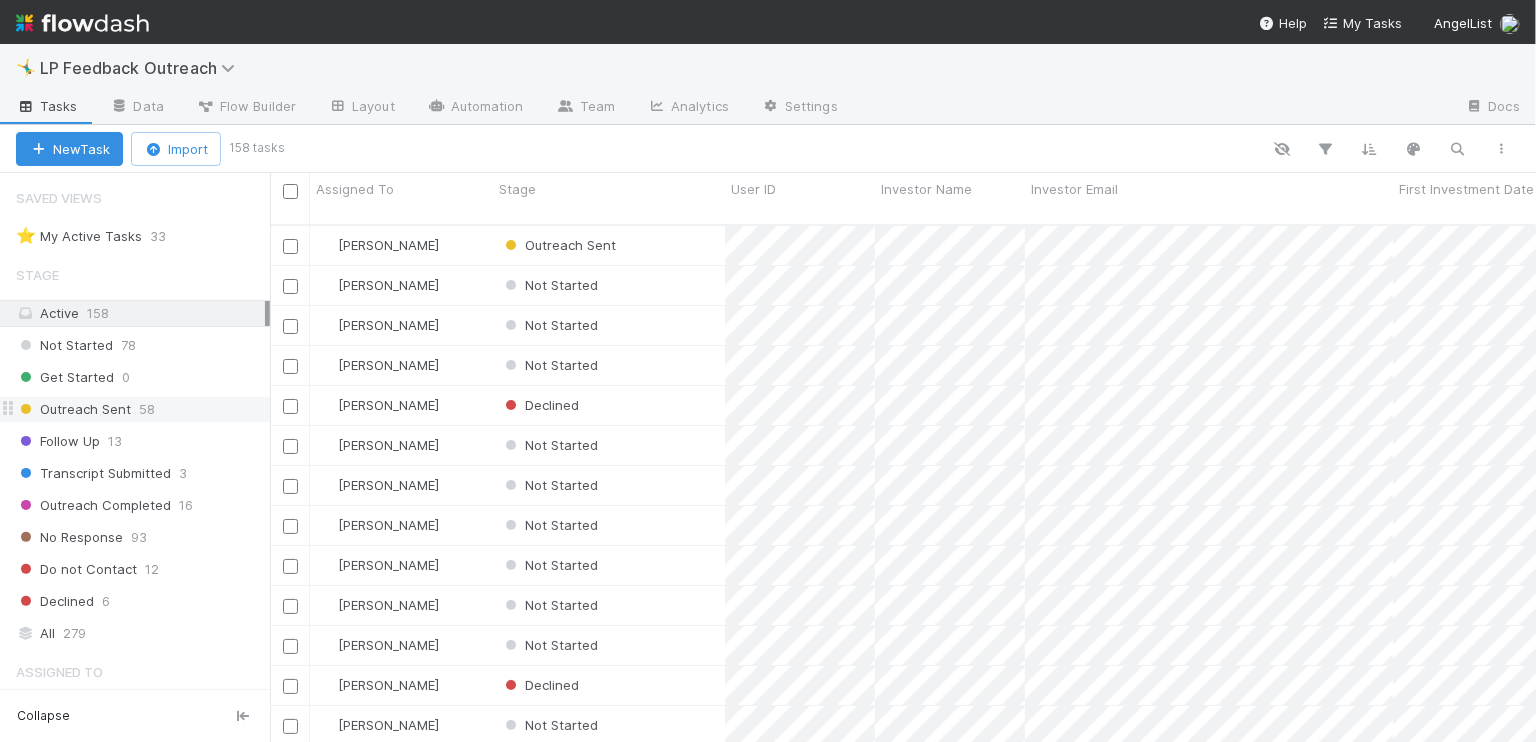 click on "58" at bounding box center (147, 409) 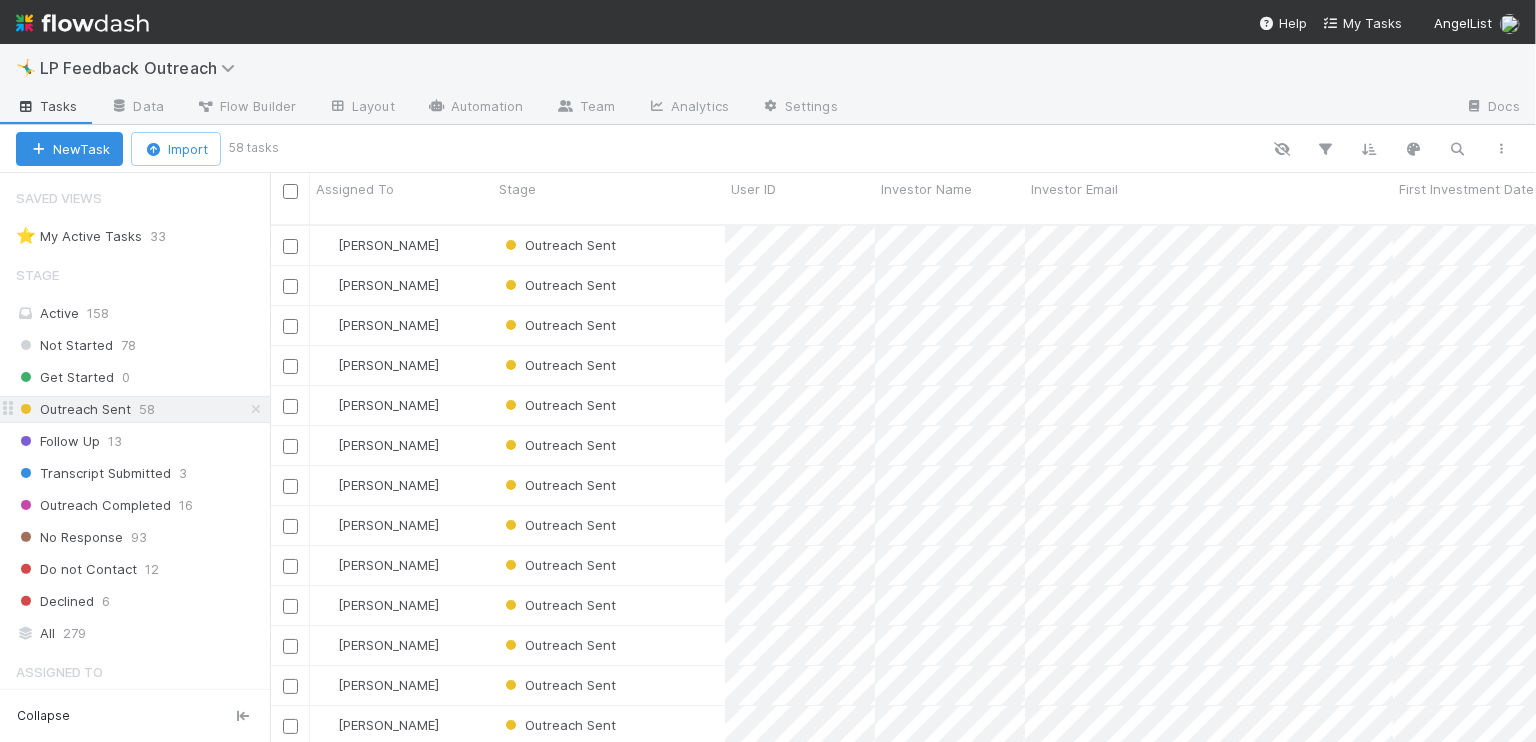 scroll, scrollTop: 0, scrollLeft: 0, axis: both 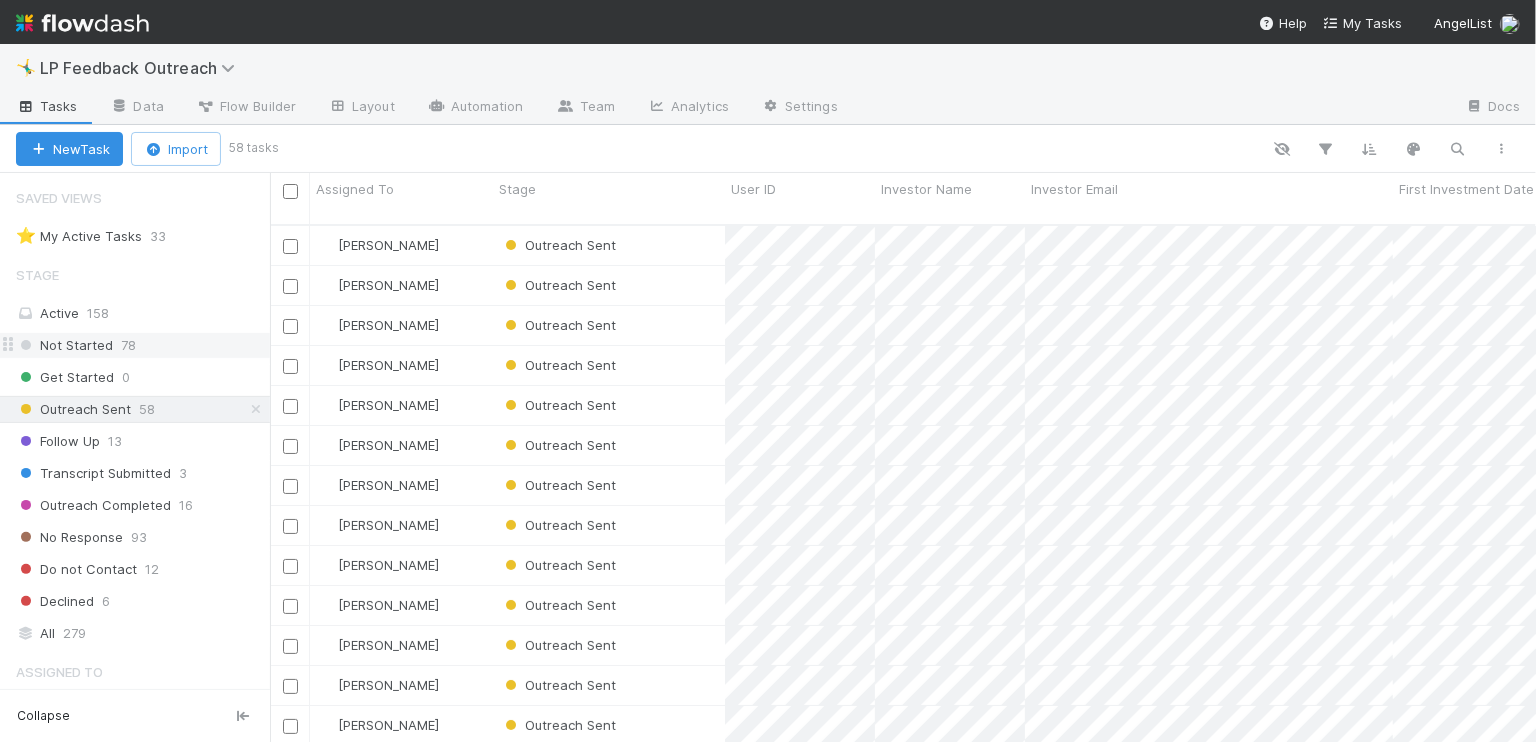 click on "Not Started   78" at bounding box center (143, 345) 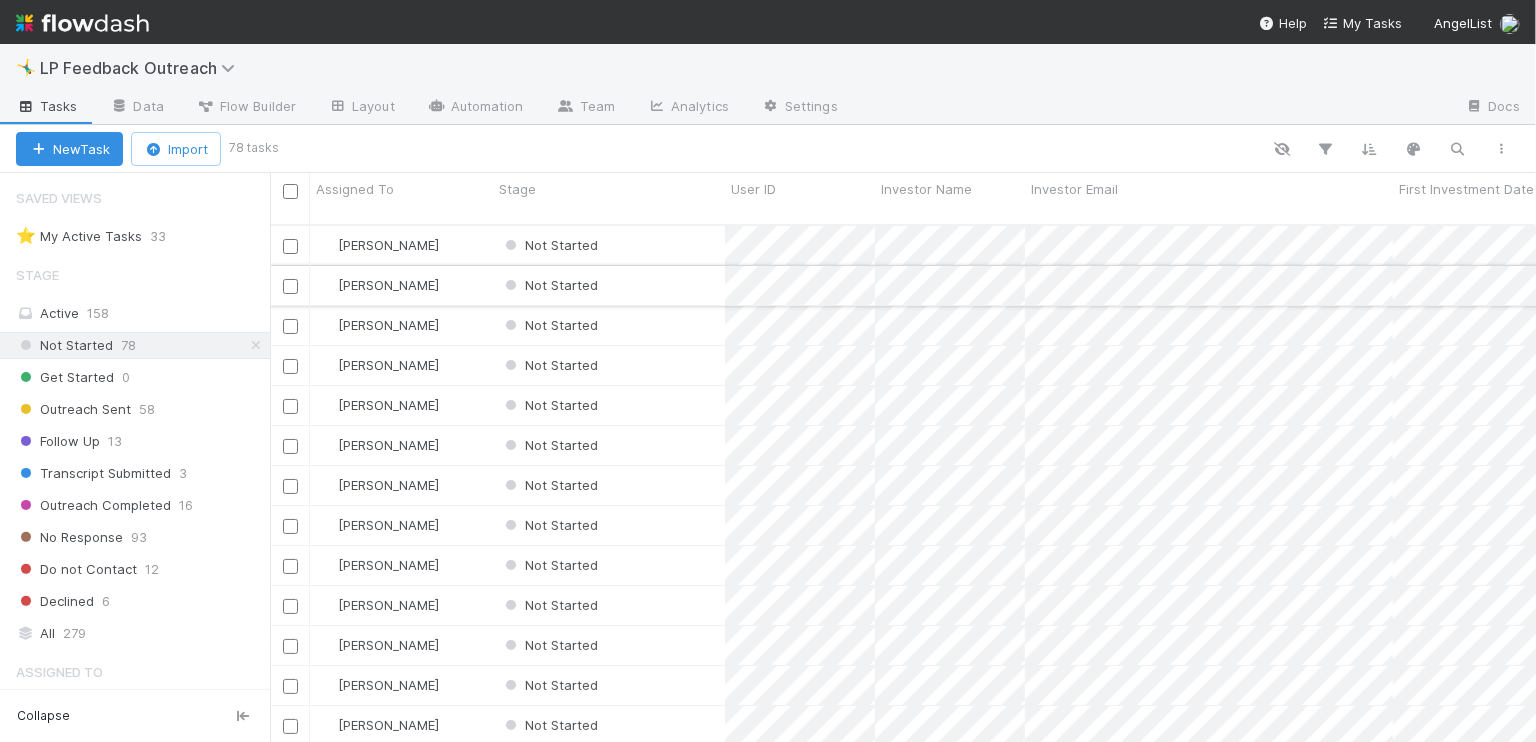 scroll, scrollTop: 0, scrollLeft: 0, axis: both 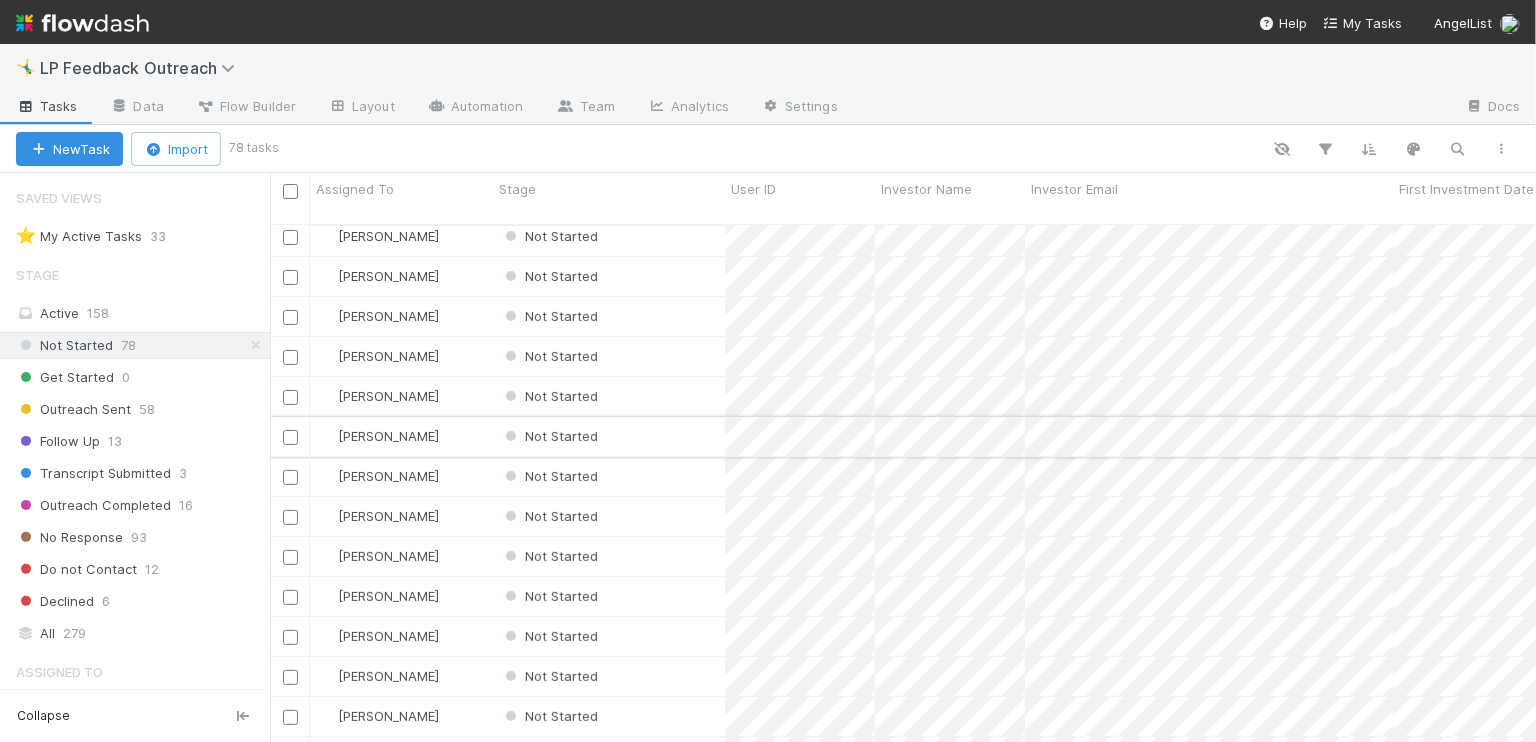 click on "[PERSON_NAME]" at bounding box center (401, 436) 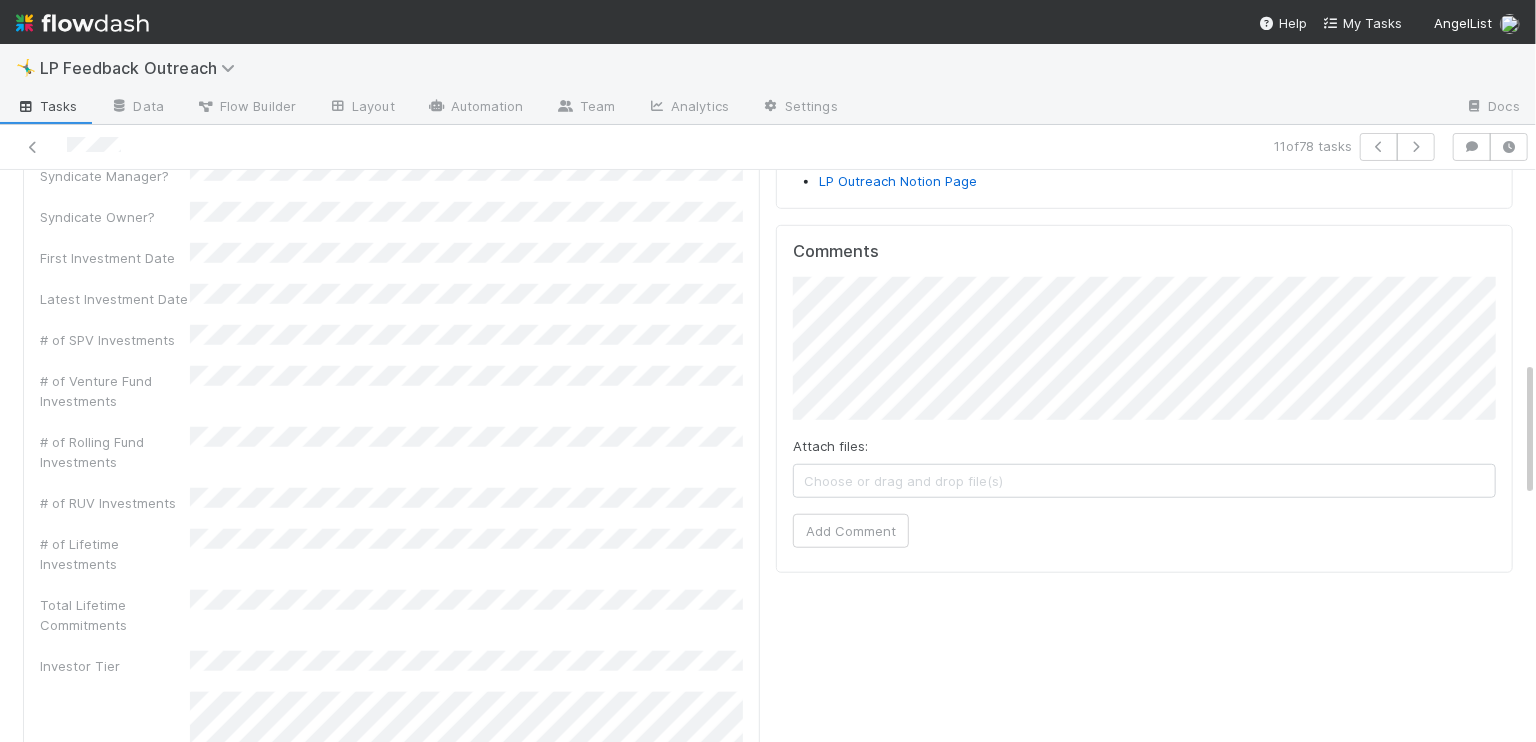 scroll, scrollTop: 0, scrollLeft: 0, axis: both 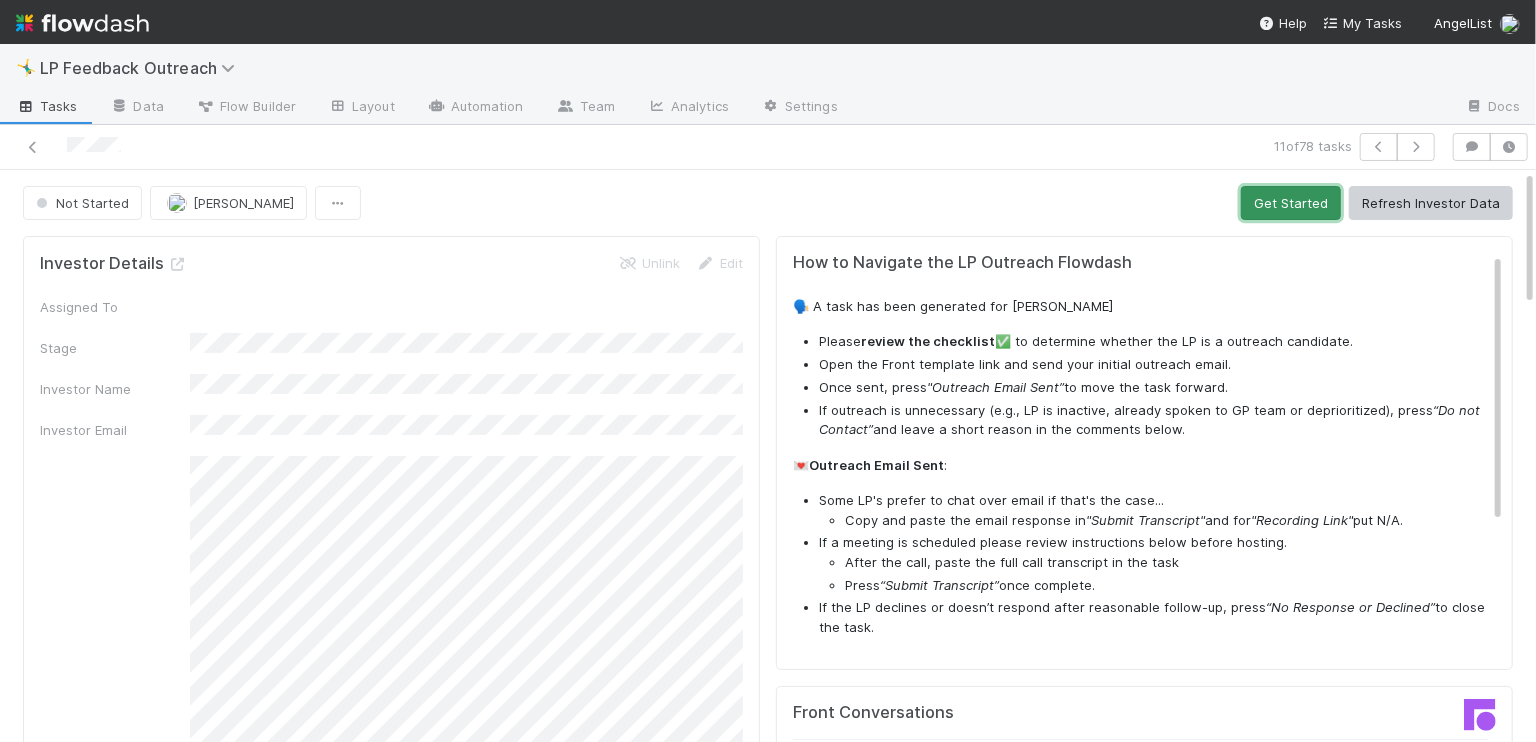 click on "Get Started" at bounding box center [1291, 203] 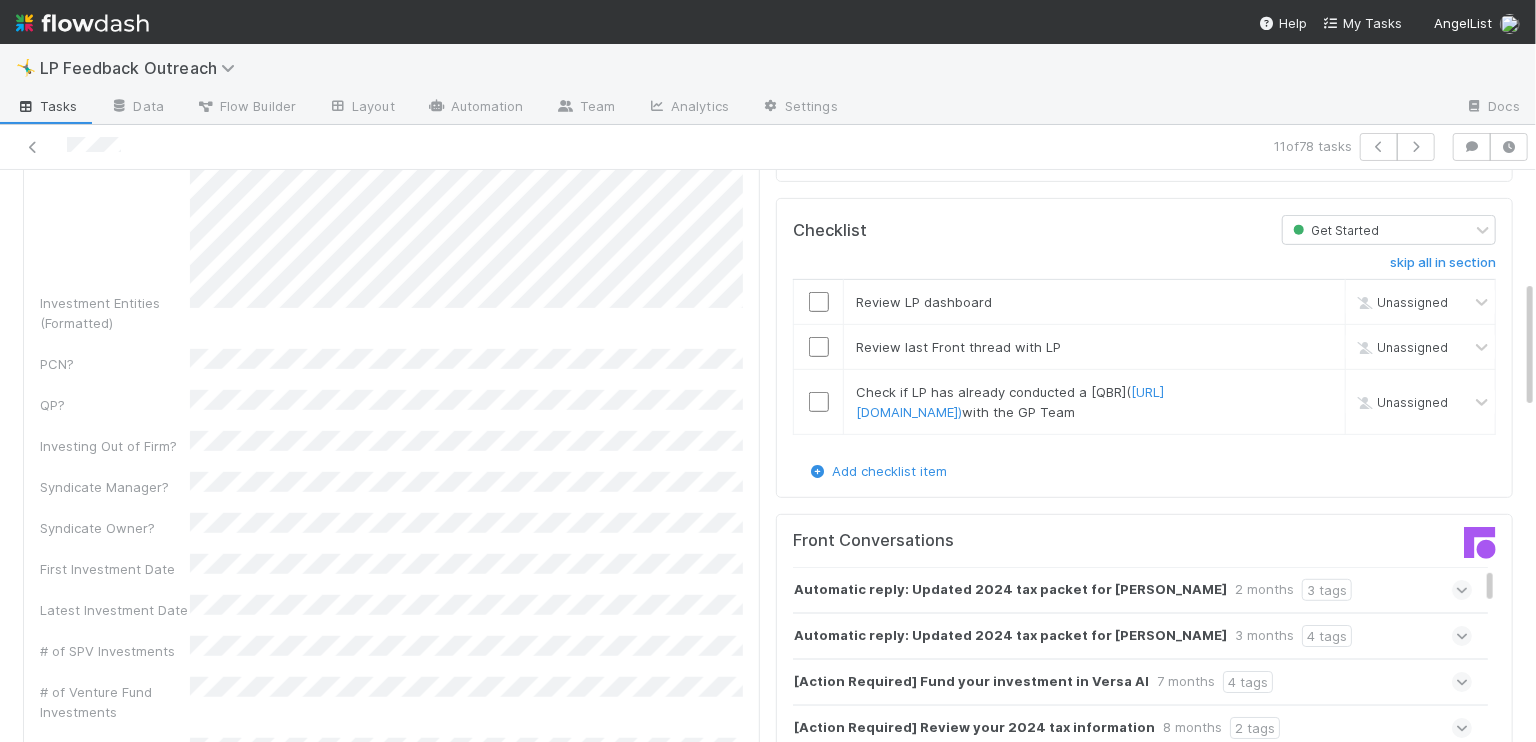 scroll, scrollTop: 427, scrollLeft: 0, axis: vertical 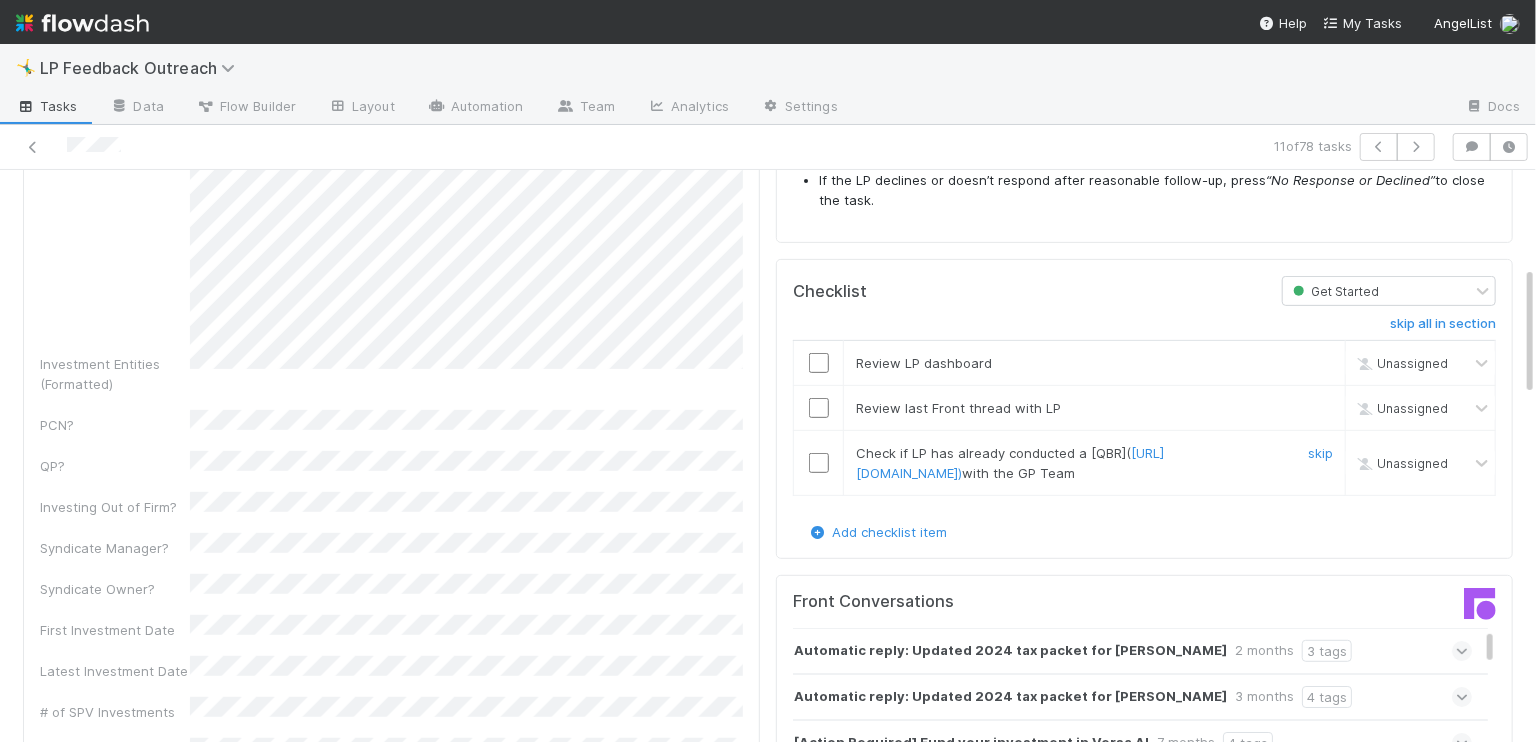 click at bounding box center (819, 463) 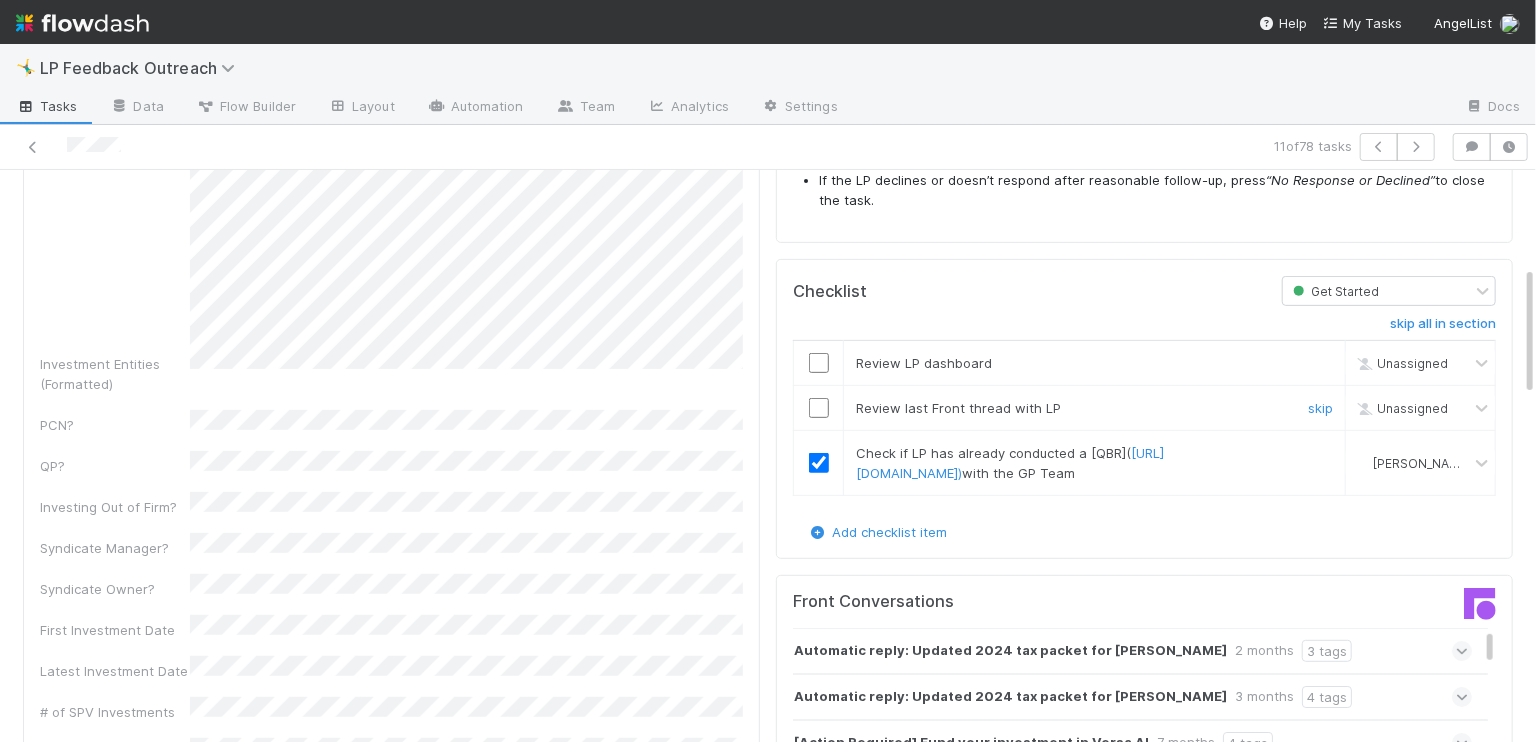 click at bounding box center (819, 408) 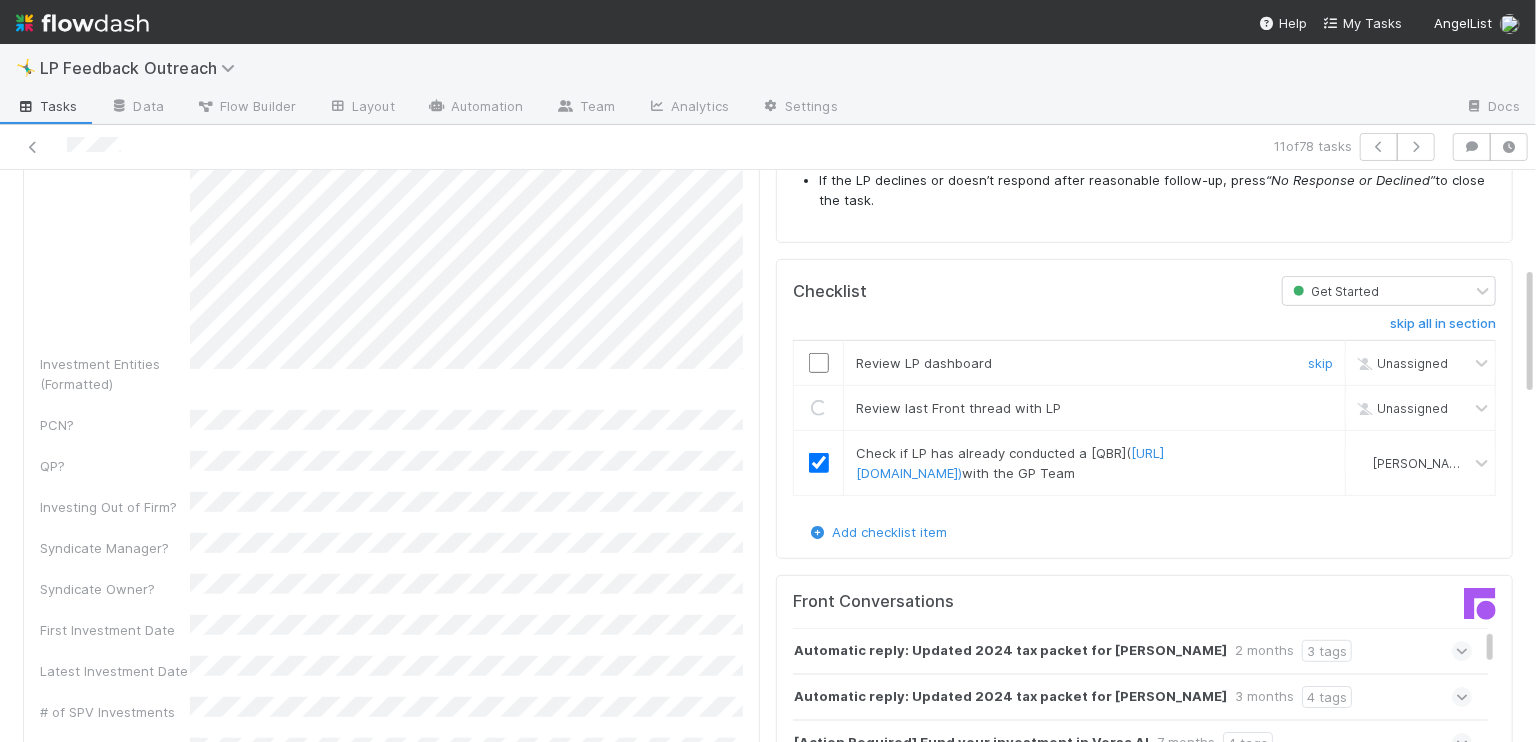 click at bounding box center [819, 363] 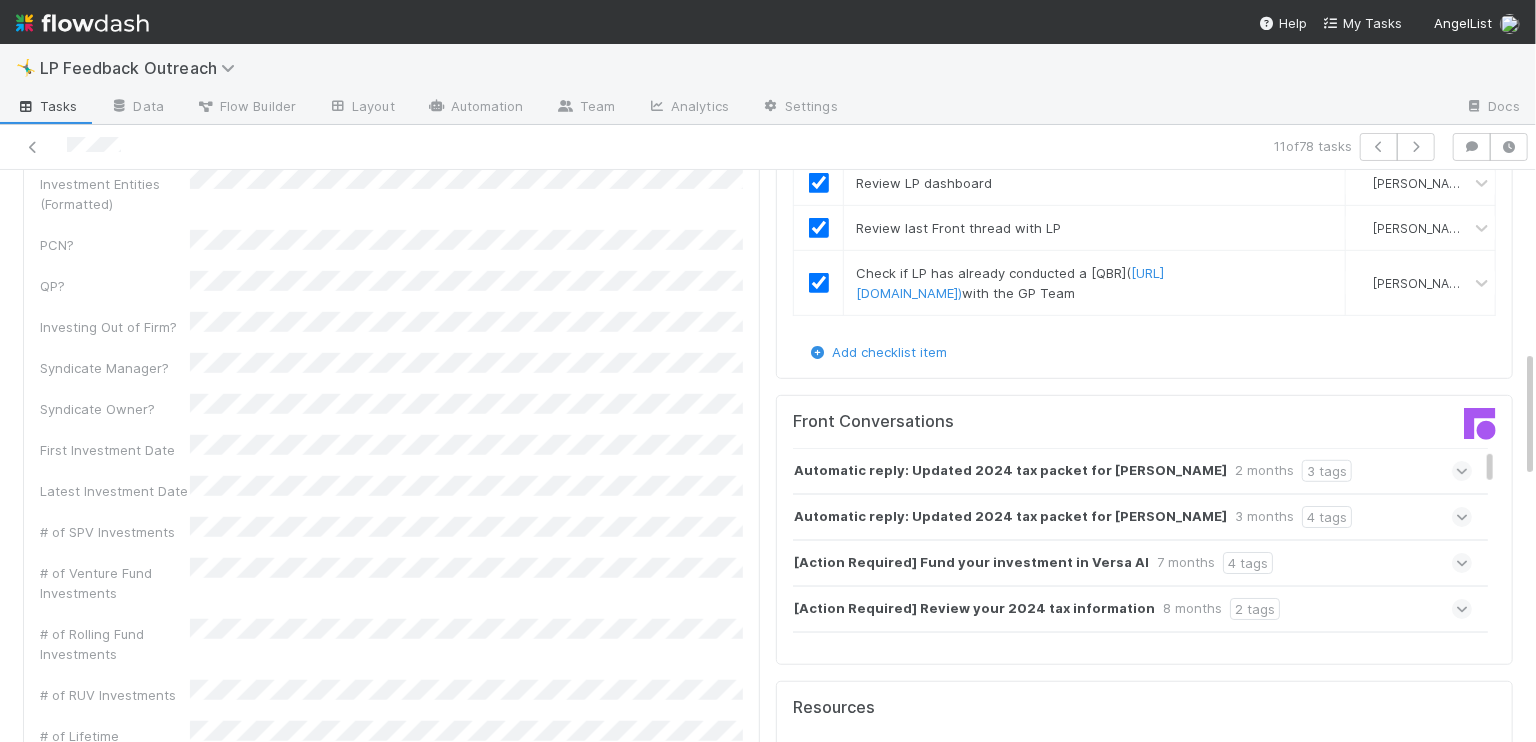 scroll, scrollTop: 1020, scrollLeft: 0, axis: vertical 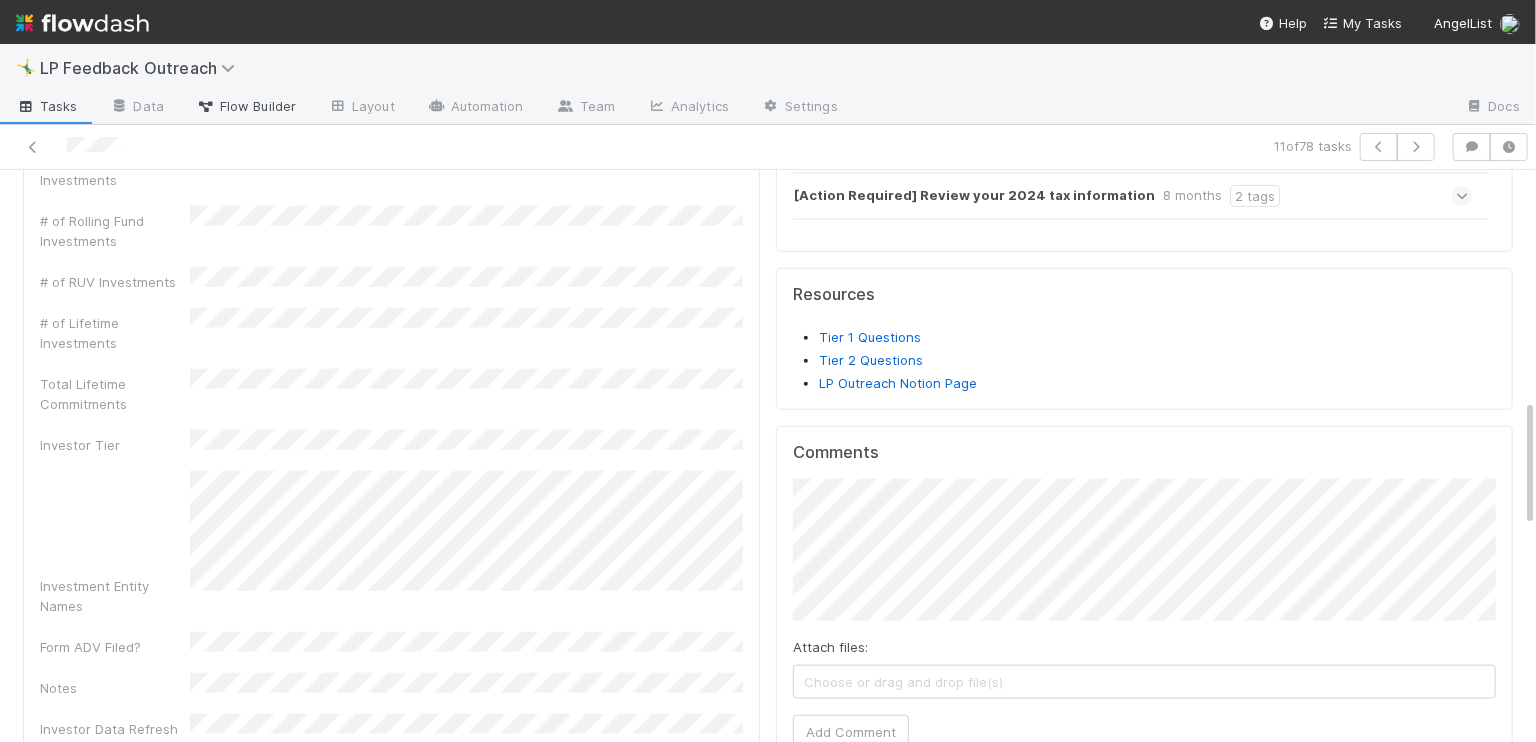 click on "Flow Builder" at bounding box center [246, 106] 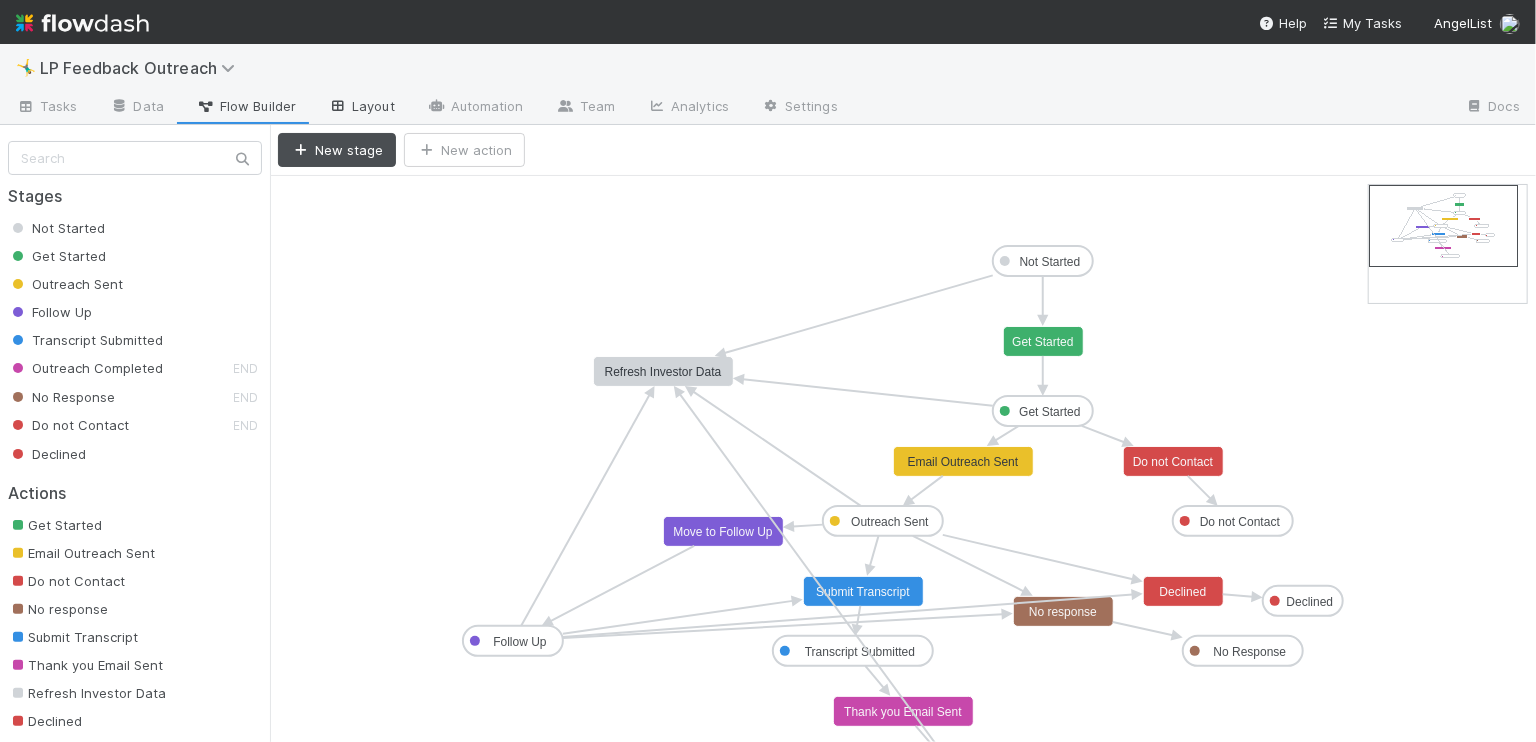 click on "Layout" at bounding box center (361, 108) 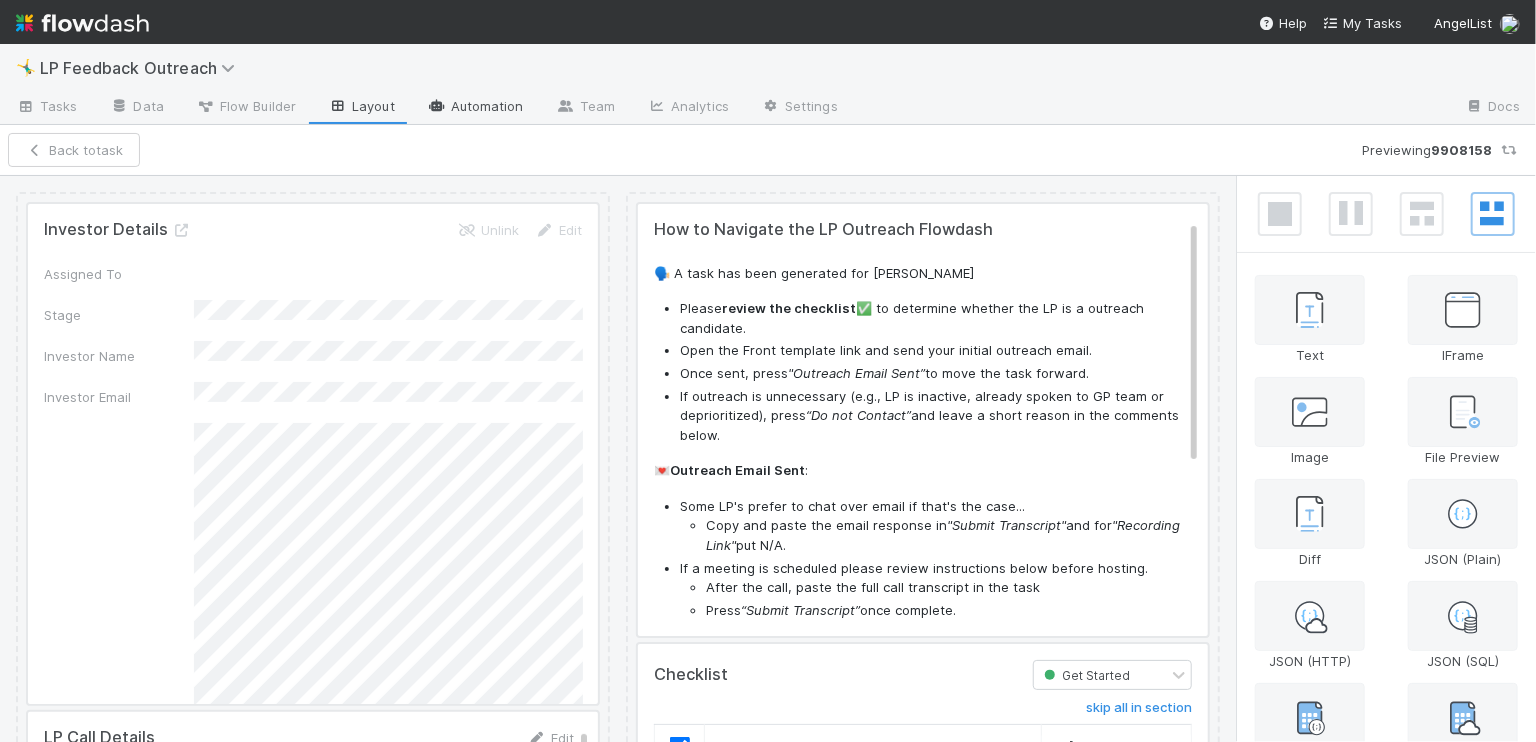 click on "Automation" at bounding box center (475, 108) 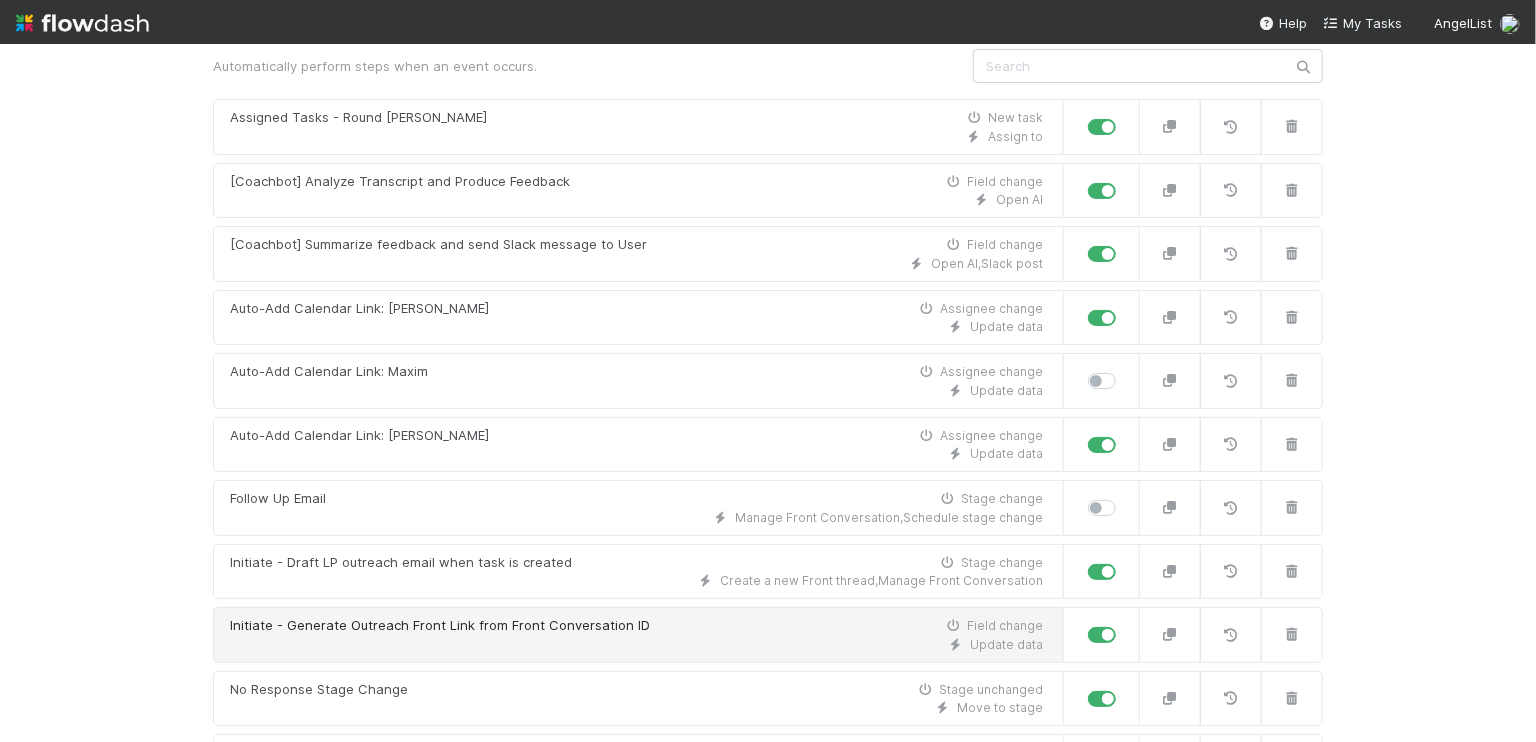 scroll, scrollTop: 118, scrollLeft: 0, axis: vertical 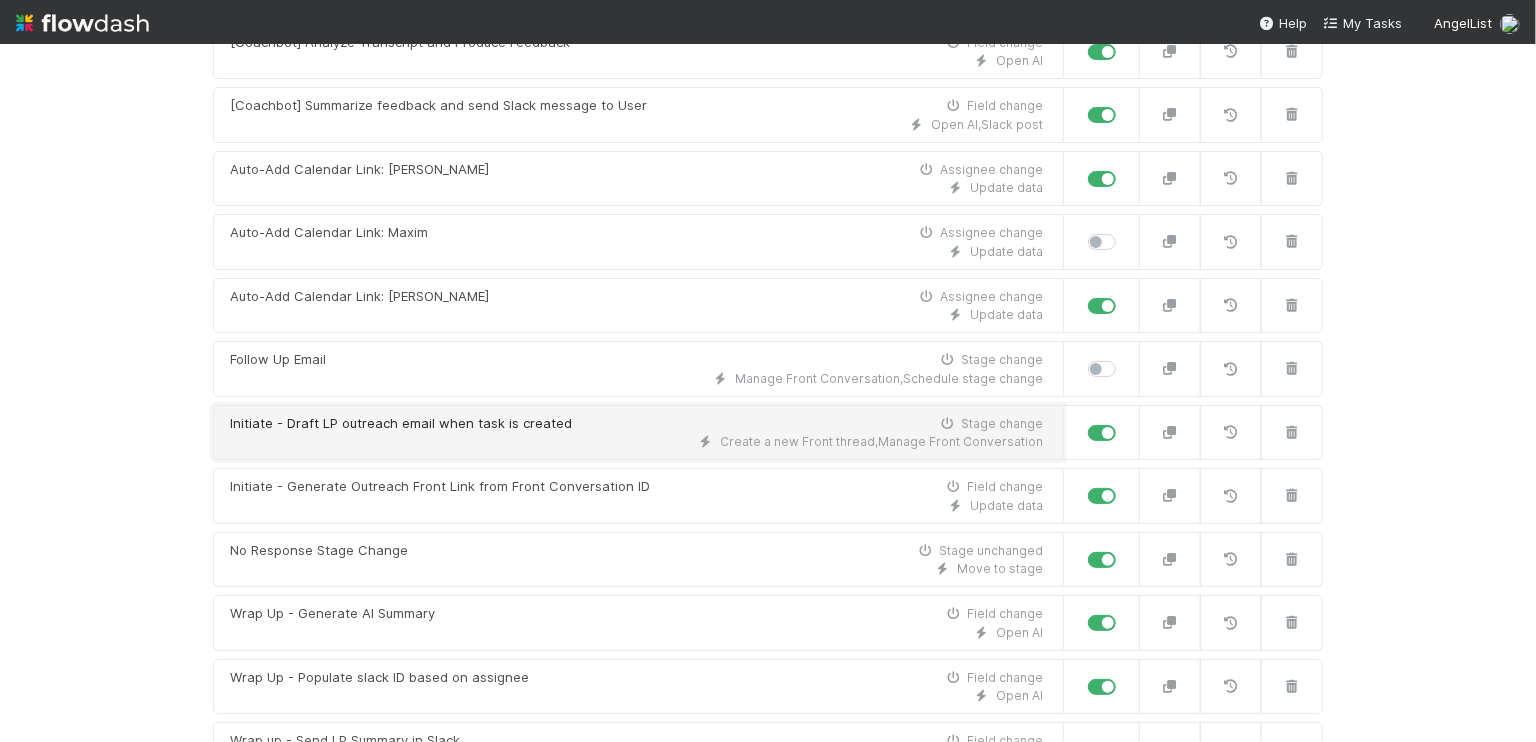 click on "Create a new Front thread ,  Manage Front Conversation" at bounding box center (636, 442) 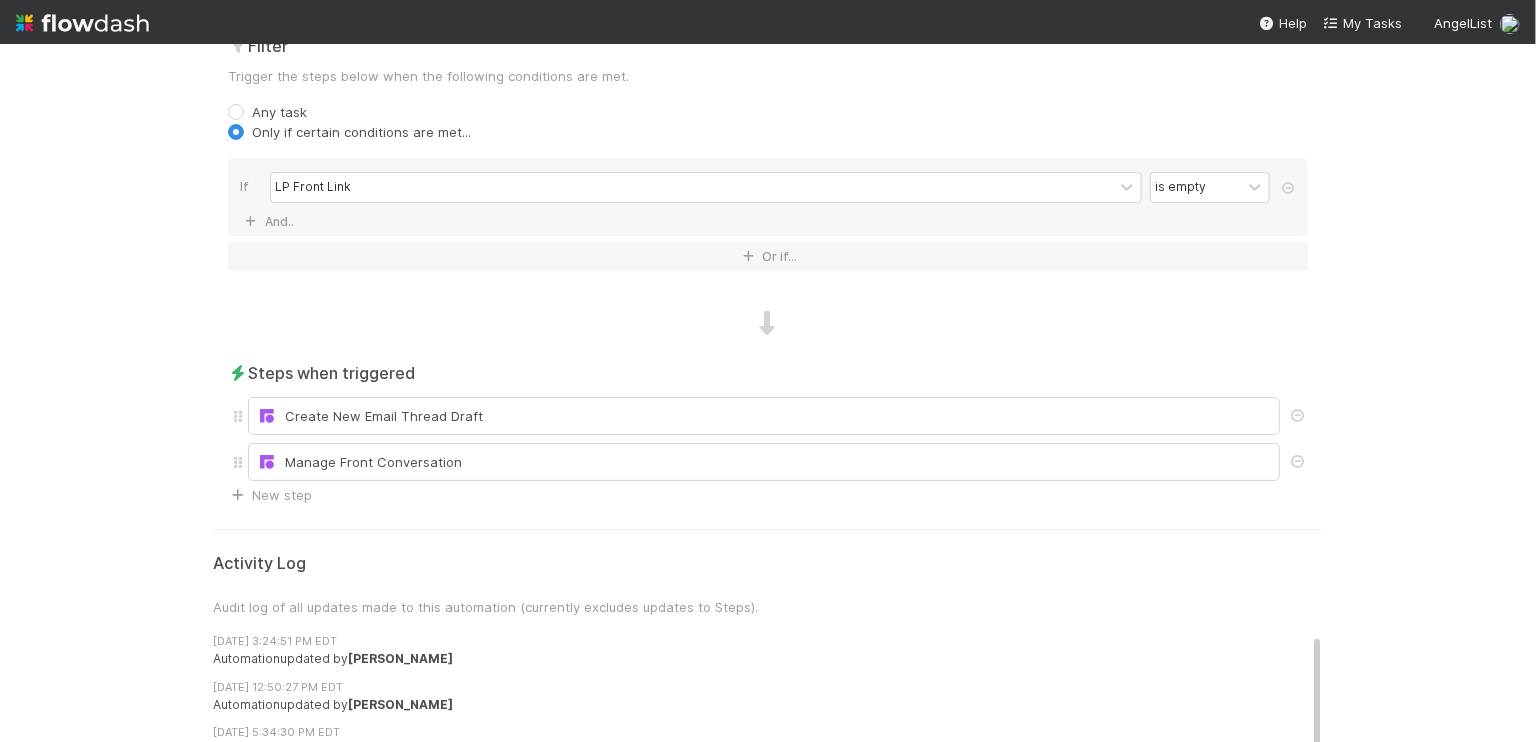 scroll, scrollTop: 748, scrollLeft: 0, axis: vertical 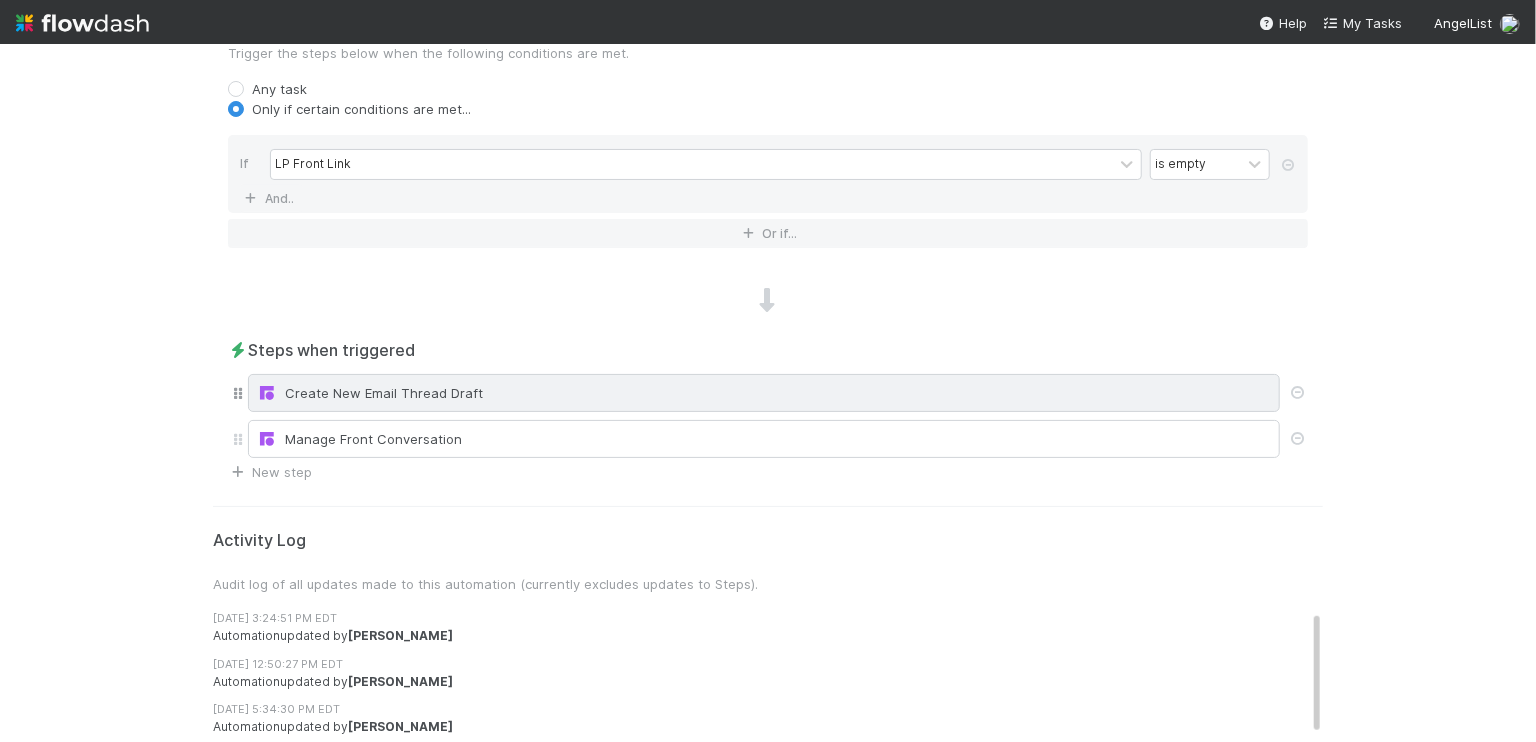 click on "Create New Email Thread Draft" at bounding box center (764, 393) 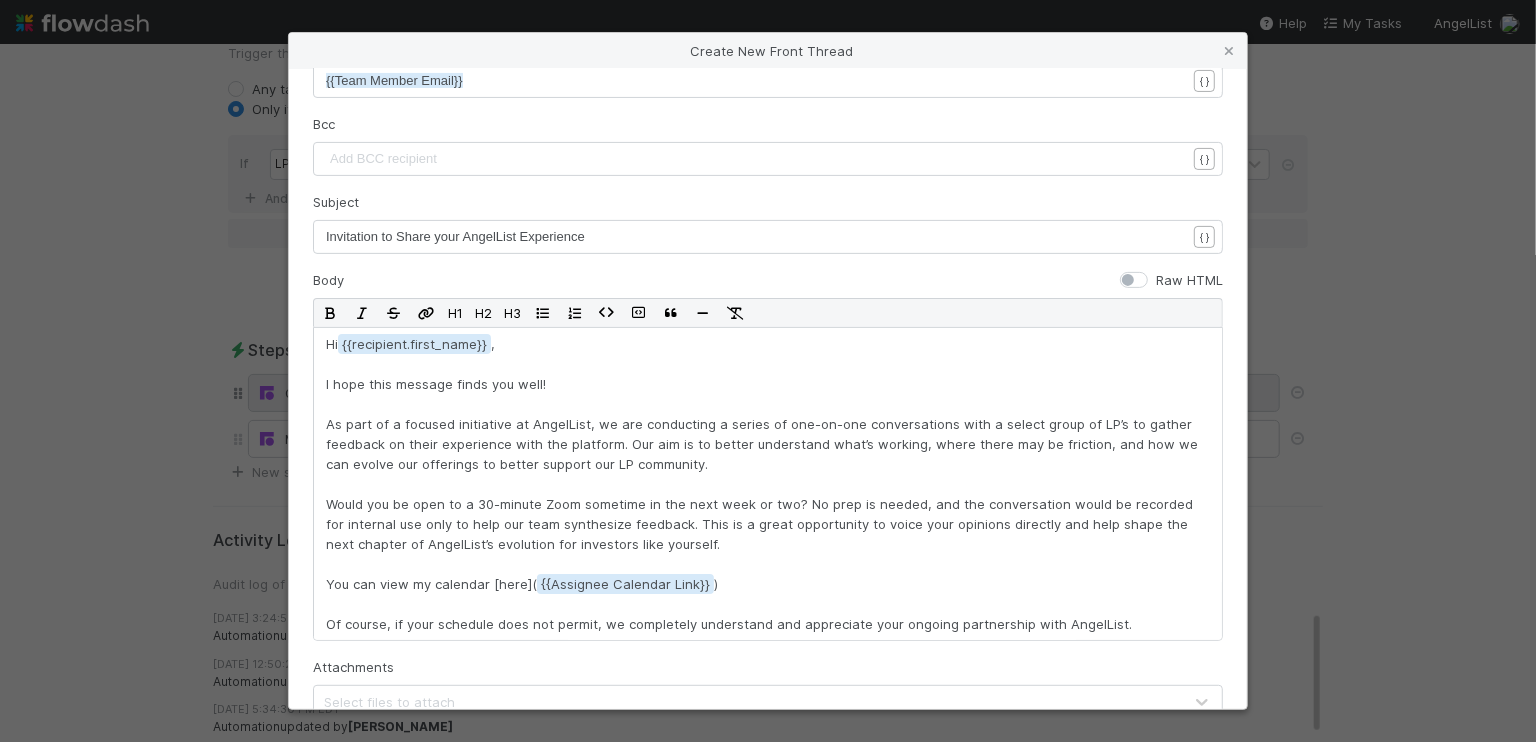 scroll, scrollTop: 338, scrollLeft: 0, axis: vertical 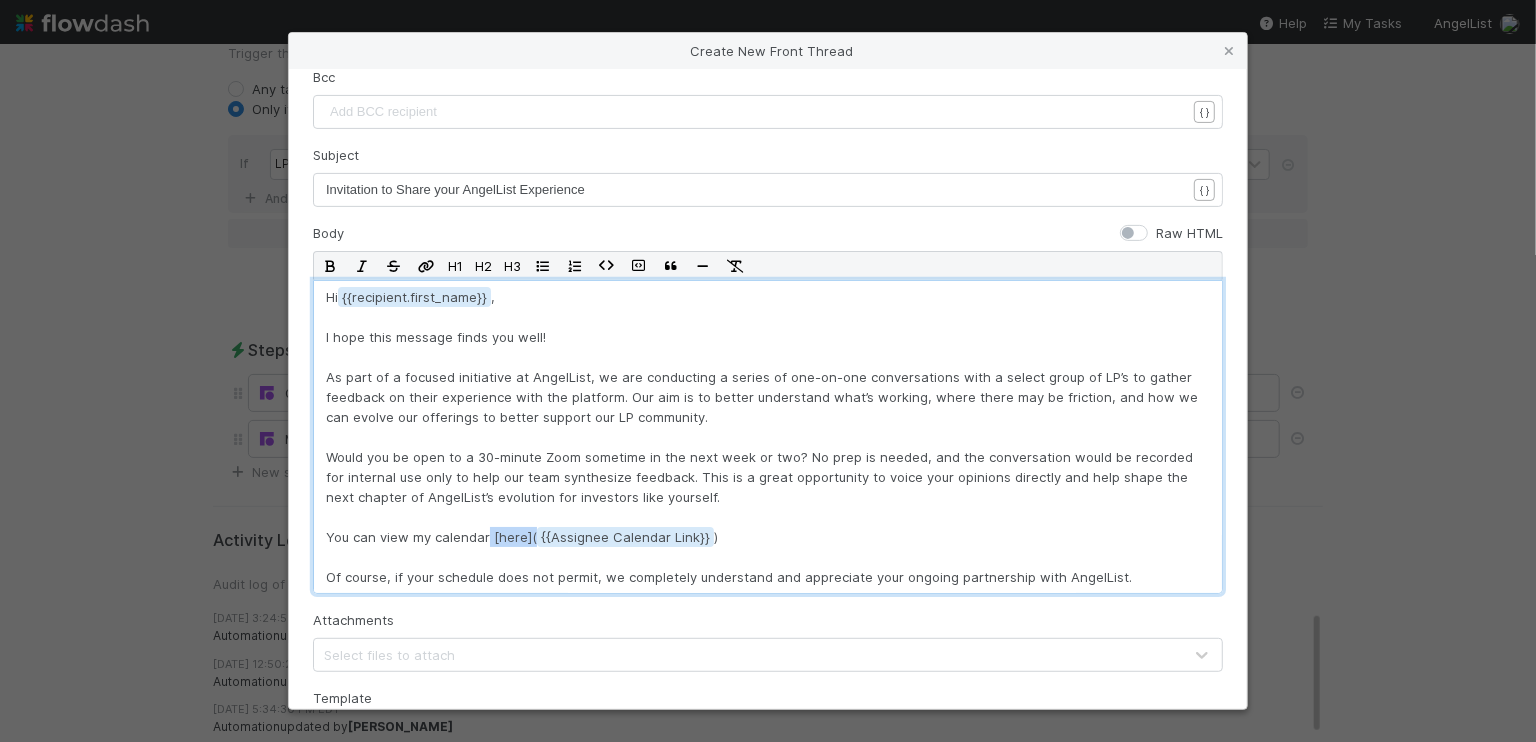 drag, startPoint x: 529, startPoint y: 535, endPoint x: 484, endPoint y: 534, distance: 45.01111 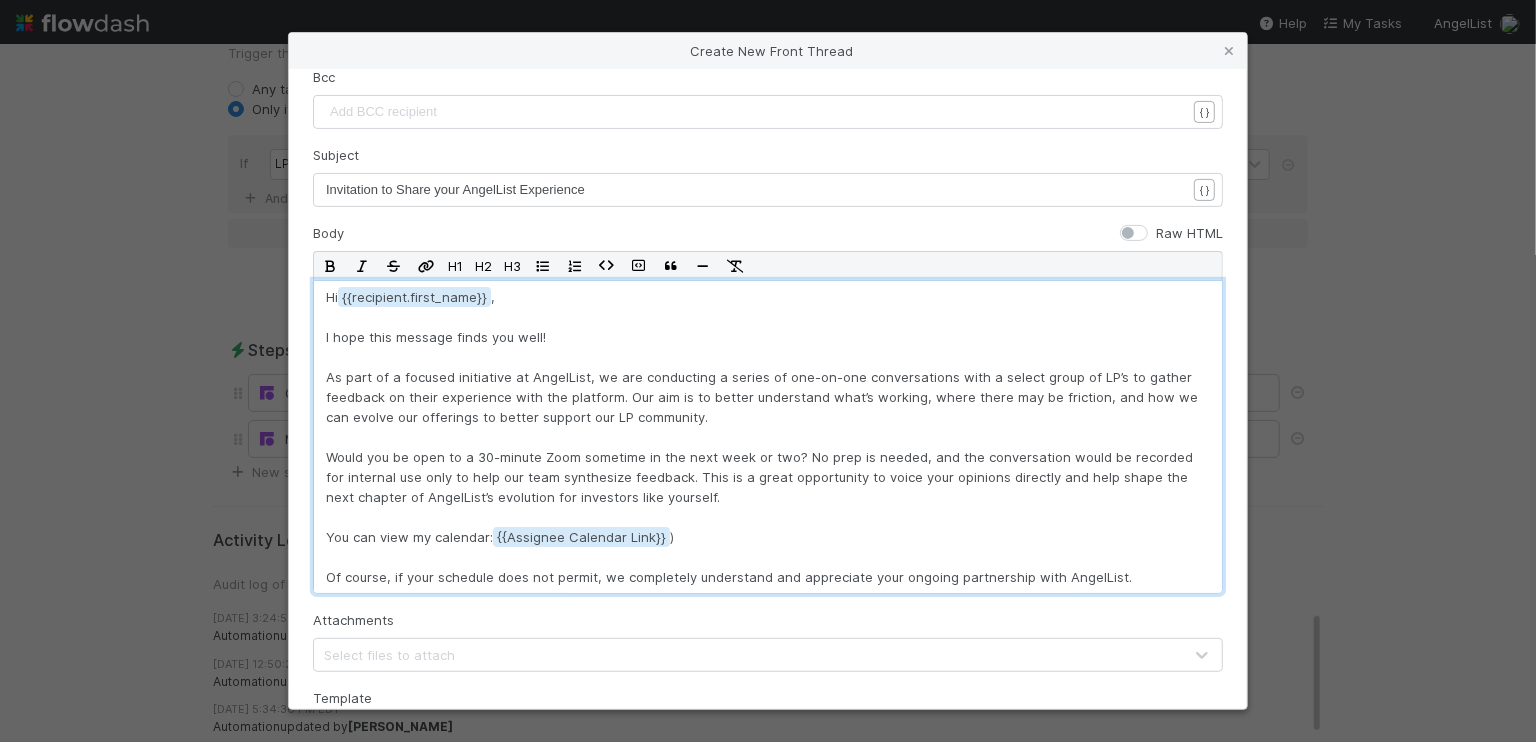 click on "Hi  {{recipient.first_name , I hope this message finds you well! As part of a focused initiative at AngelList, we are conducting a series of one-on-one conversations with a select group of LP’s to gather feedback on their experience with the platform. Our aim is to better understand what’s working, where there may be friction, and how we can evolve our offerings to better support our LP community. Would you be open to a 30-minute Zoom sometime in the next week or two? No prep is needed, and the conversation would be recorded for internal use only to help our team synthesize feedback. This is a great opportunity to voice your opinions directly and help shape the next chapter of AngelList’s evolution for investors like yourself. You can view my calendar: {{Assignee Calendar Link ) Of course, if your schedule does not permit, we completely understand and appreciate your ongoing partnership with AngelList." at bounding box center (768, 437) 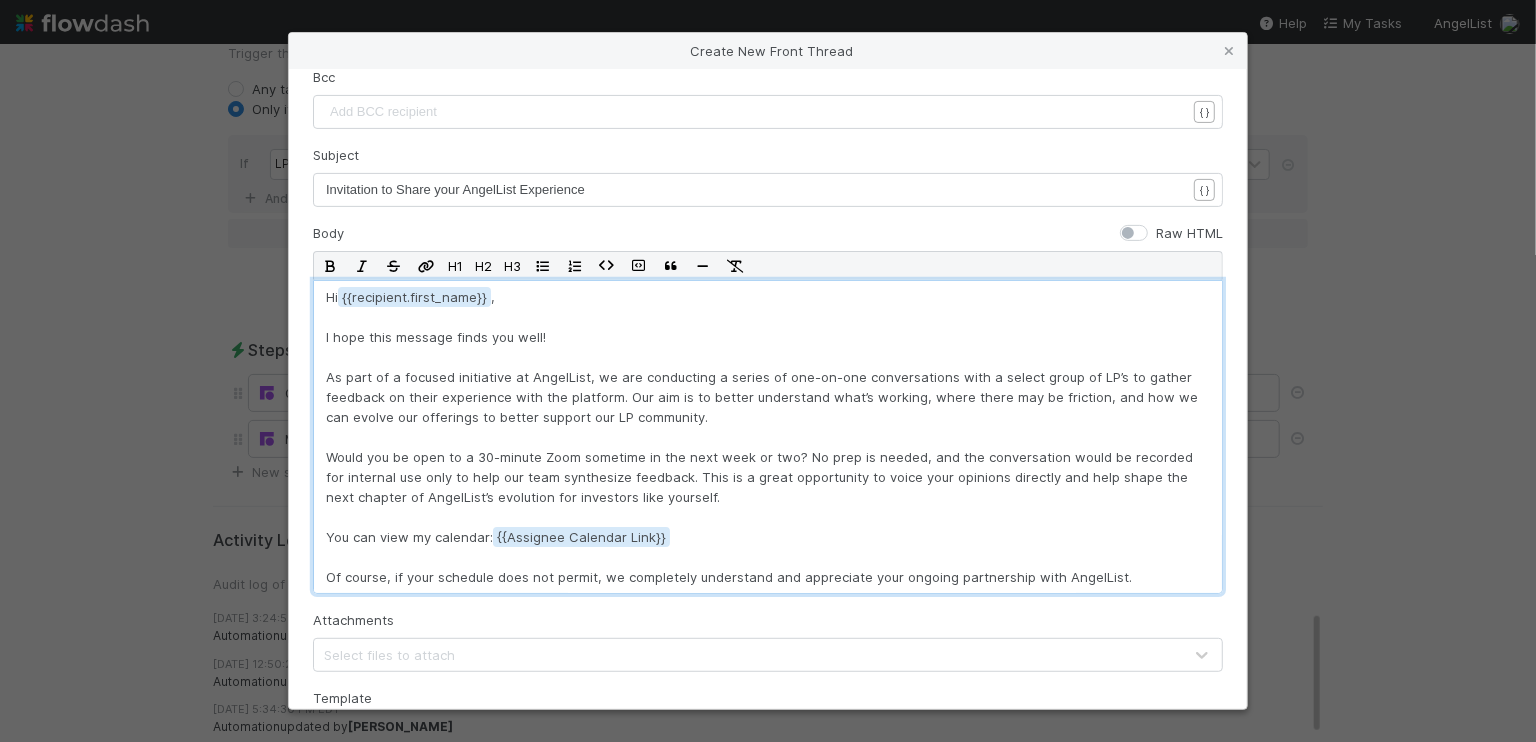 scroll, scrollTop: 71, scrollLeft: 0, axis: vertical 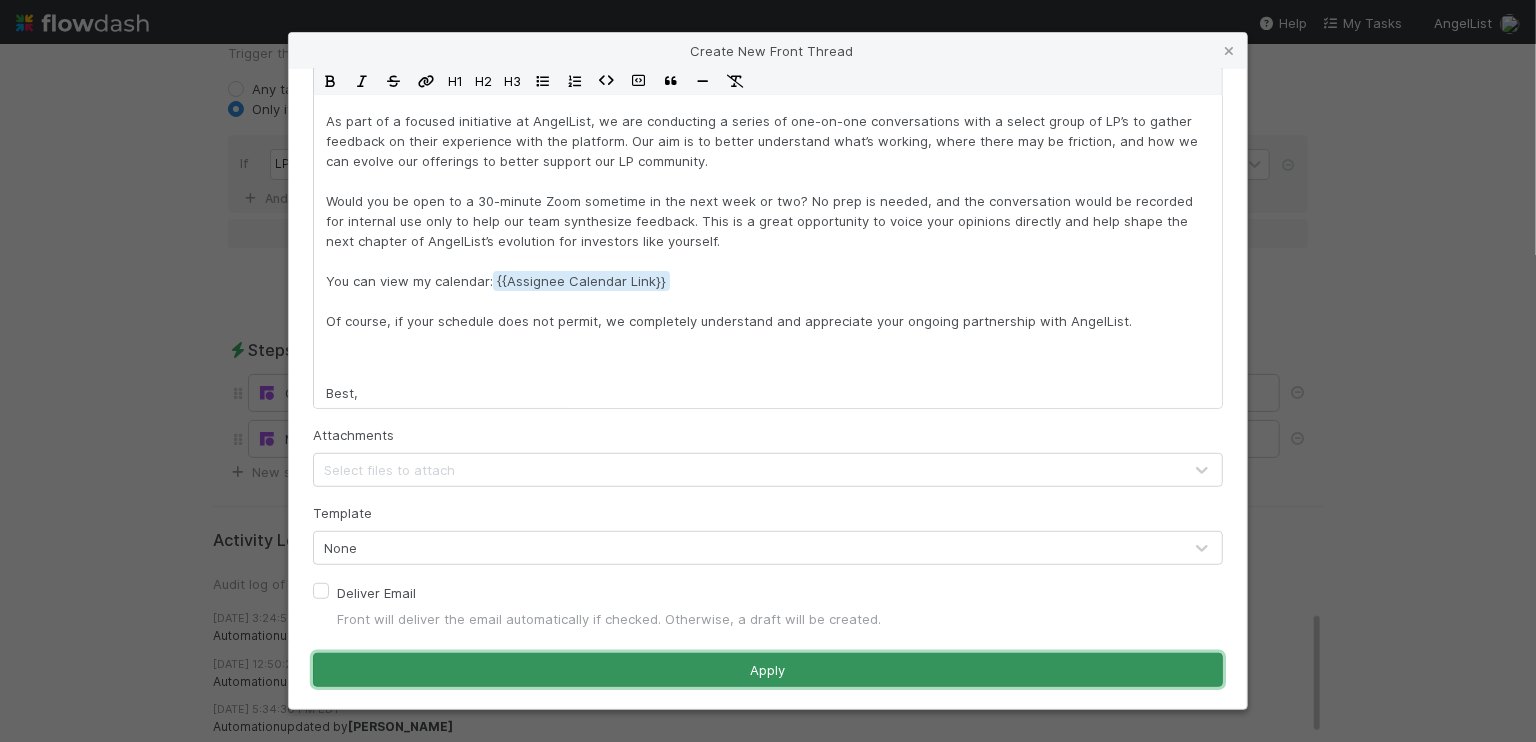 click on "Apply" at bounding box center [768, 670] 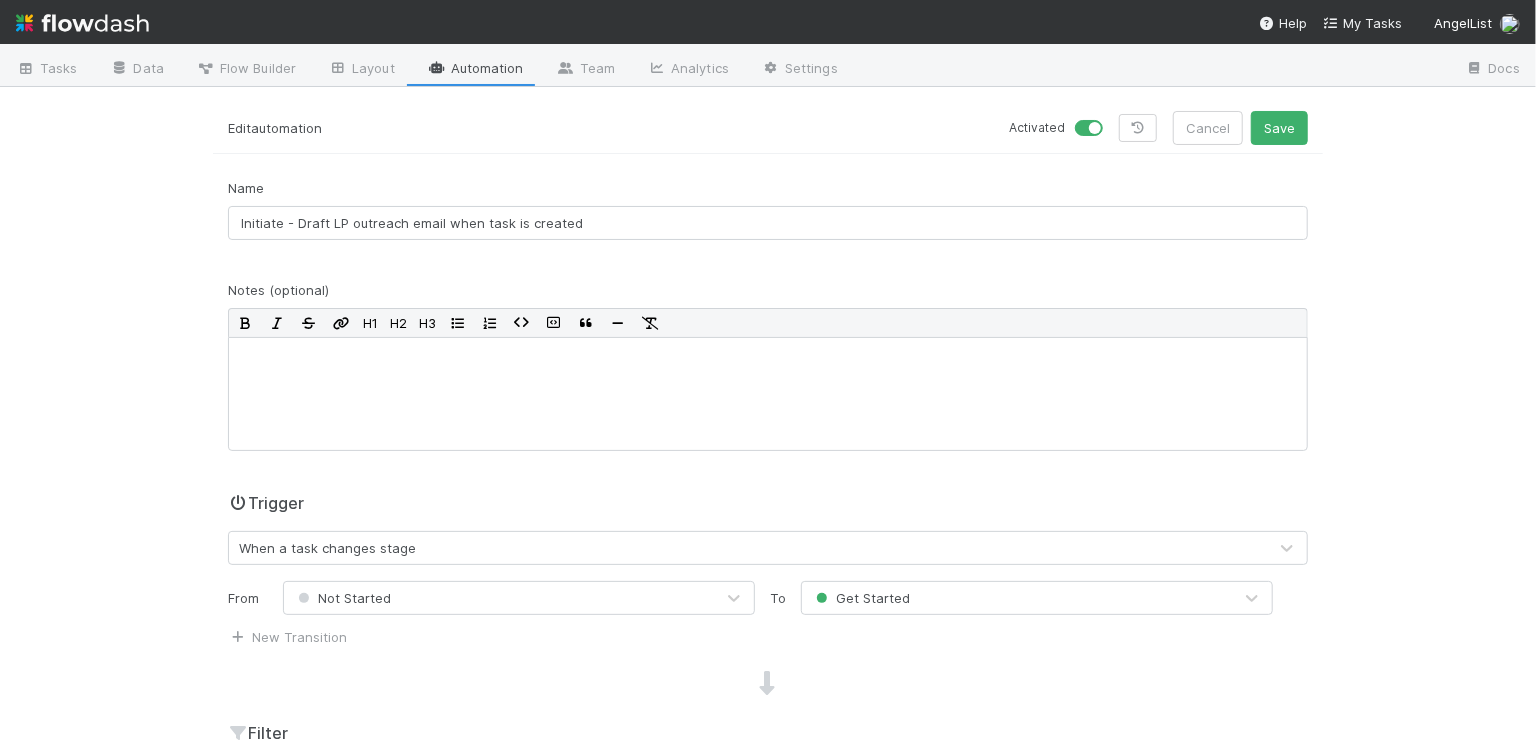 scroll, scrollTop: 0, scrollLeft: 0, axis: both 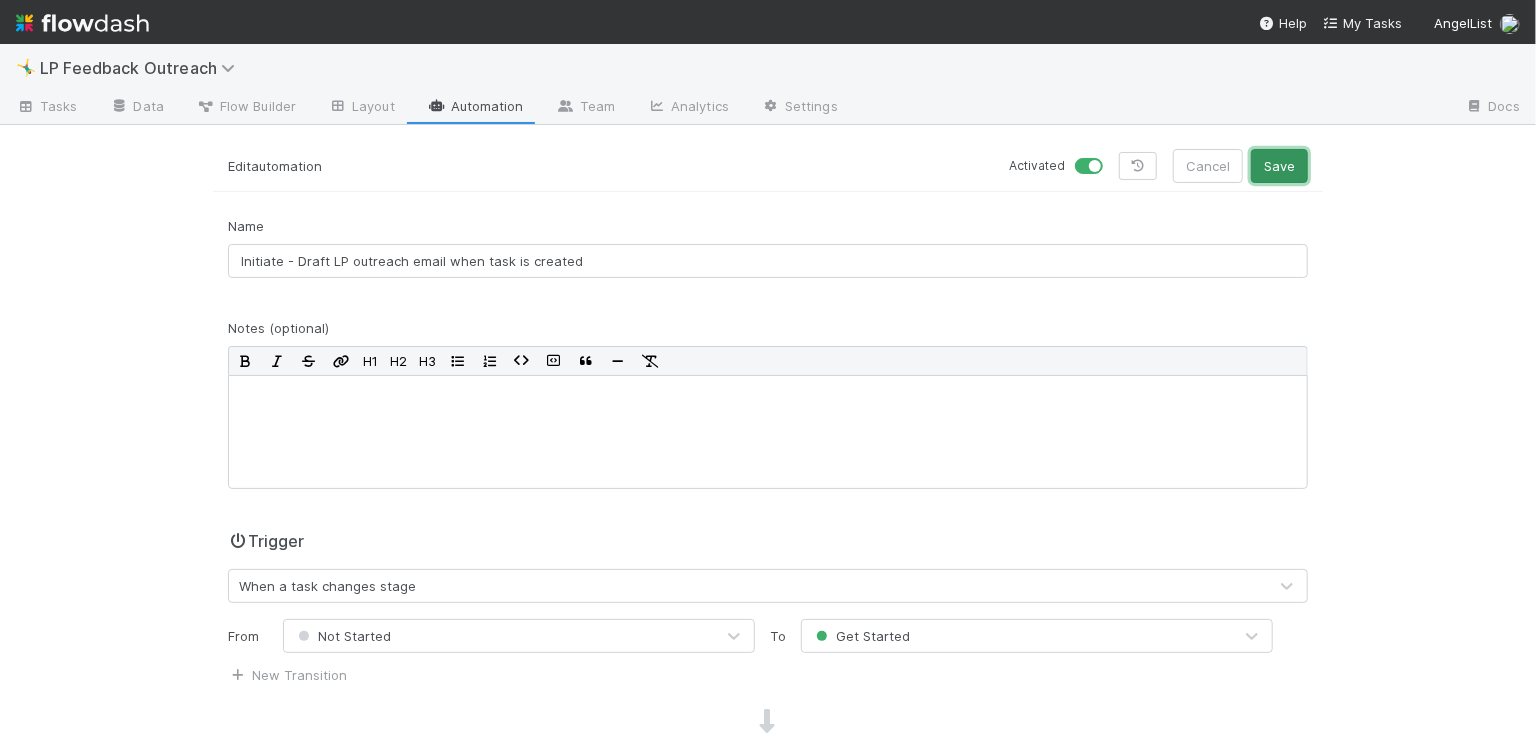 click on "Save" at bounding box center (1279, 166) 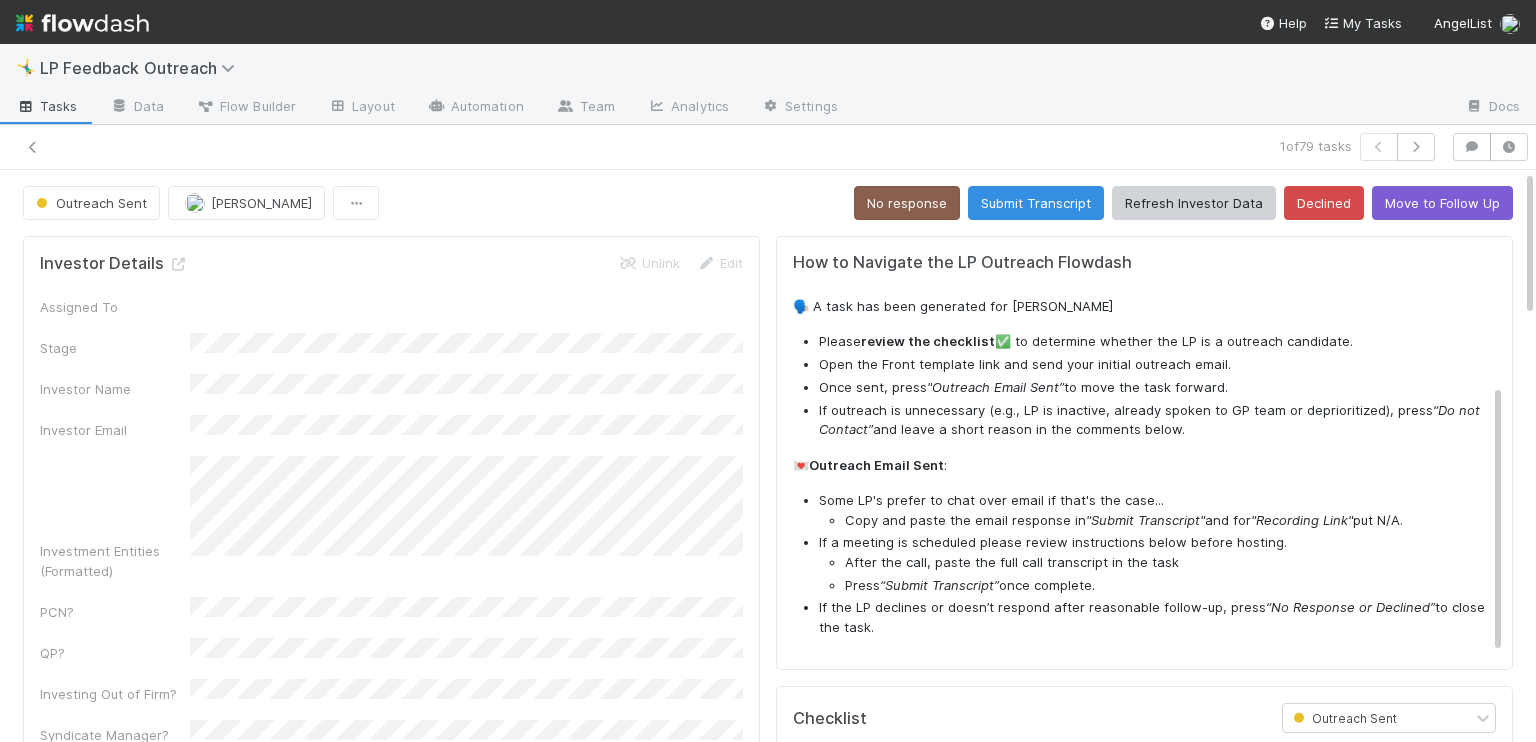scroll, scrollTop: 0, scrollLeft: 0, axis: both 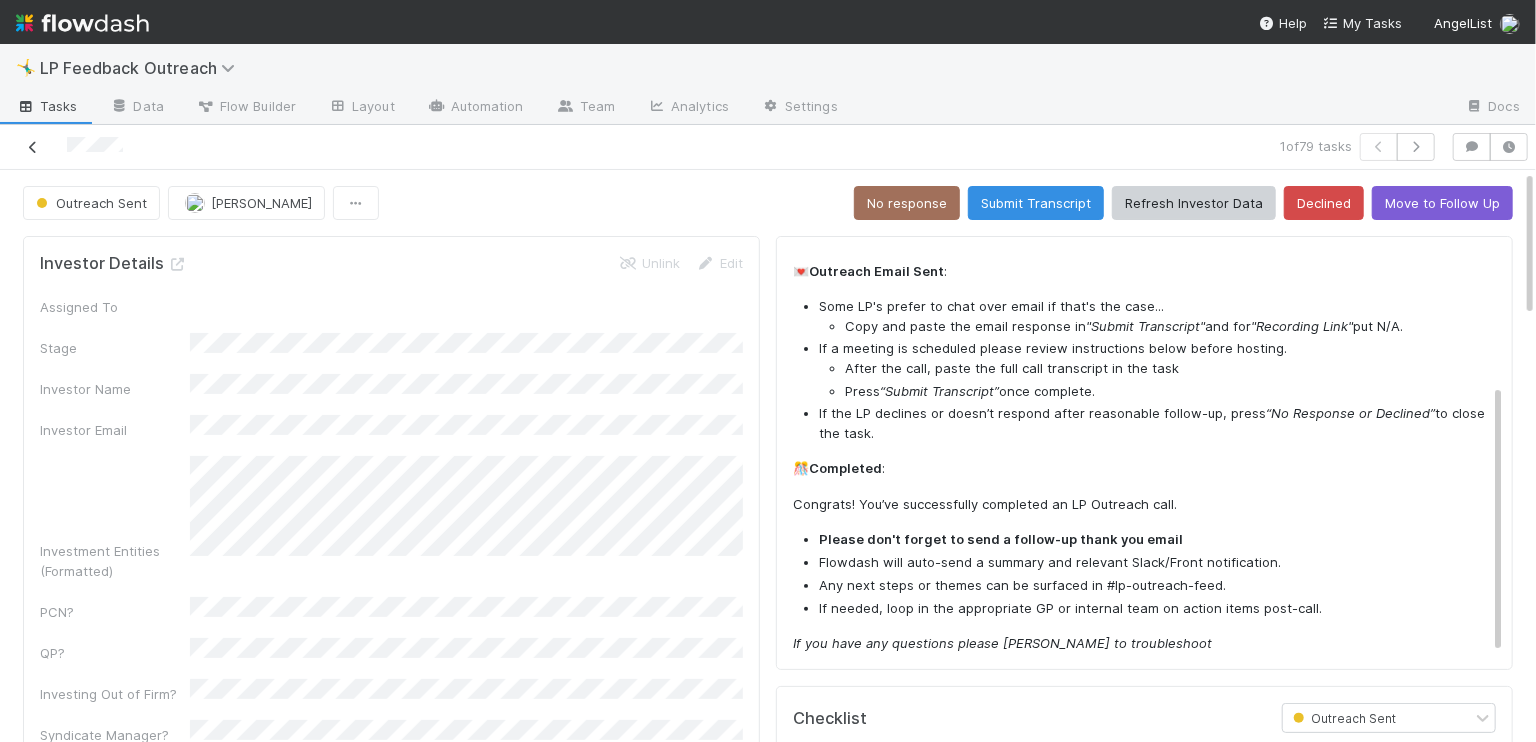 click at bounding box center (33, 147) 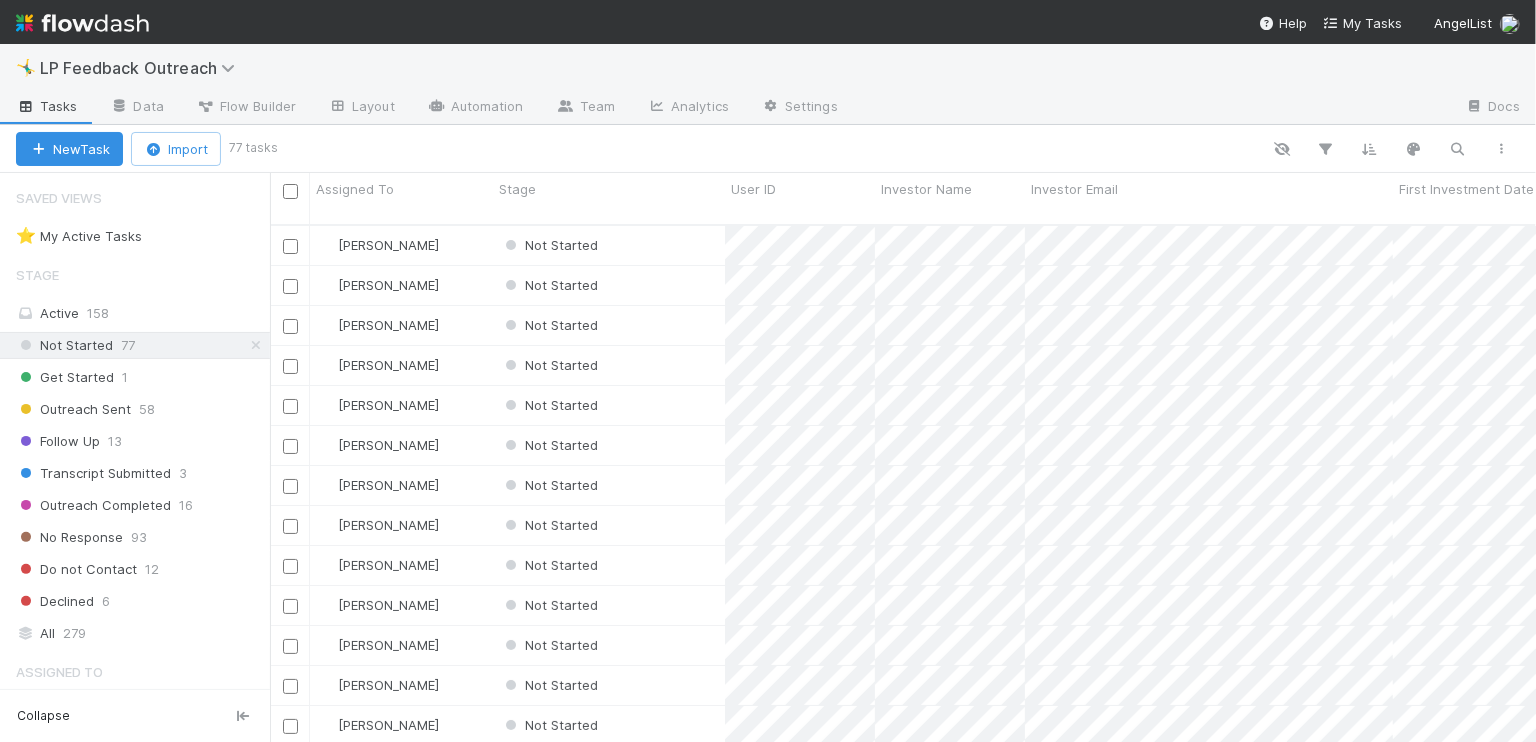 scroll, scrollTop: 0, scrollLeft: 0, axis: both 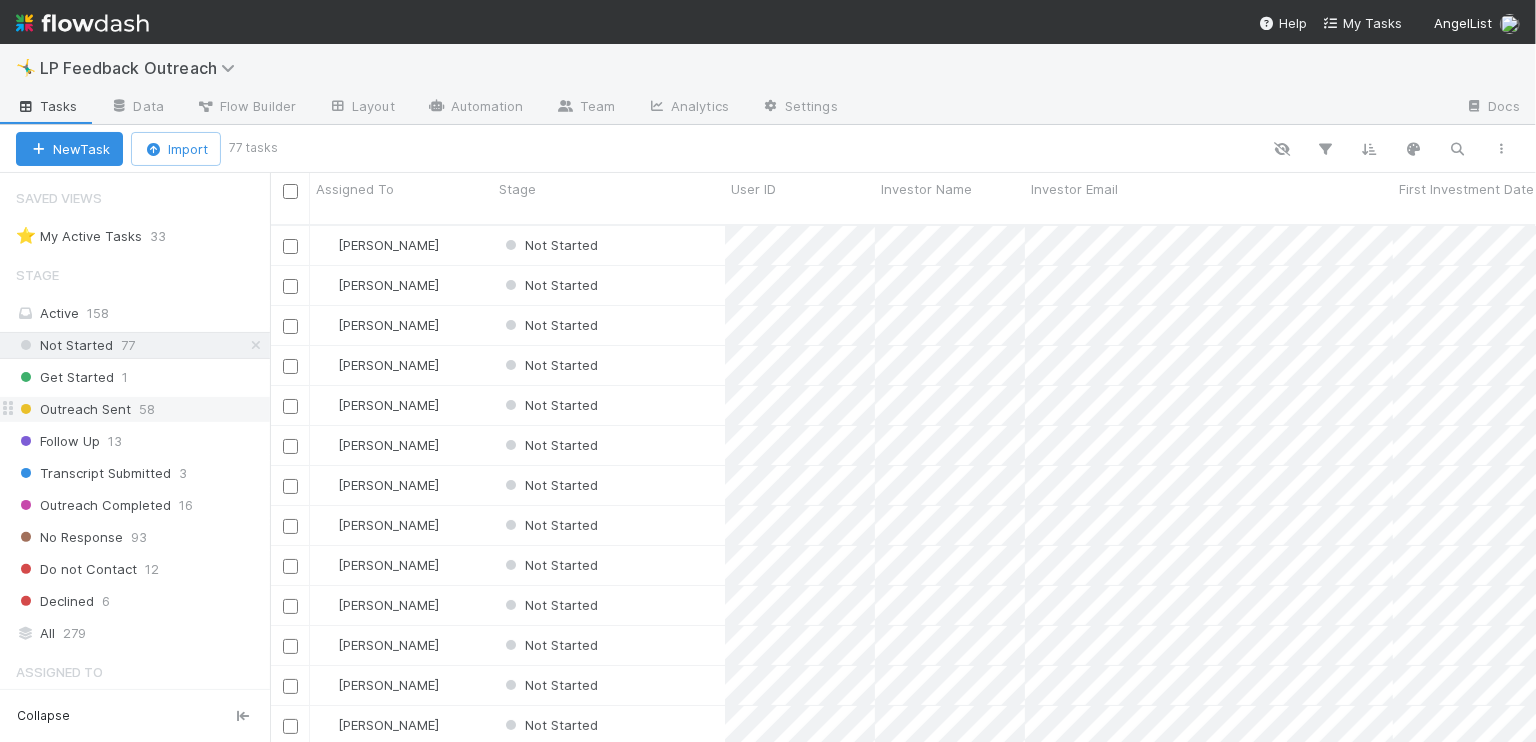 click on "Outreach Sent   58" at bounding box center [143, 409] 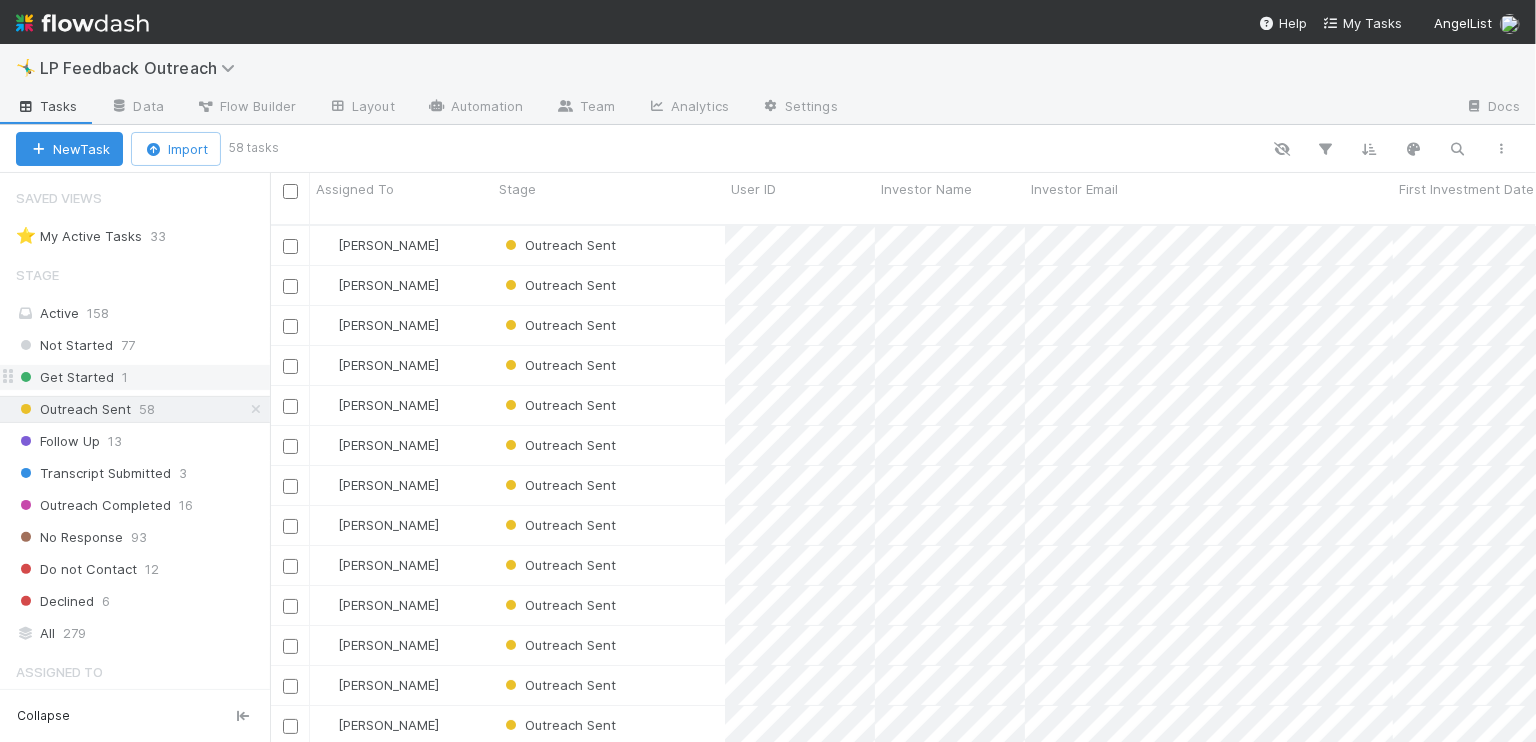 click on "Get Started   1" at bounding box center (143, 377) 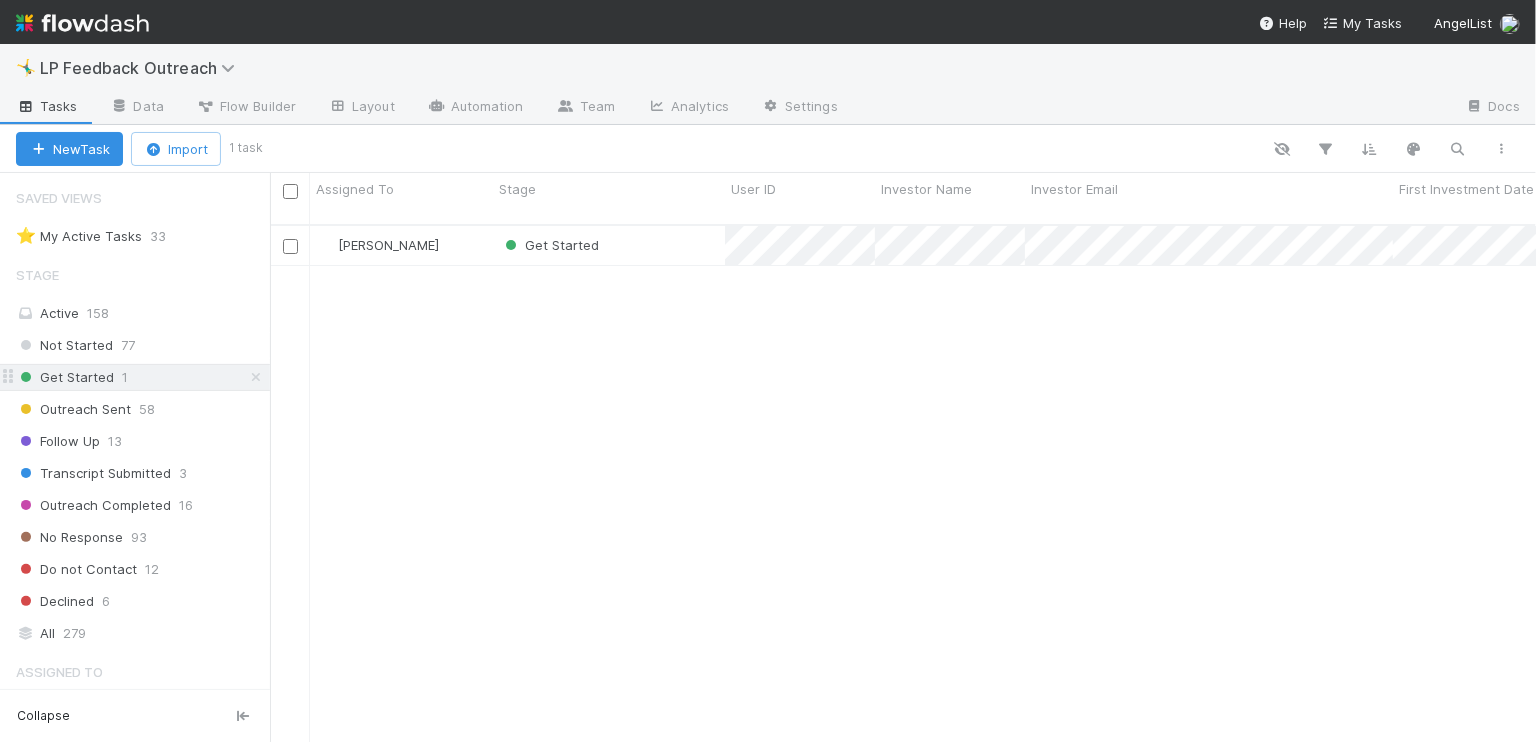 scroll, scrollTop: 0, scrollLeft: 0, axis: both 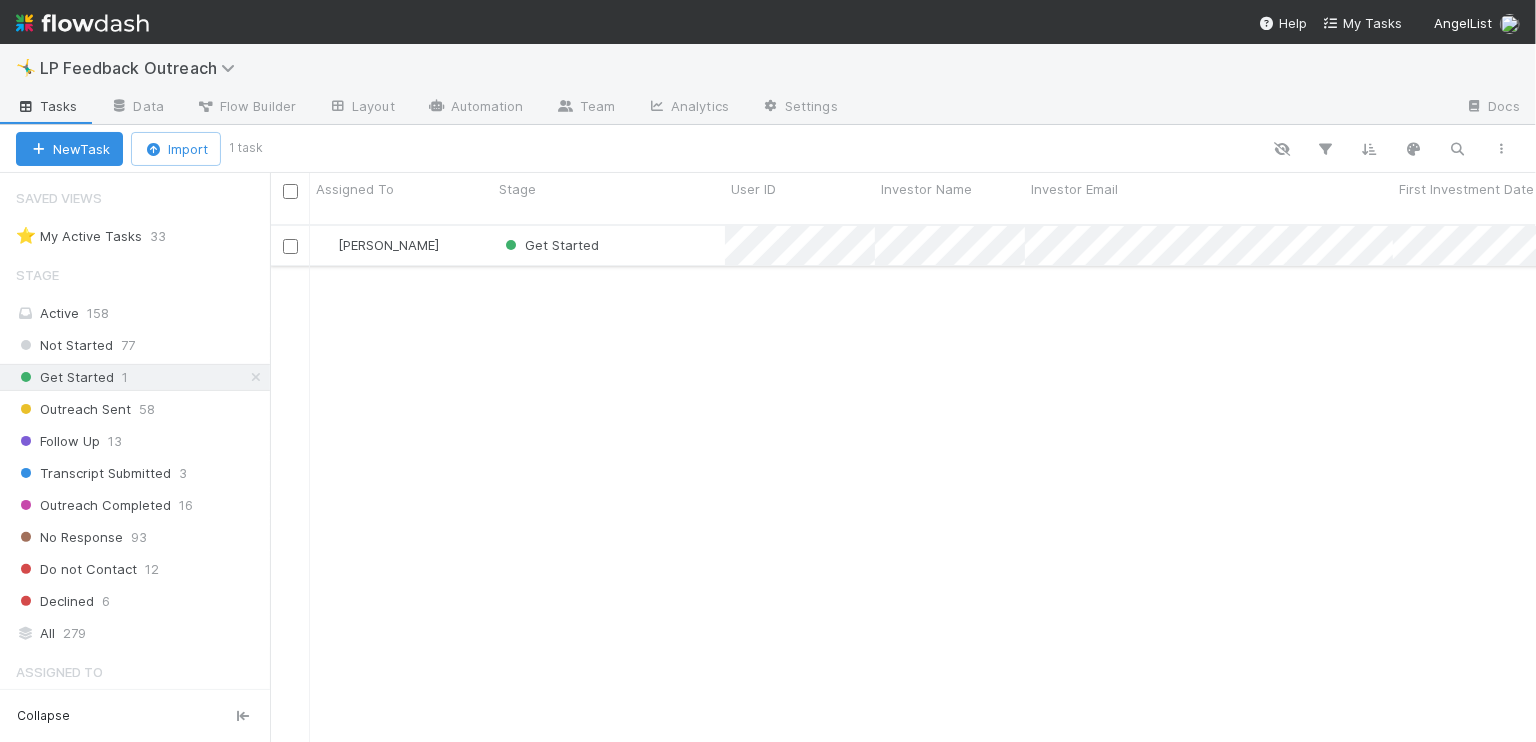 click on "Get Started" at bounding box center (609, 245) 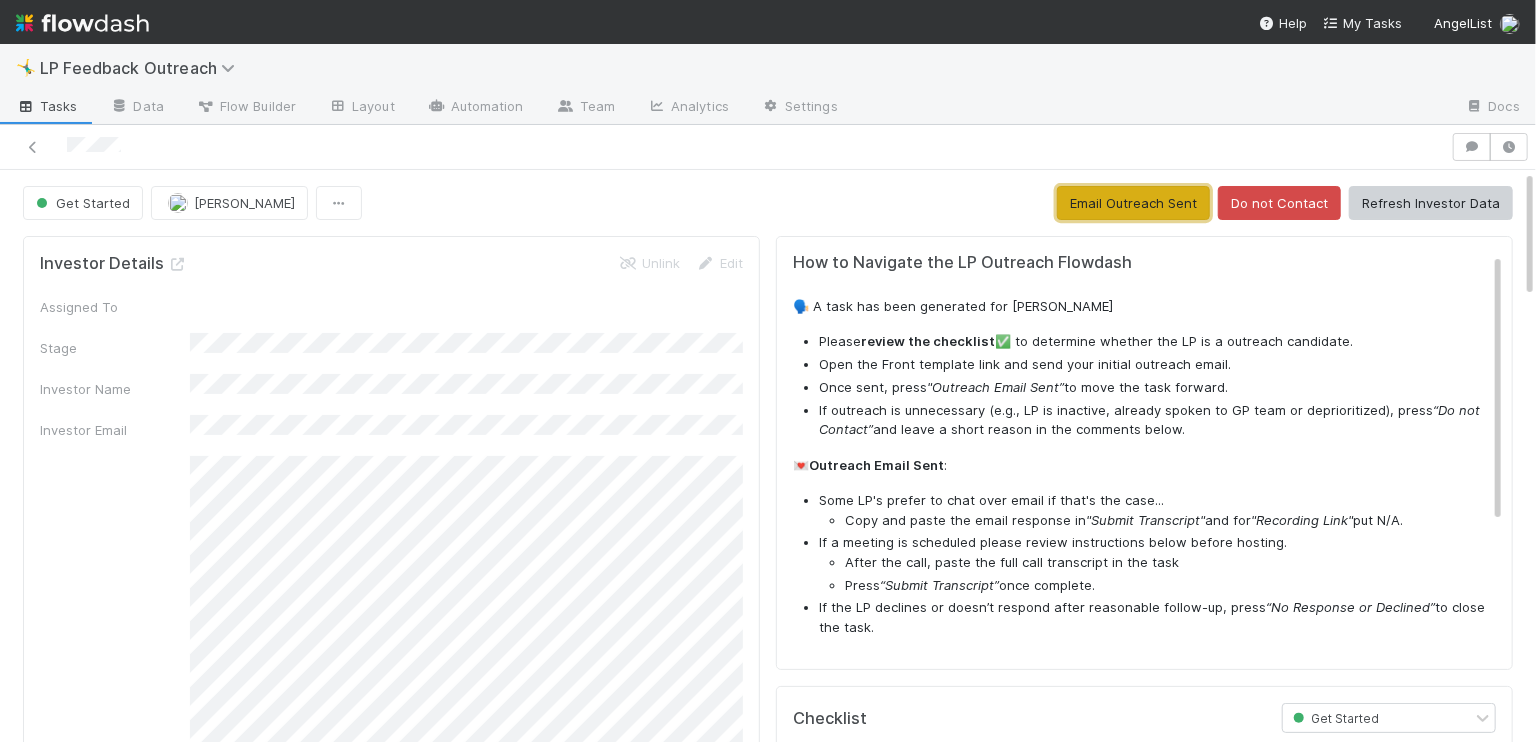 click on "Email Outreach Sent" at bounding box center (1133, 203) 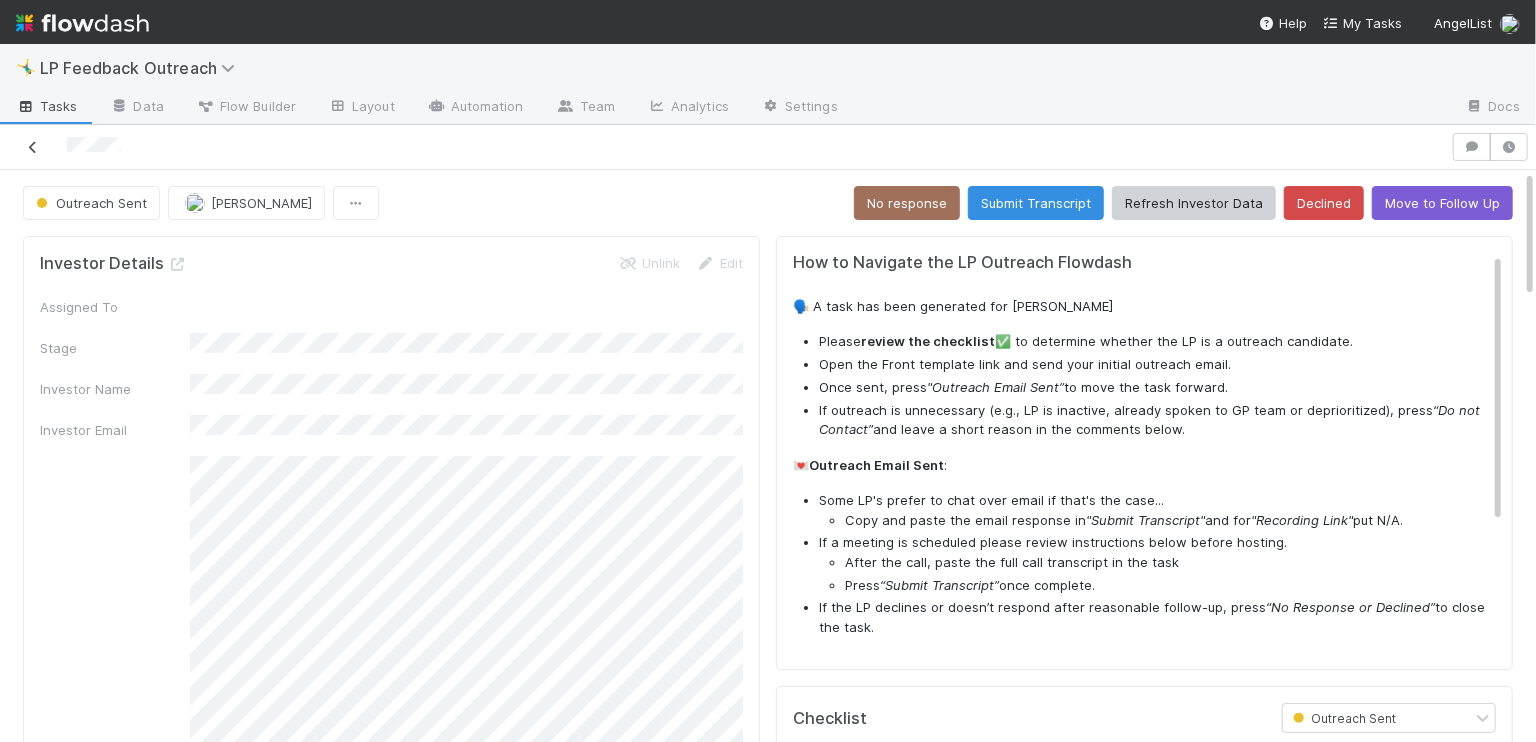 click at bounding box center (33, 147) 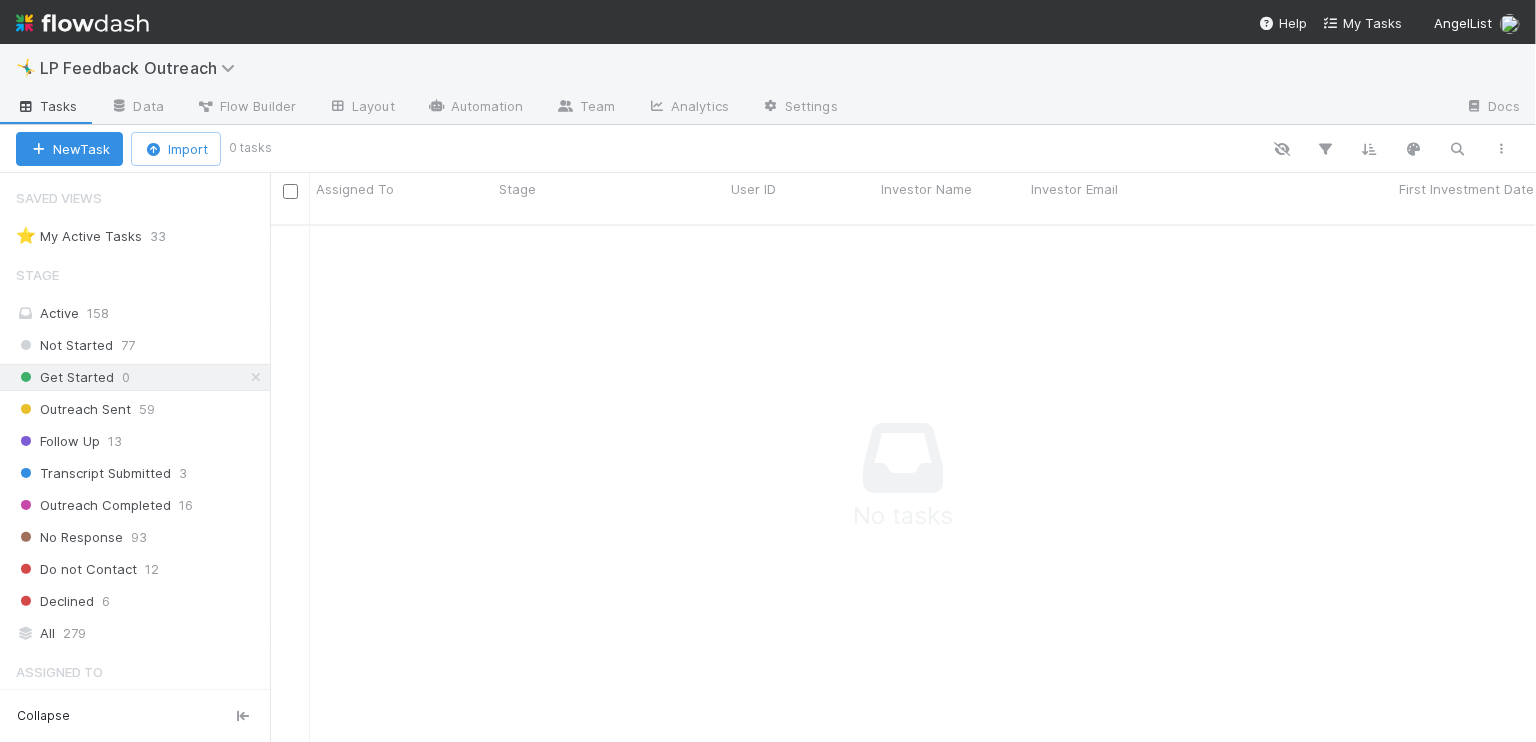 scroll, scrollTop: 0, scrollLeft: 0, axis: both 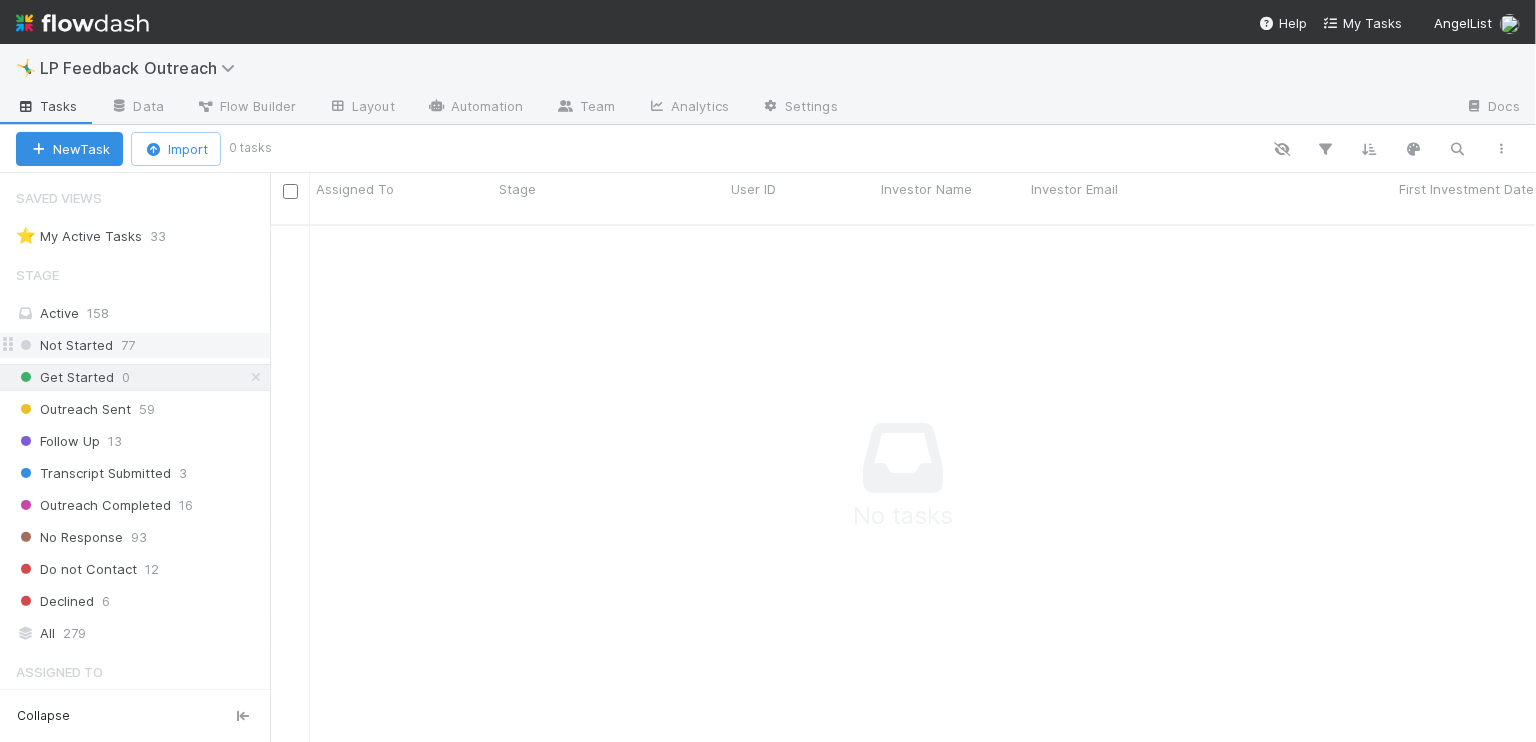 click on "Not Started   77" at bounding box center [143, 345] 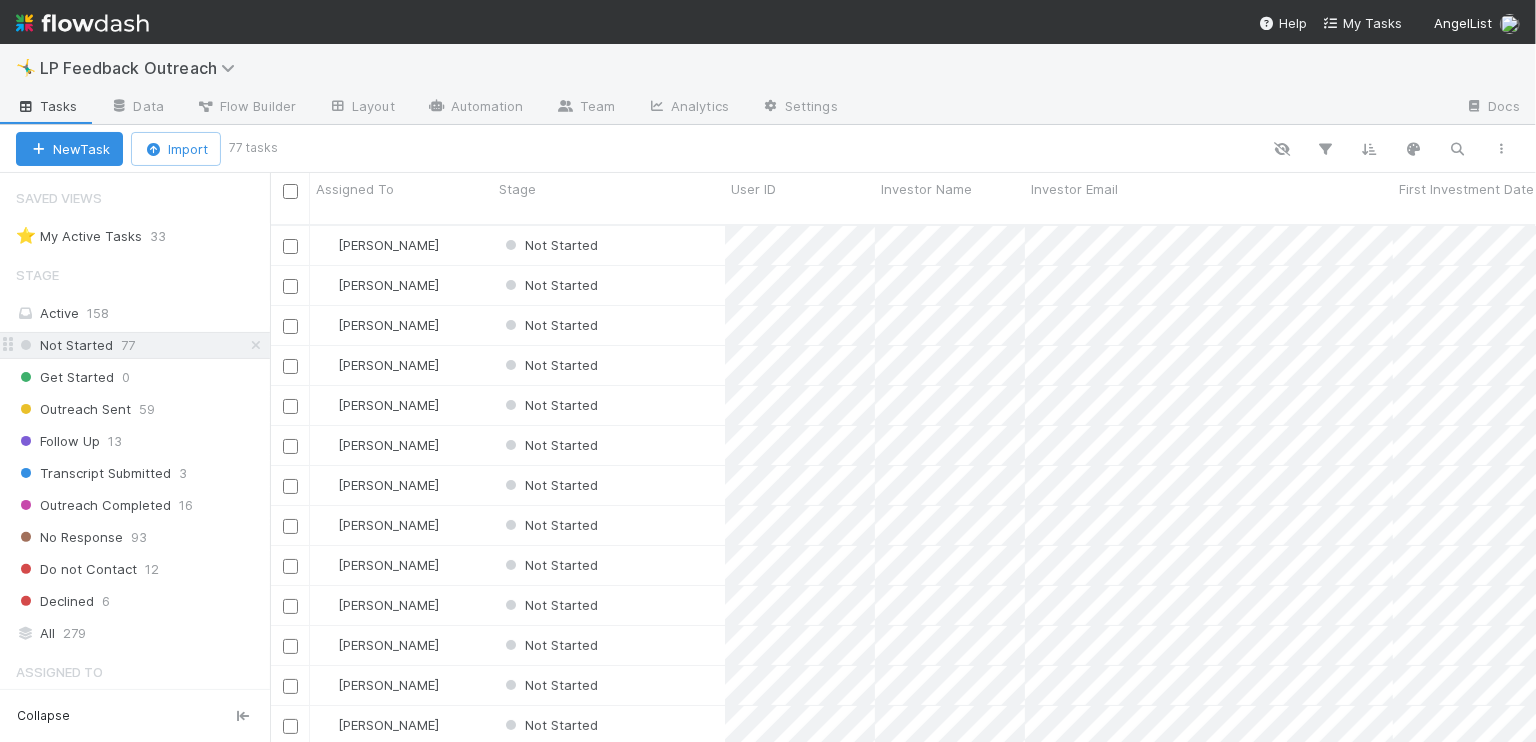 scroll, scrollTop: 0, scrollLeft: 0, axis: both 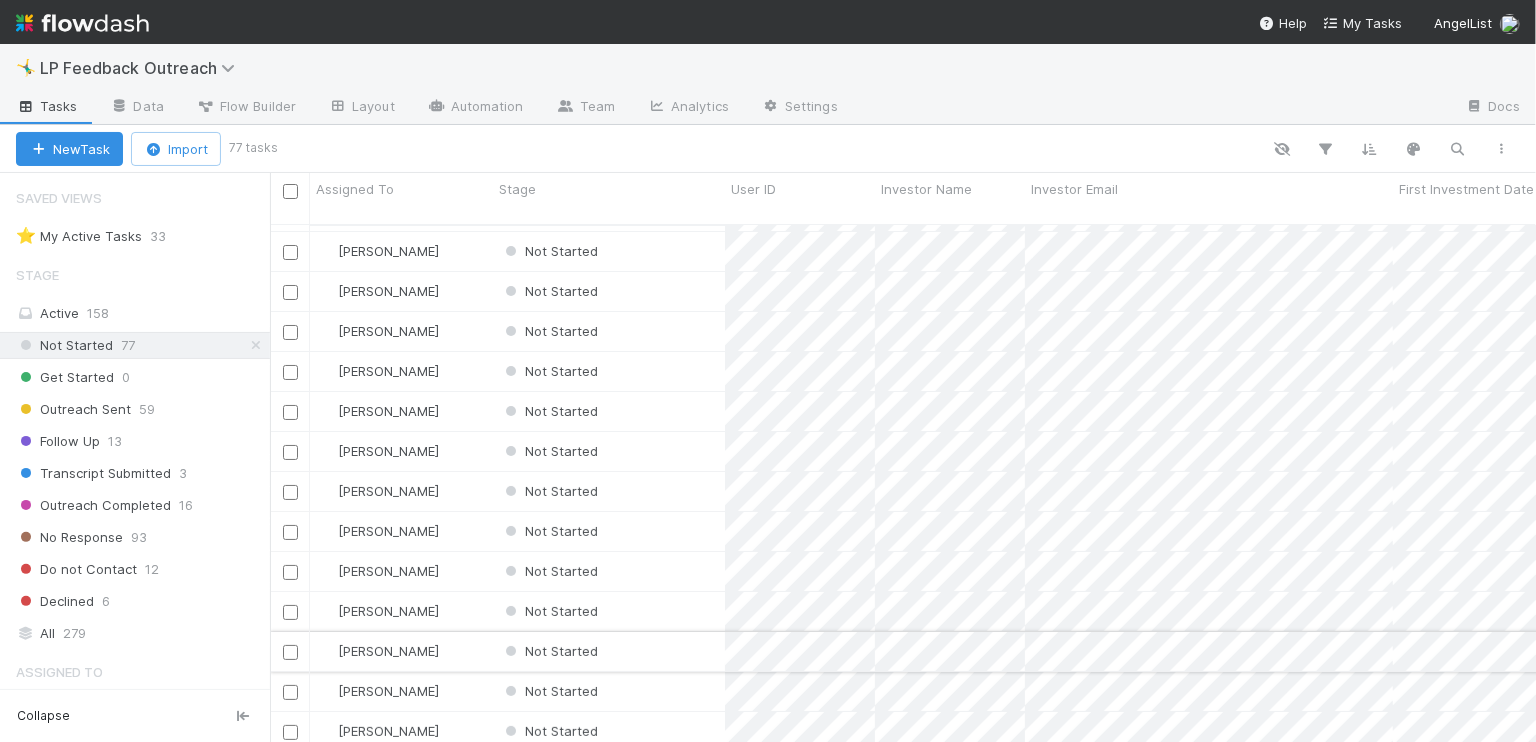 click on "[PERSON_NAME]" at bounding box center (401, 651) 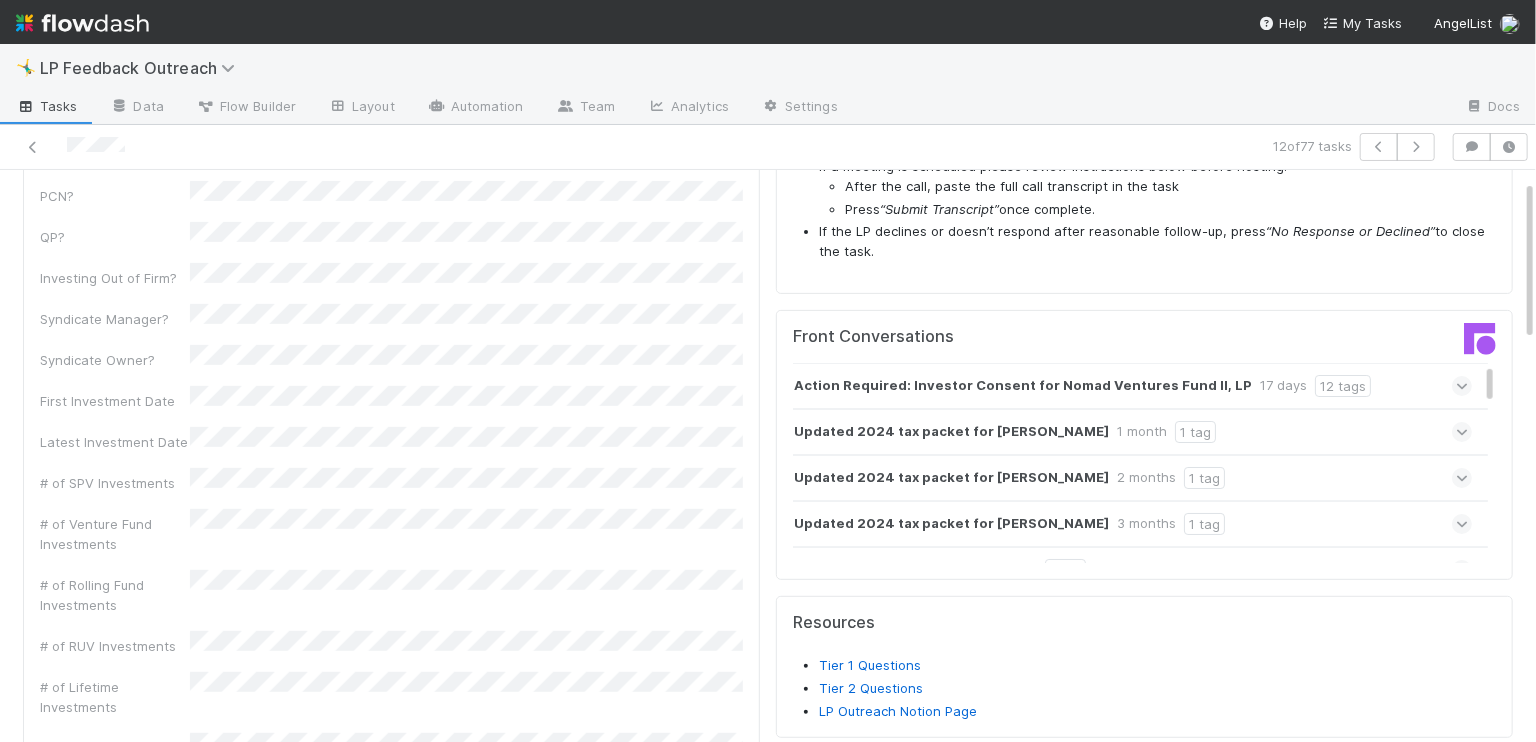 scroll, scrollTop: 0, scrollLeft: 0, axis: both 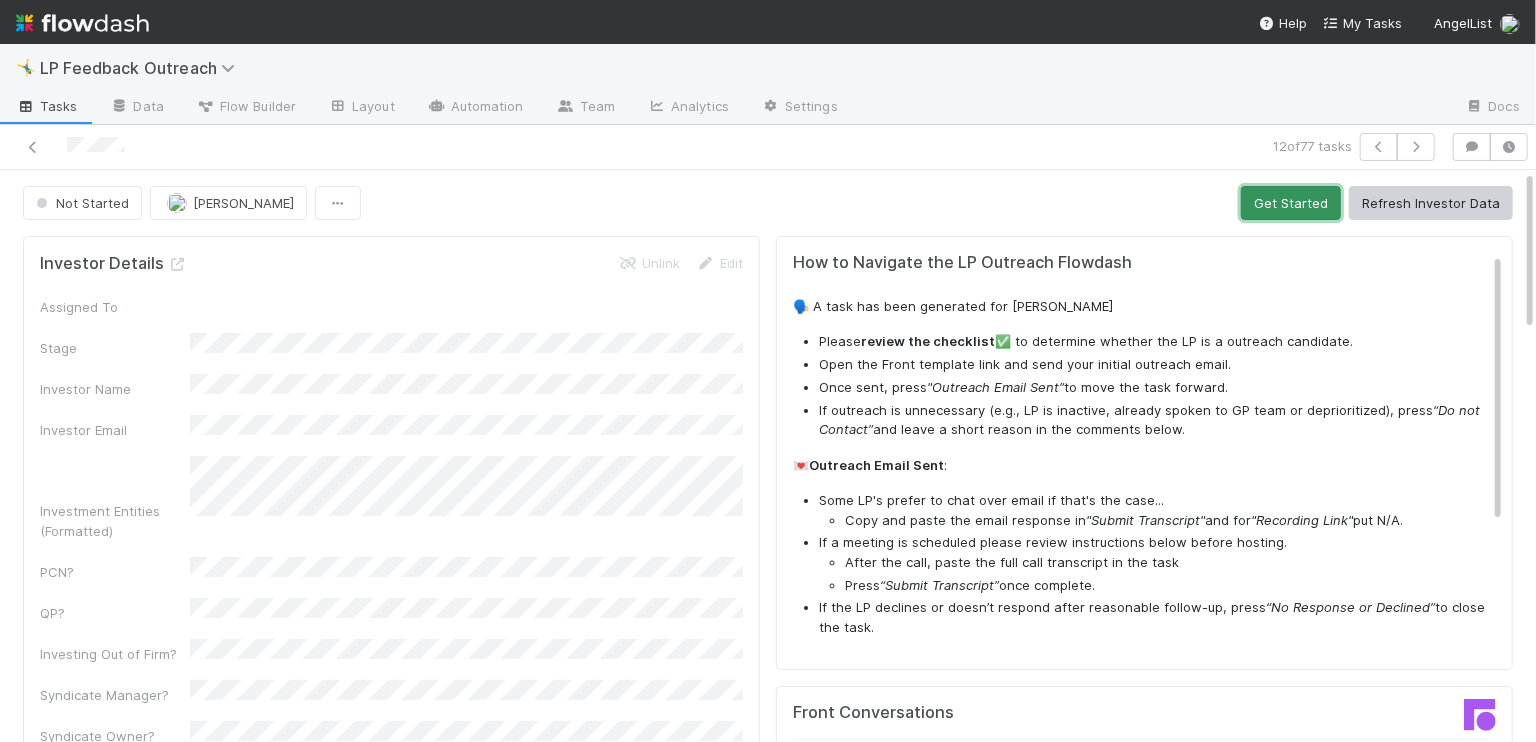 click on "Get Started" at bounding box center (1291, 203) 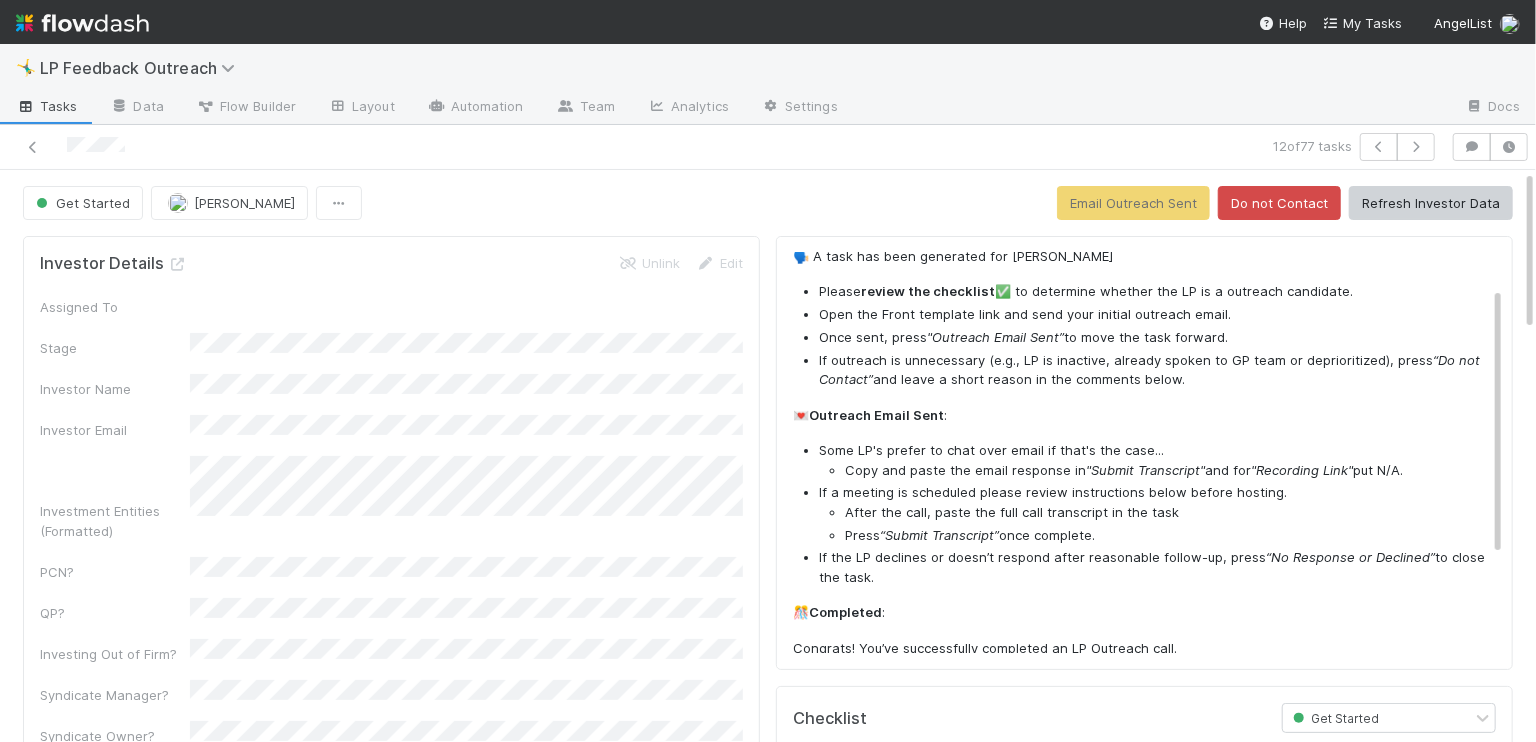 scroll, scrollTop: 76, scrollLeft: 0, axis: vertical 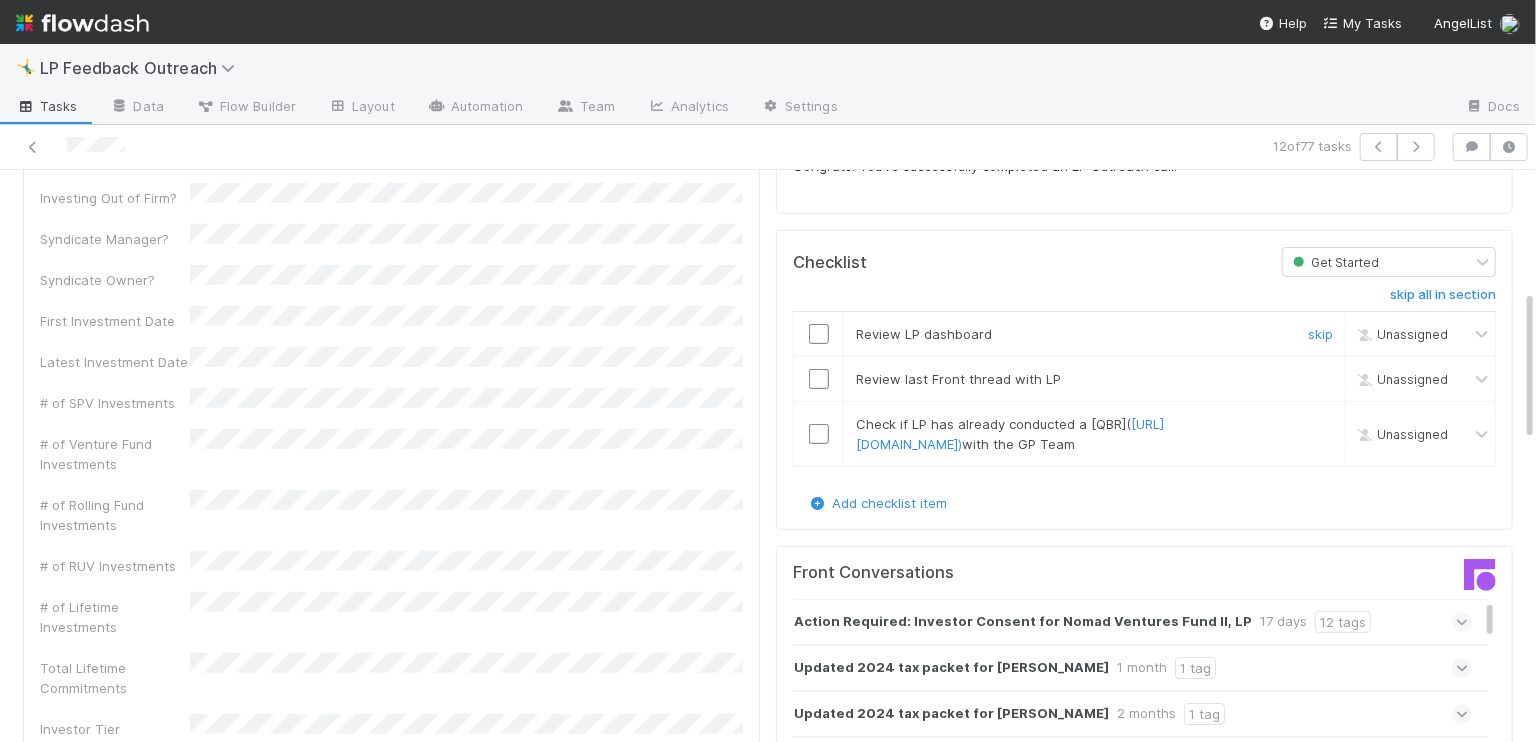 click at bounding box center (819, 334) 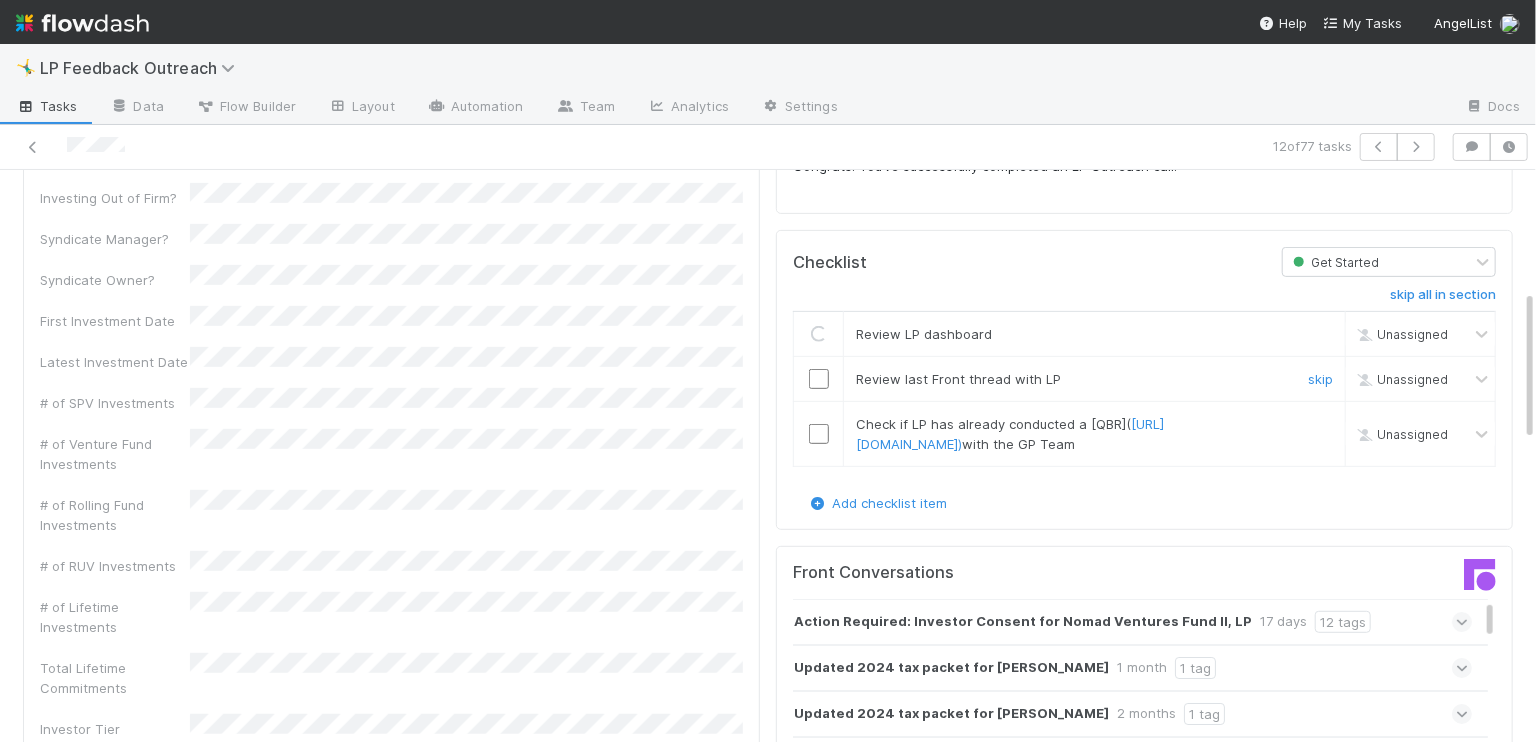 click at bounding box center (819, 379) 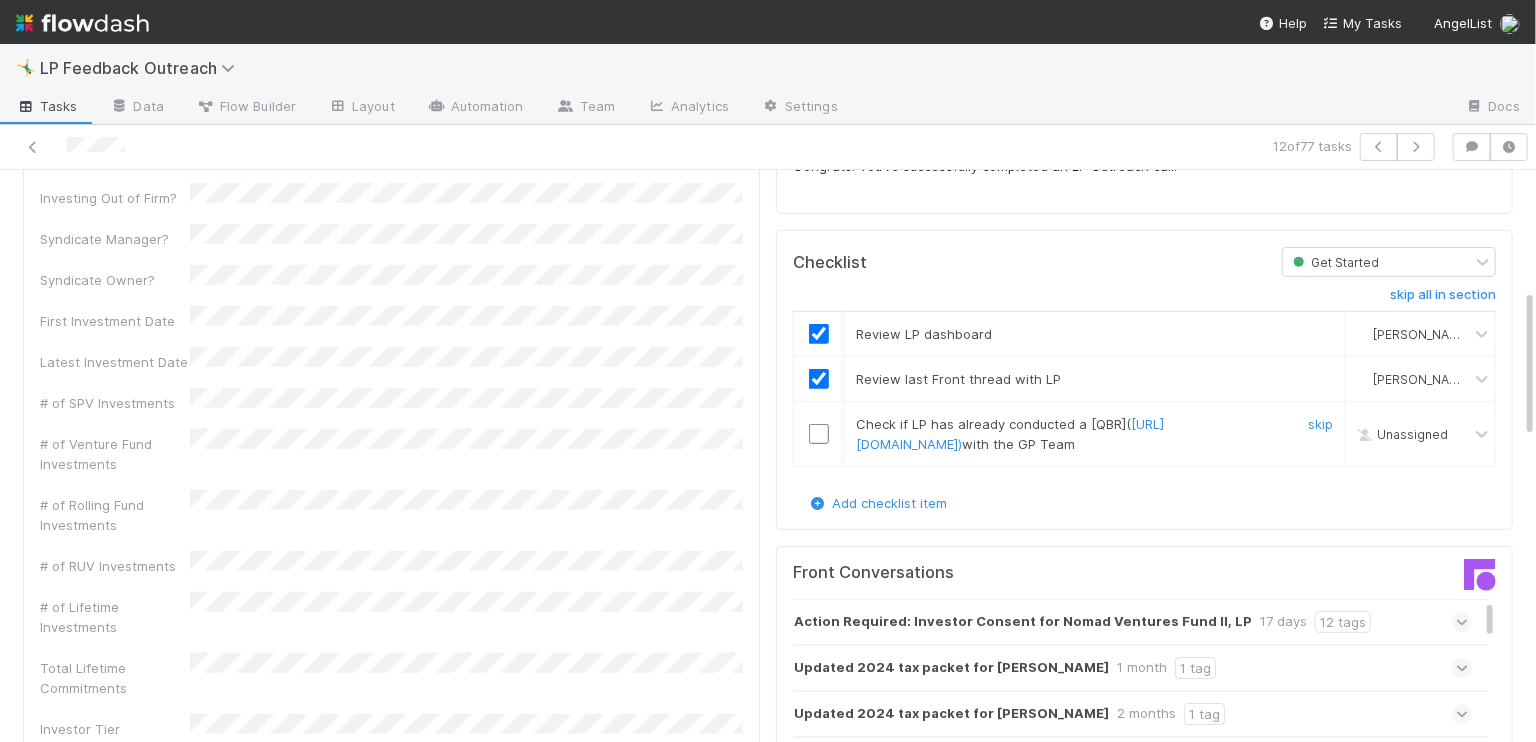 click at bounding box center [819, 434] 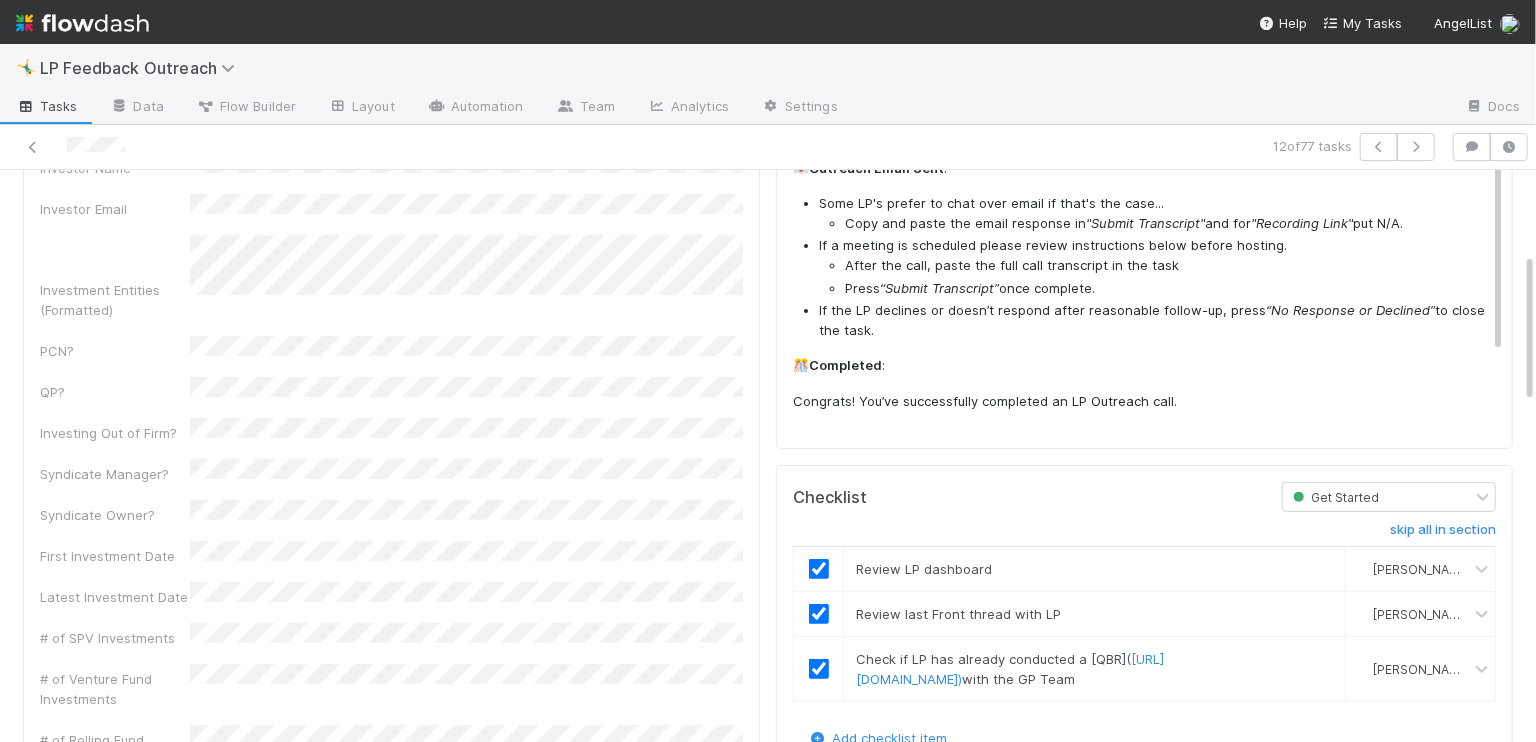 scroll, scrollTop: 0, scrollLeft: 0, axis: both 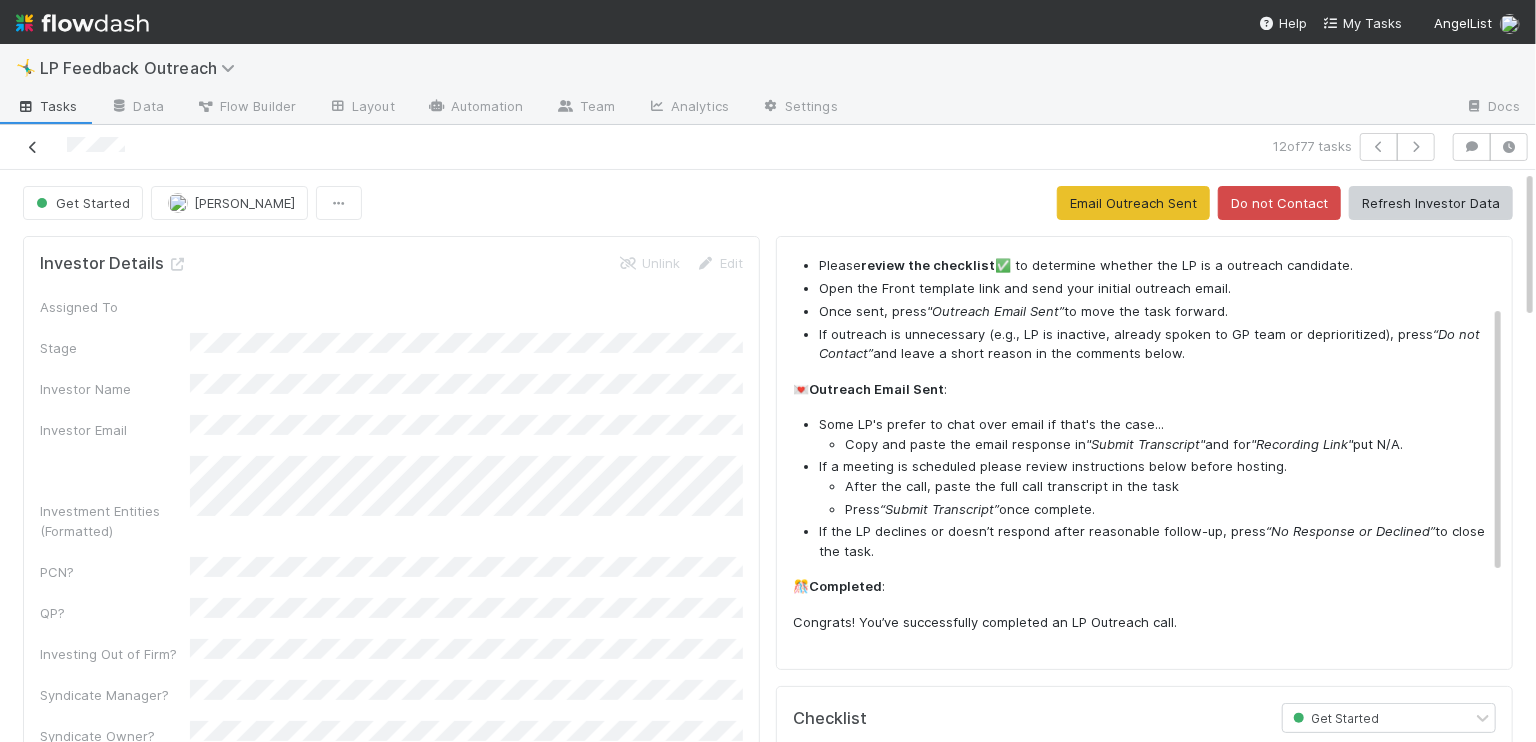 click at bounding box center (33, 147) 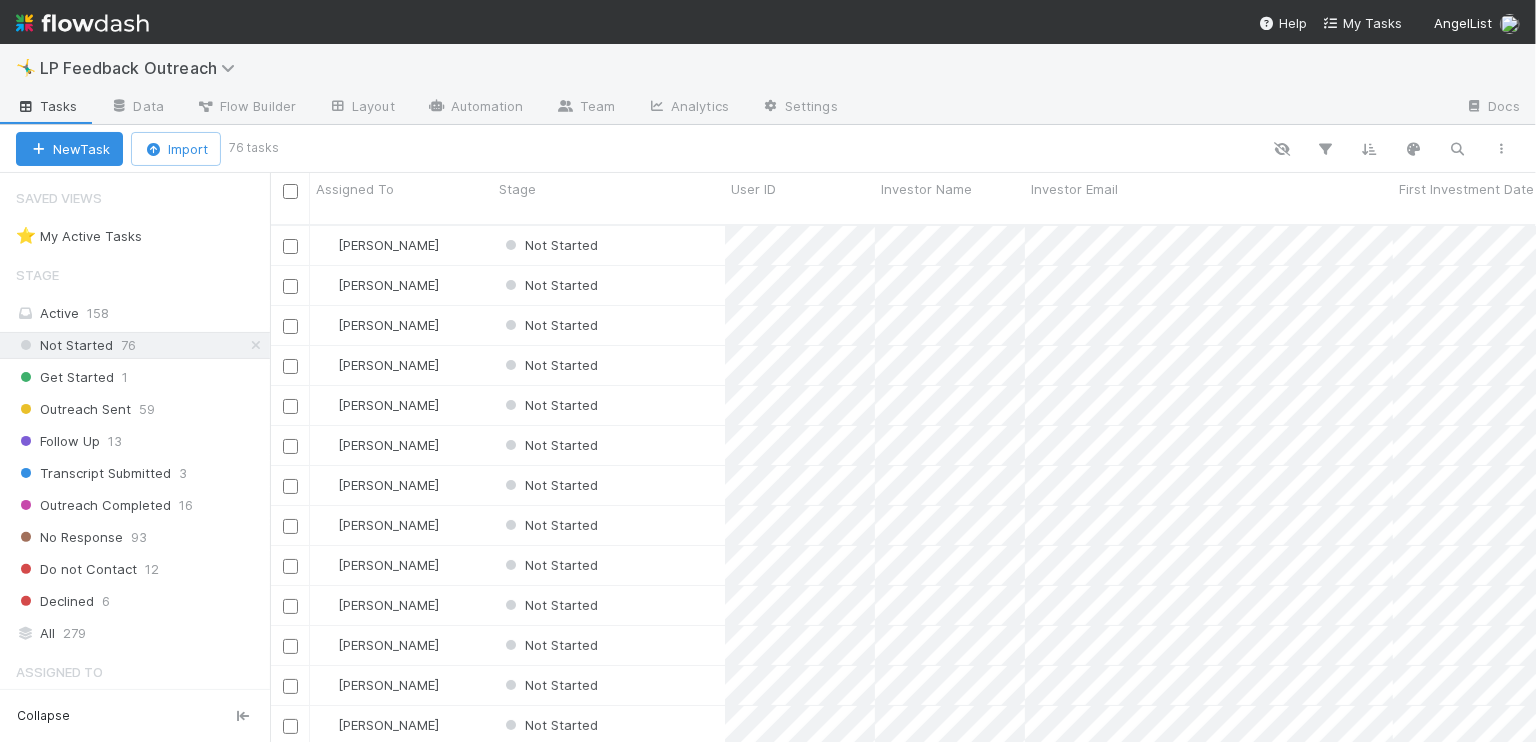 scroll, scrollTop: 0, scrollLeft: 0, axis: both 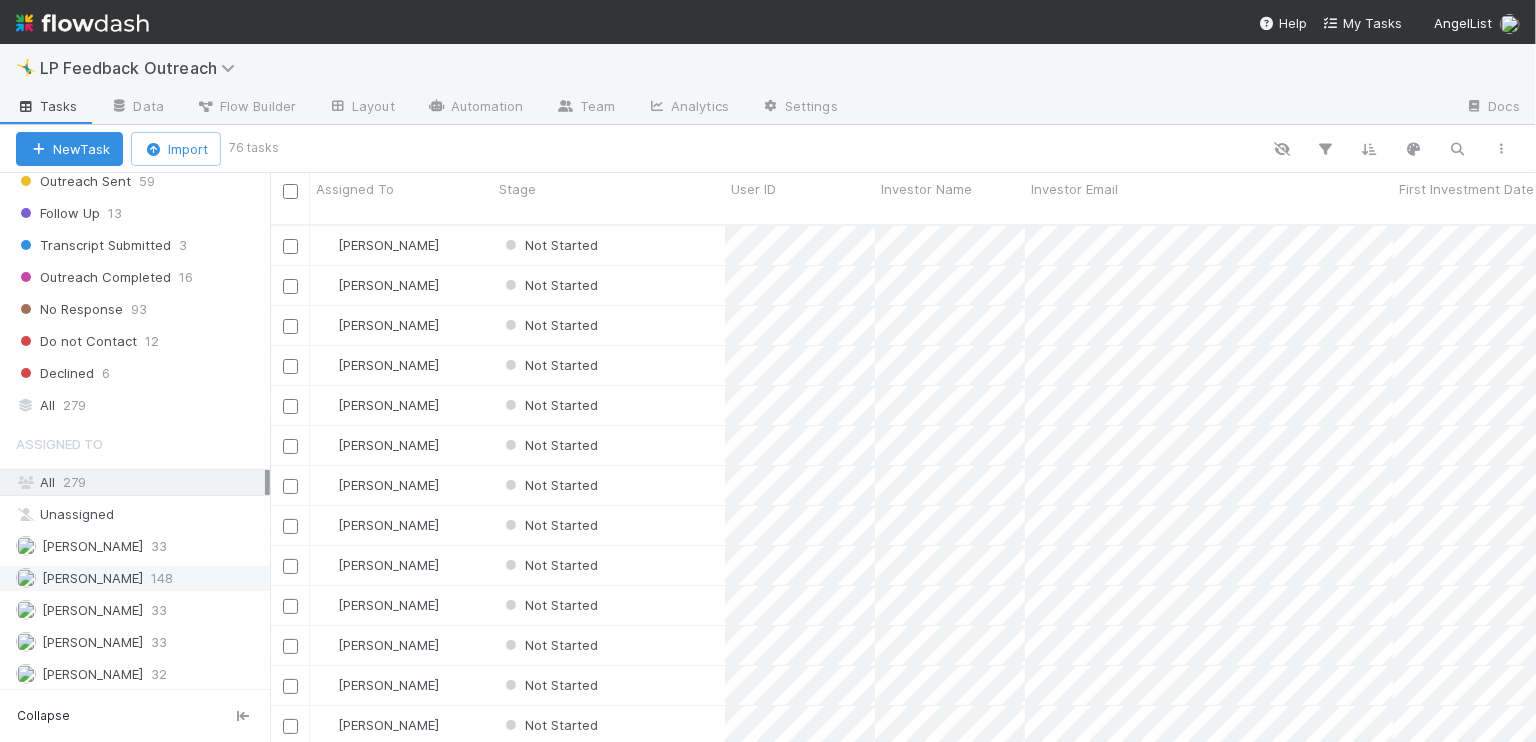 click on "[PERSON_NAME]" at bounding box center [92, 578] 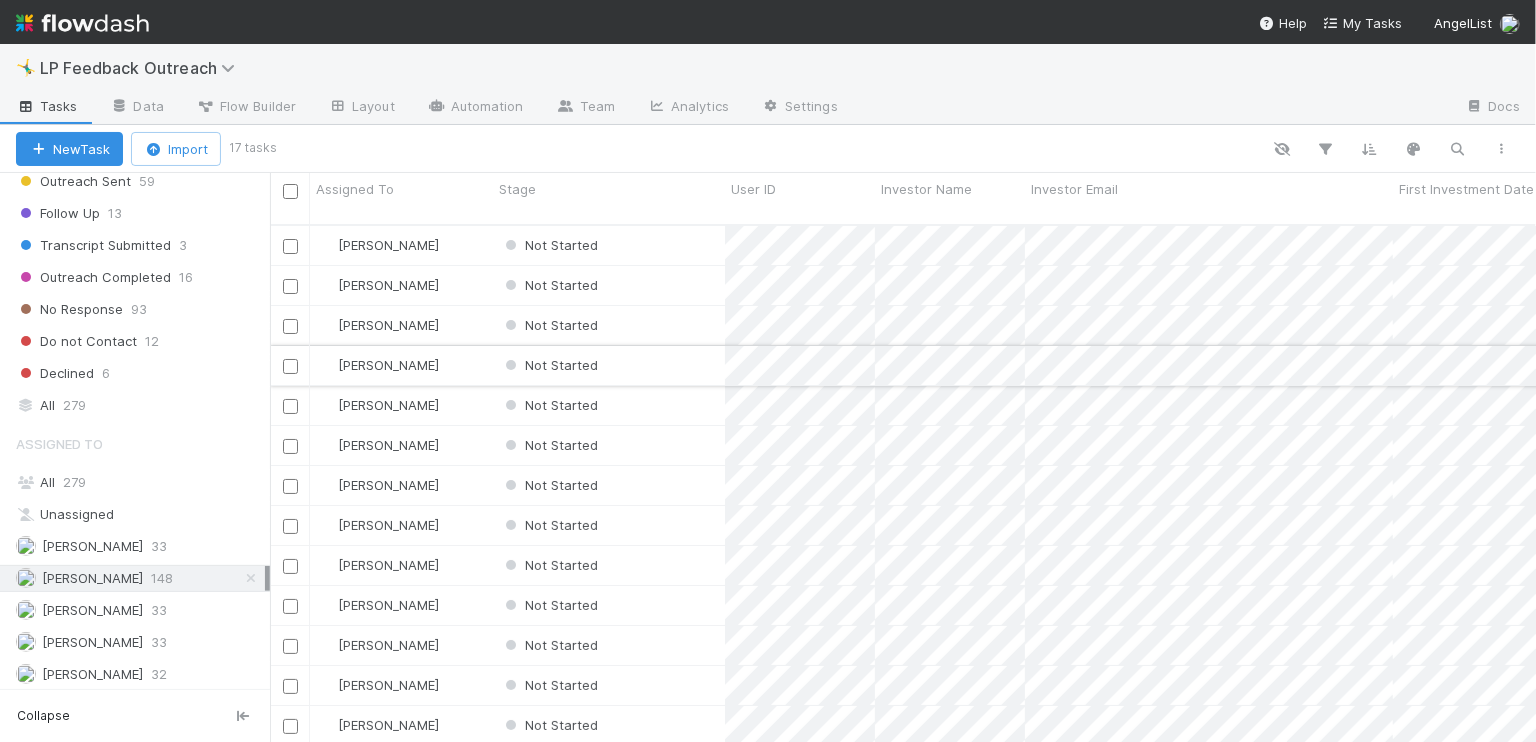 scroll, scrollTop: 0, scrollLeft: 0, axis: both 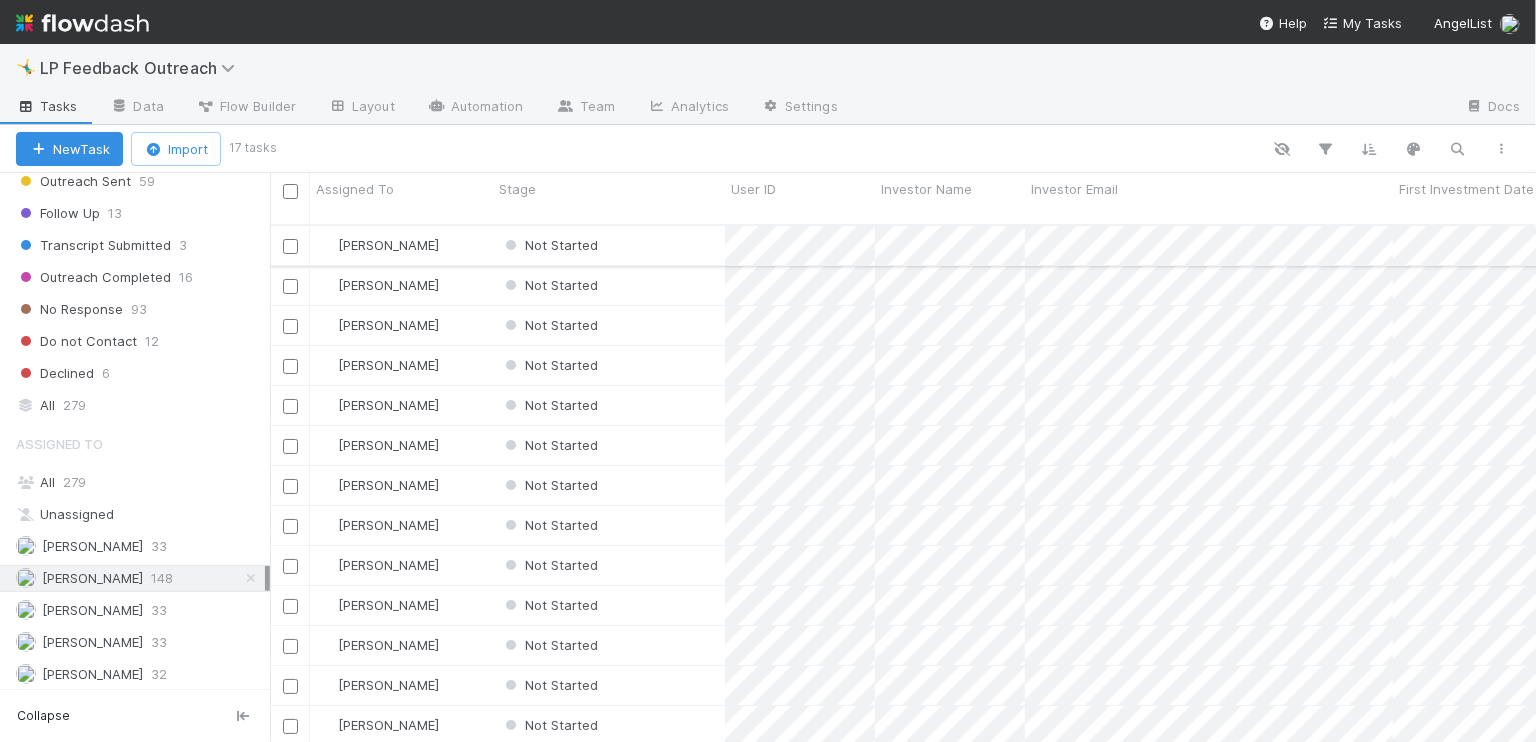 click on "Not Started" at bounding box center (609, 245) 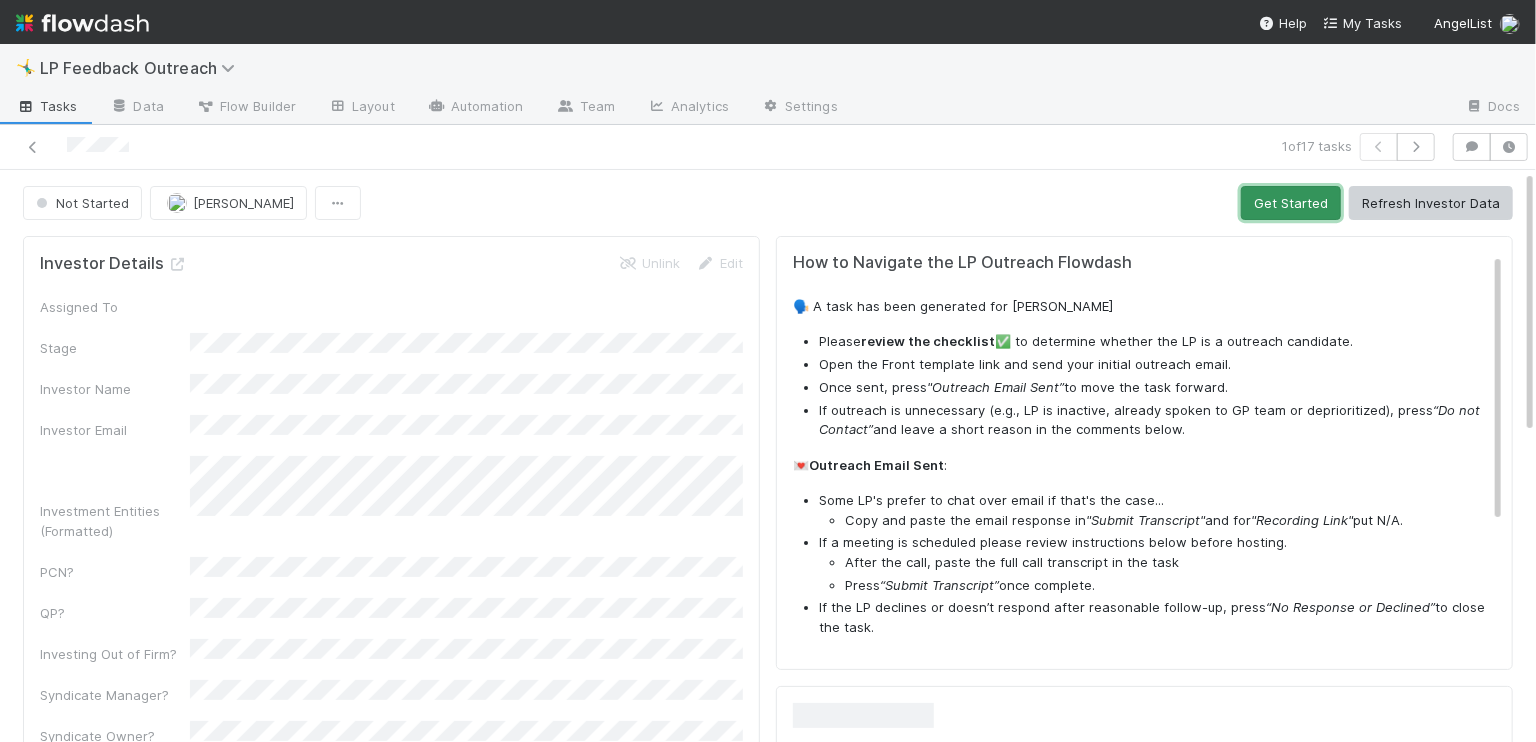 click on "Get Started" at bounding box center (1291, 203) 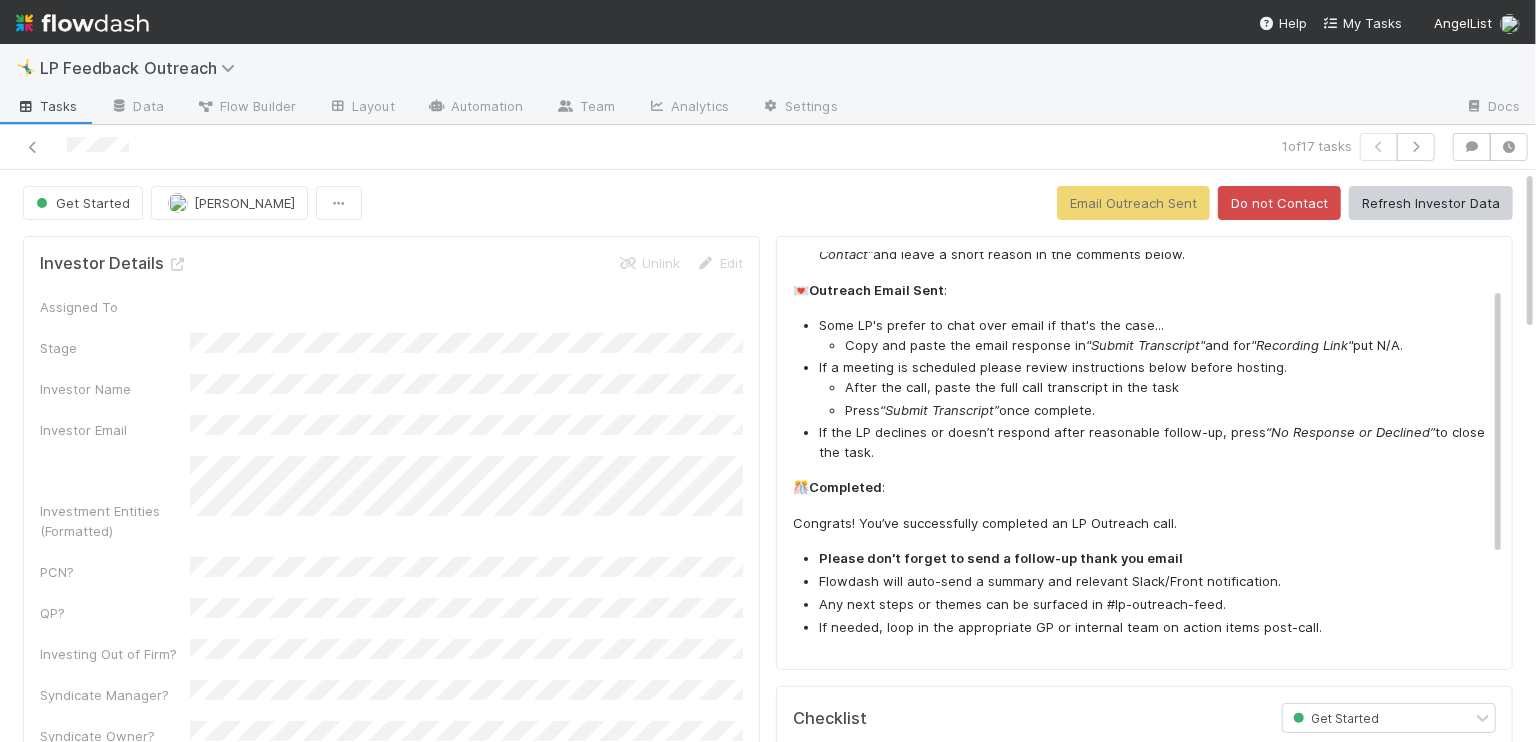 scroll, scrollTop: 194, scrollLeft: 0, axis: vertical 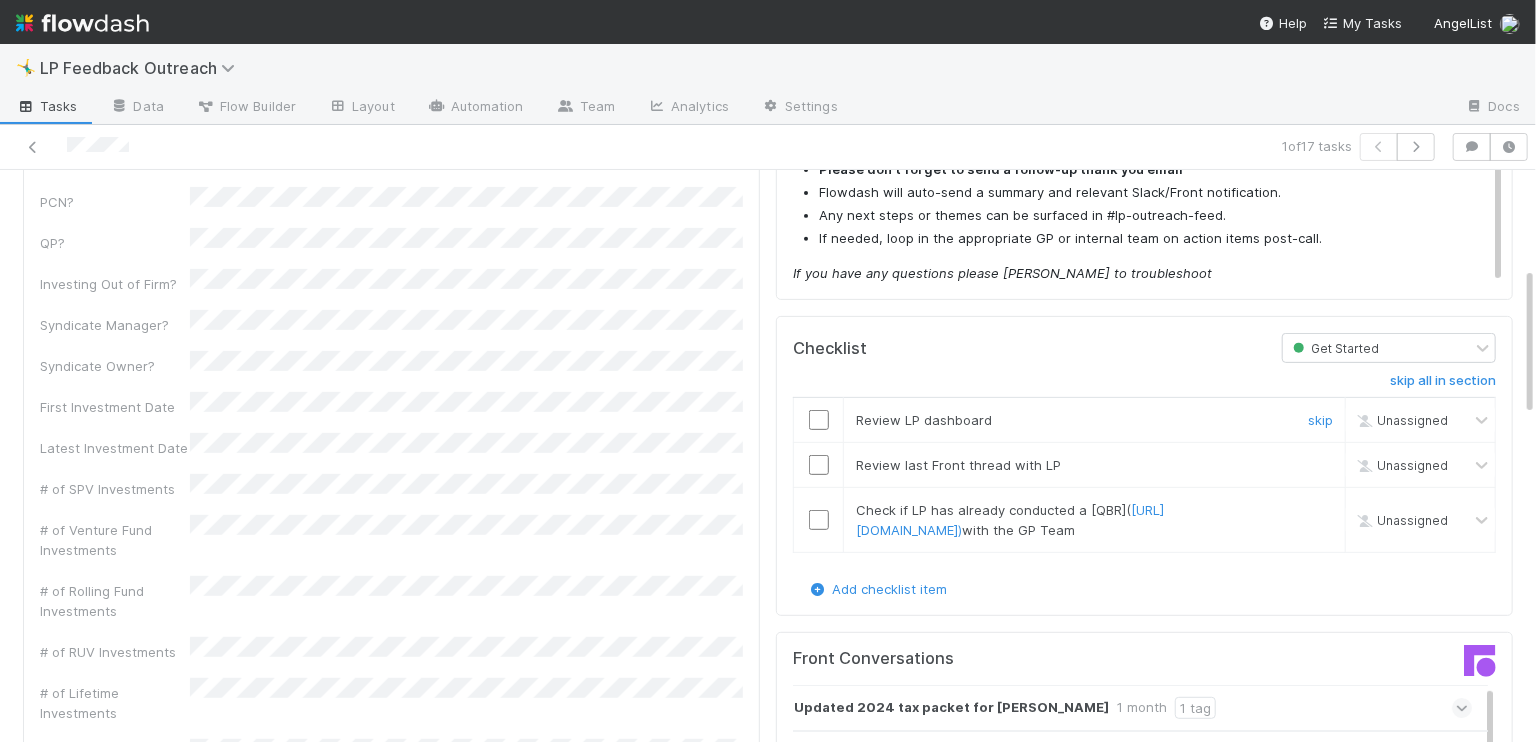click at bounding box center [819, 420] 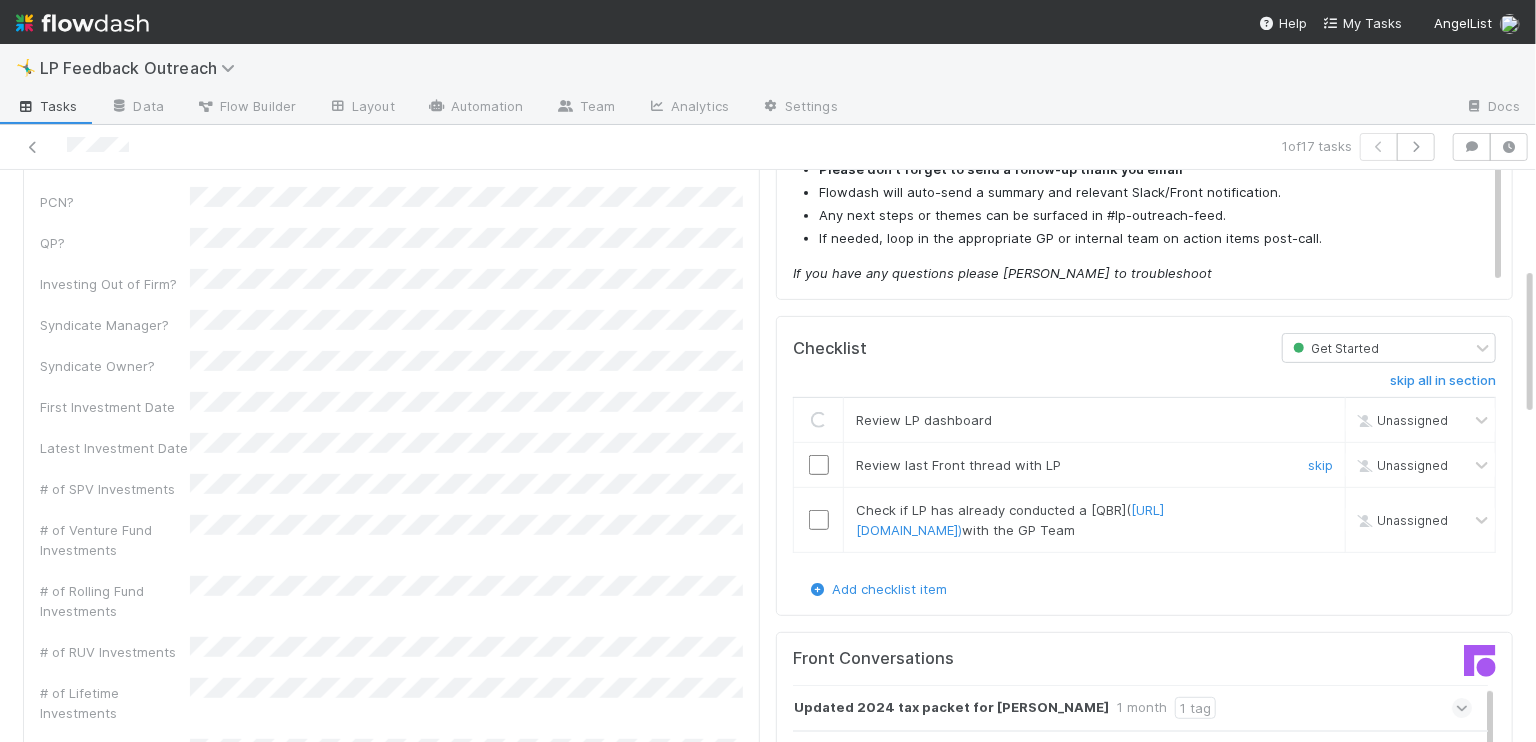 click at bounding box center (819, 465) 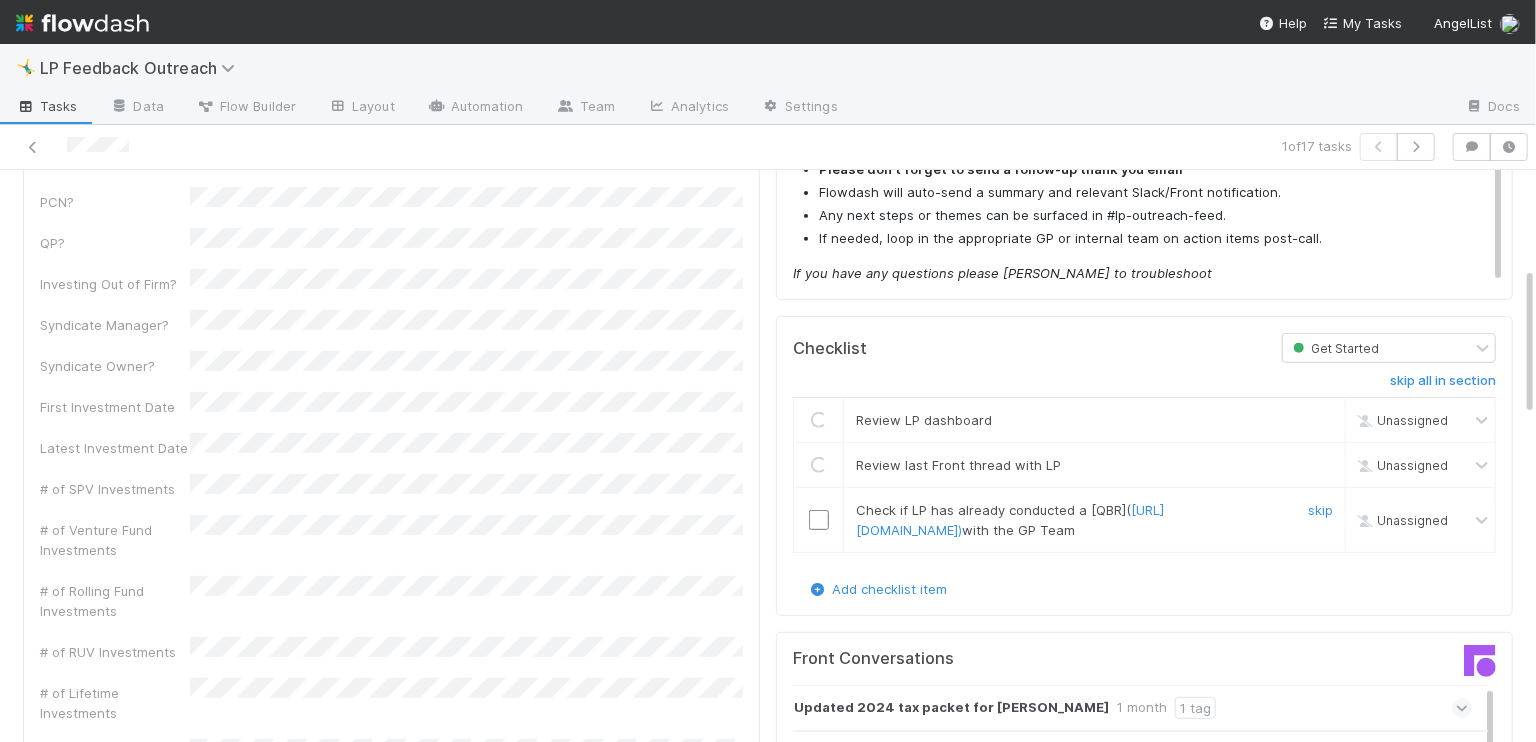 click at bounding box center [819, 520] 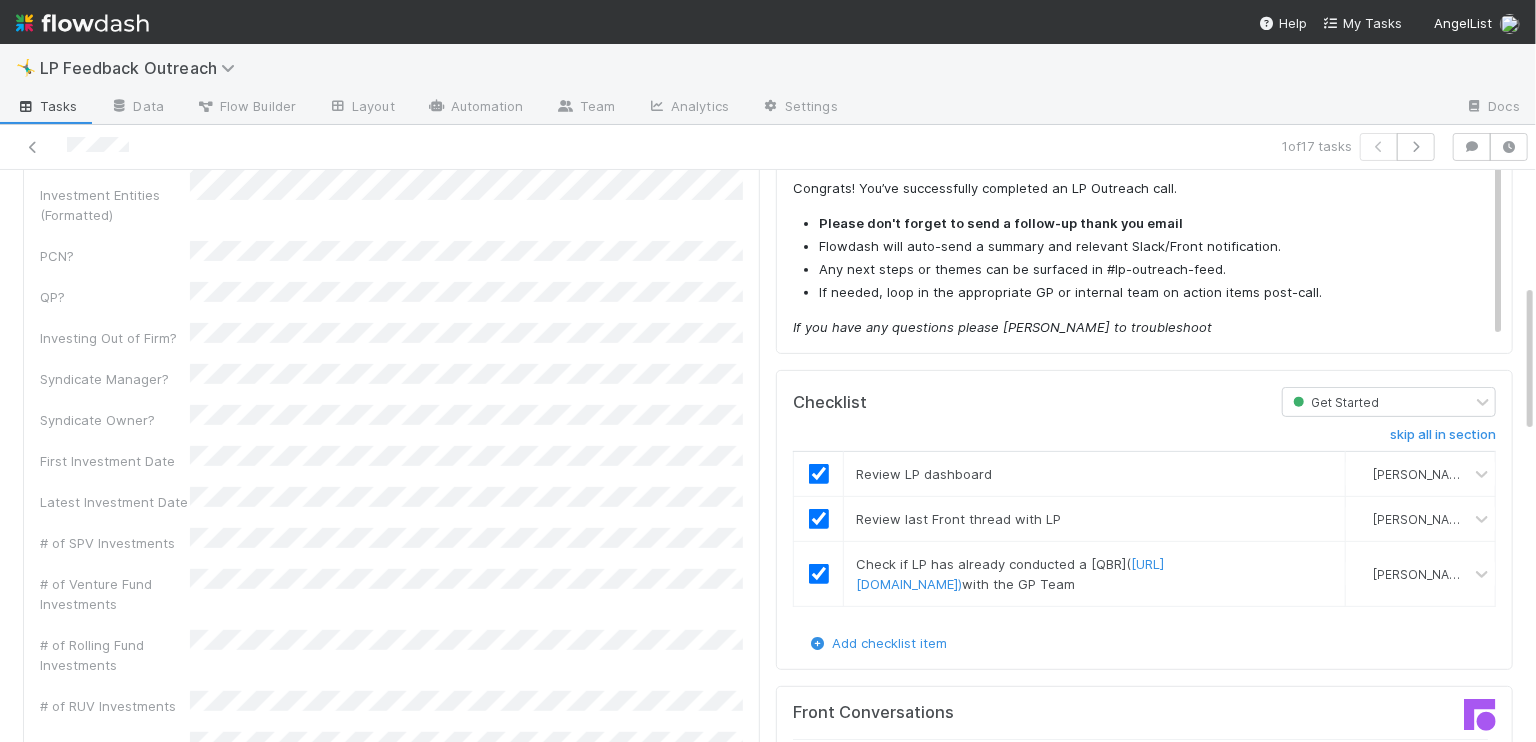 scroll, scrollTop: 0, scrollLeft: 0, axis: both 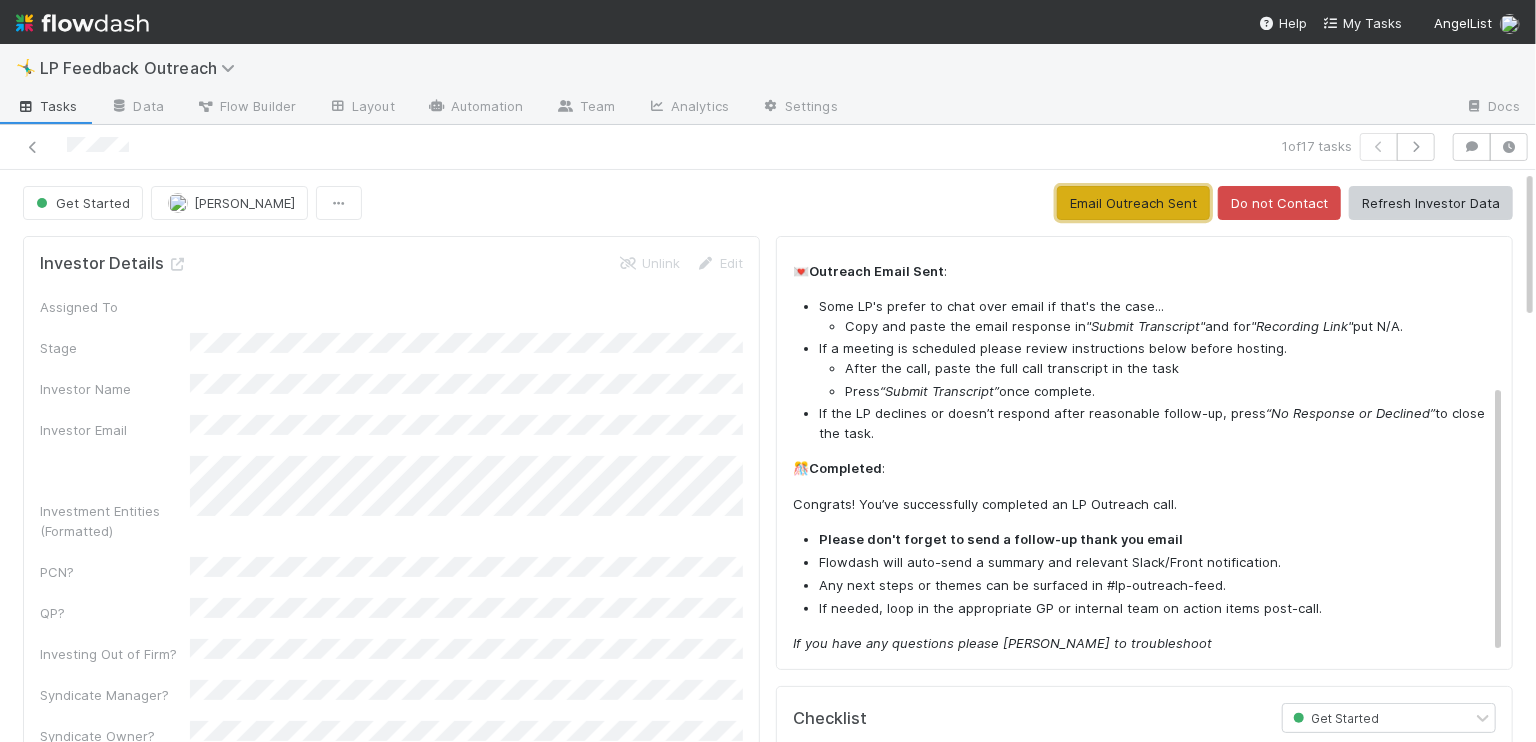 click on "Email Outreach Sent" at bounding box center (1133, 203) 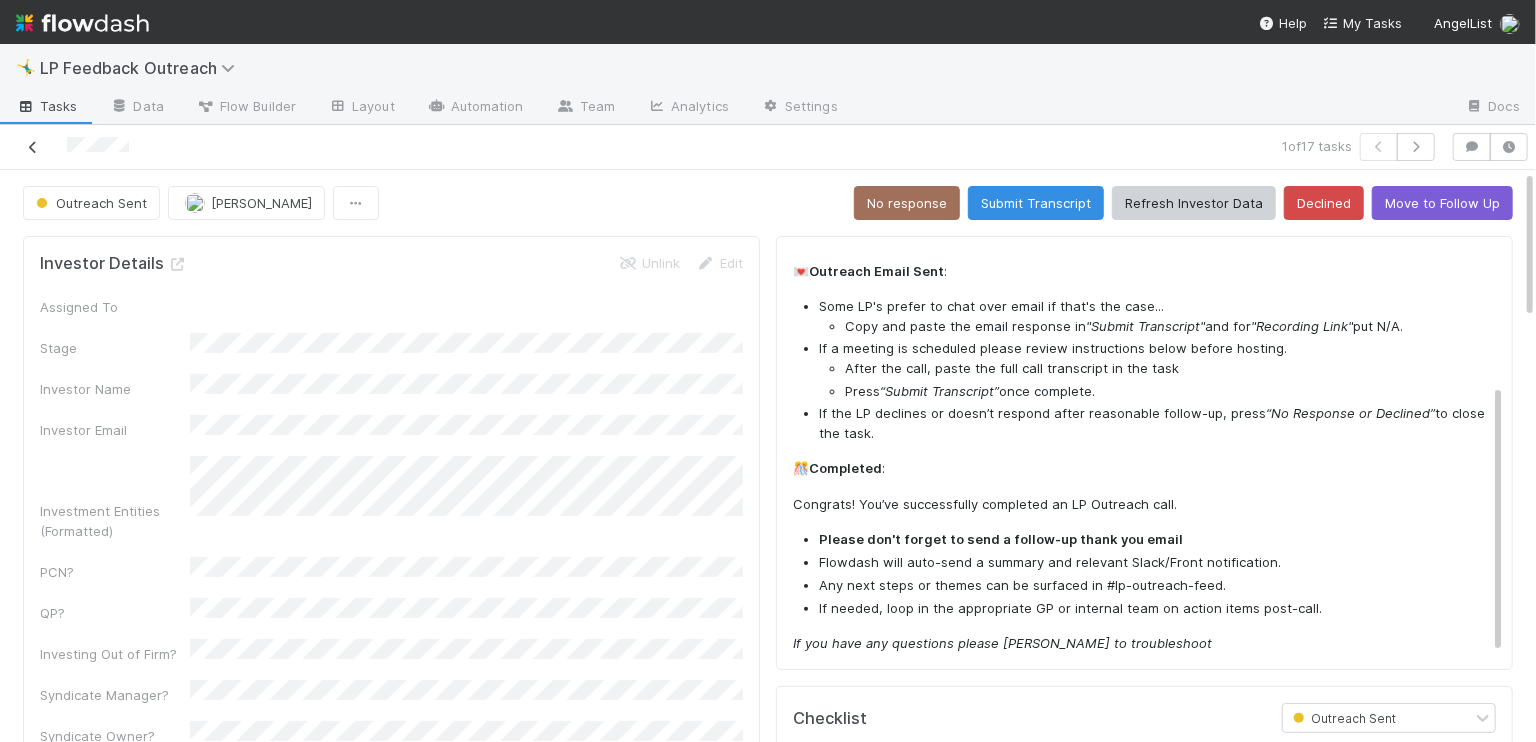 click at bounding box center (33, 147) 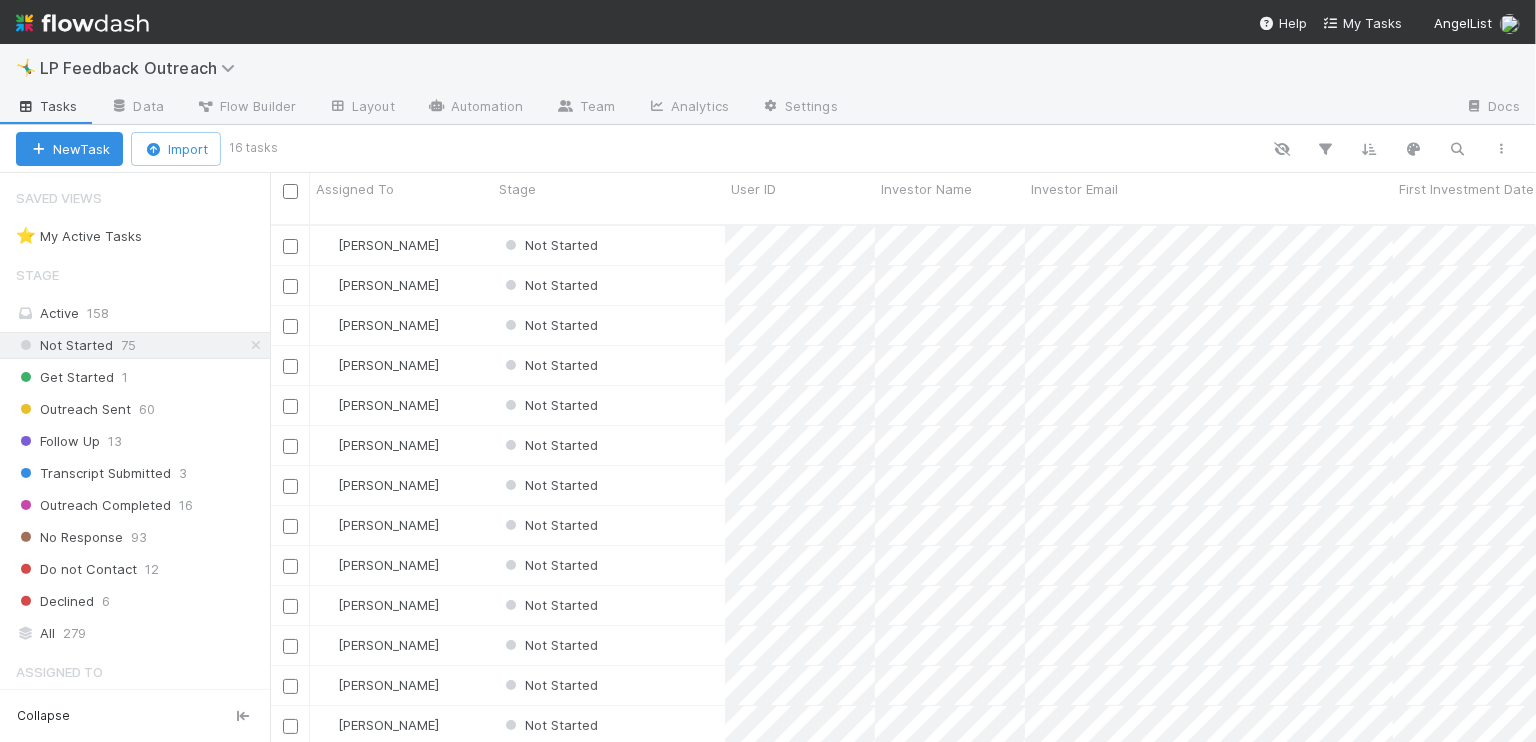 scroll, scrollTop: 0, scrollLeft: 0, axis: both 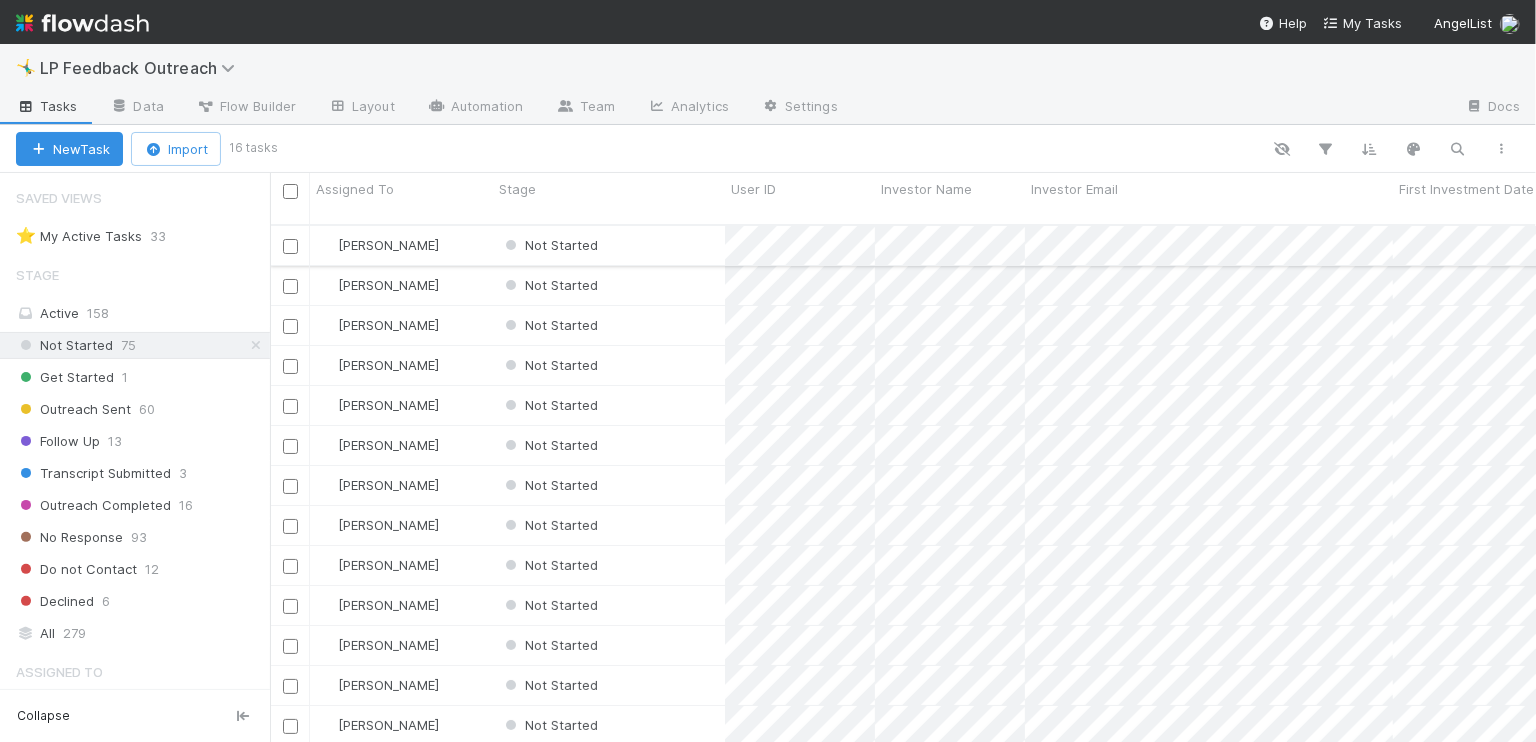 click on "[PERSON_NAME]" at bounding box center (401, 245) 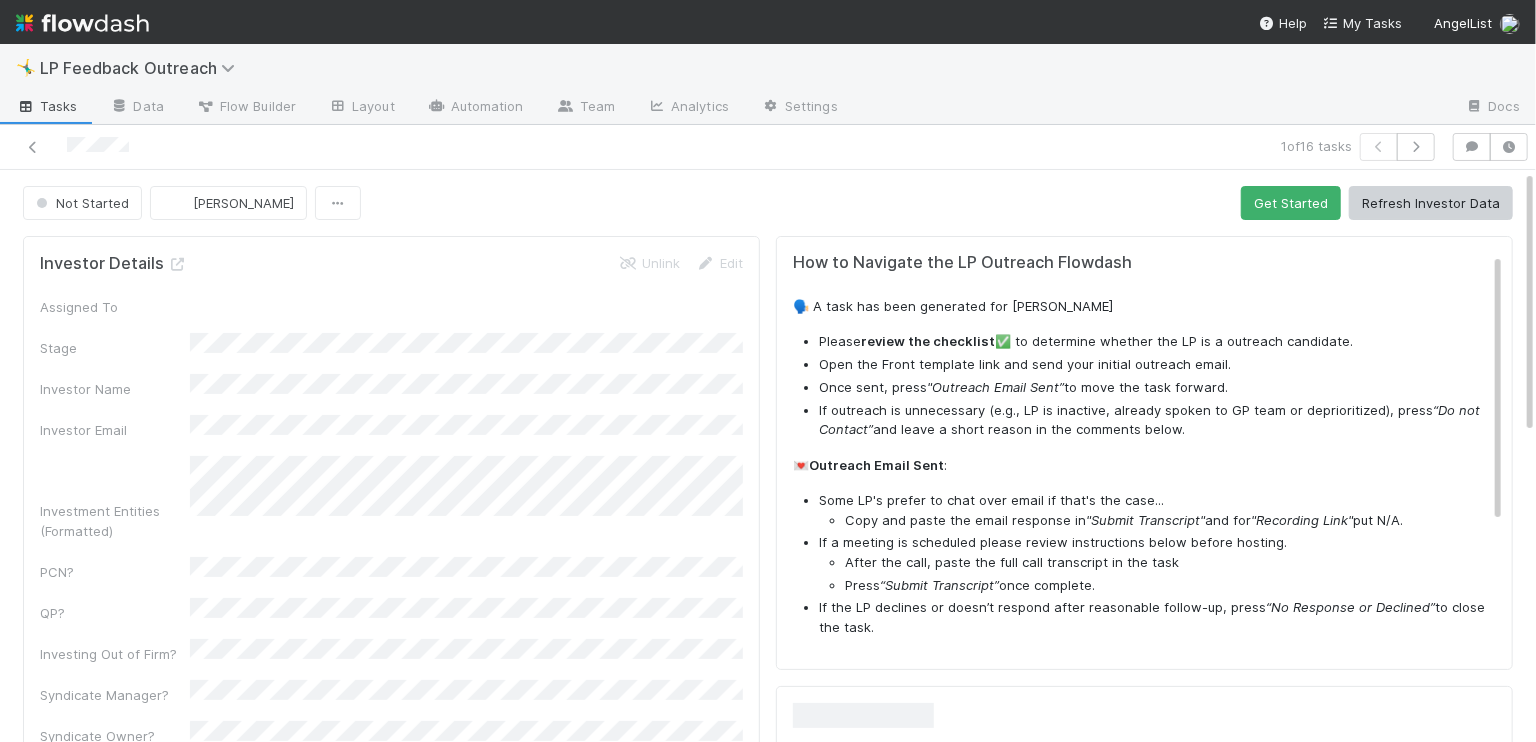 scroll, scrollTop: 194, scrollLeft: 0, axis: vertical 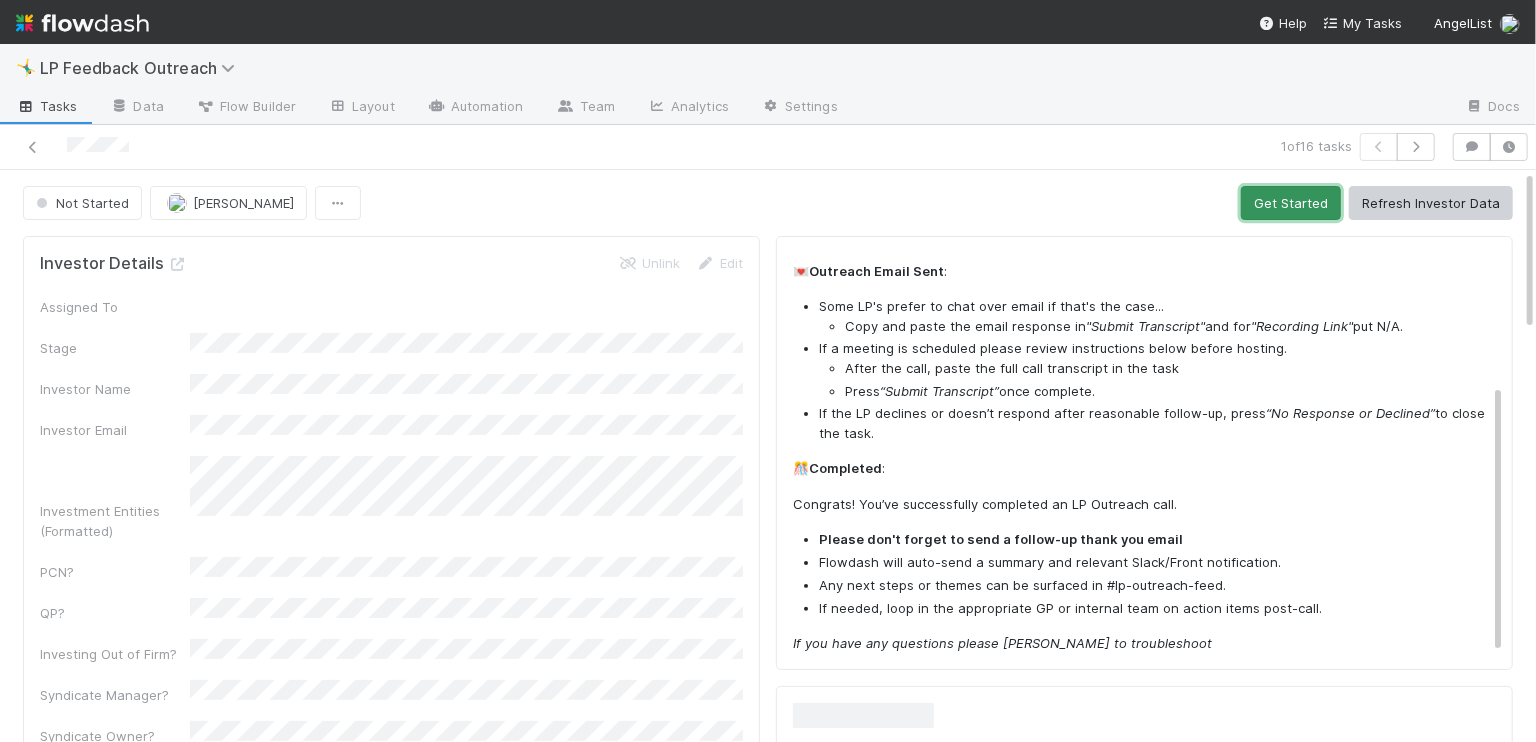 click on "Get Started" at bounding box center [1291, 203] 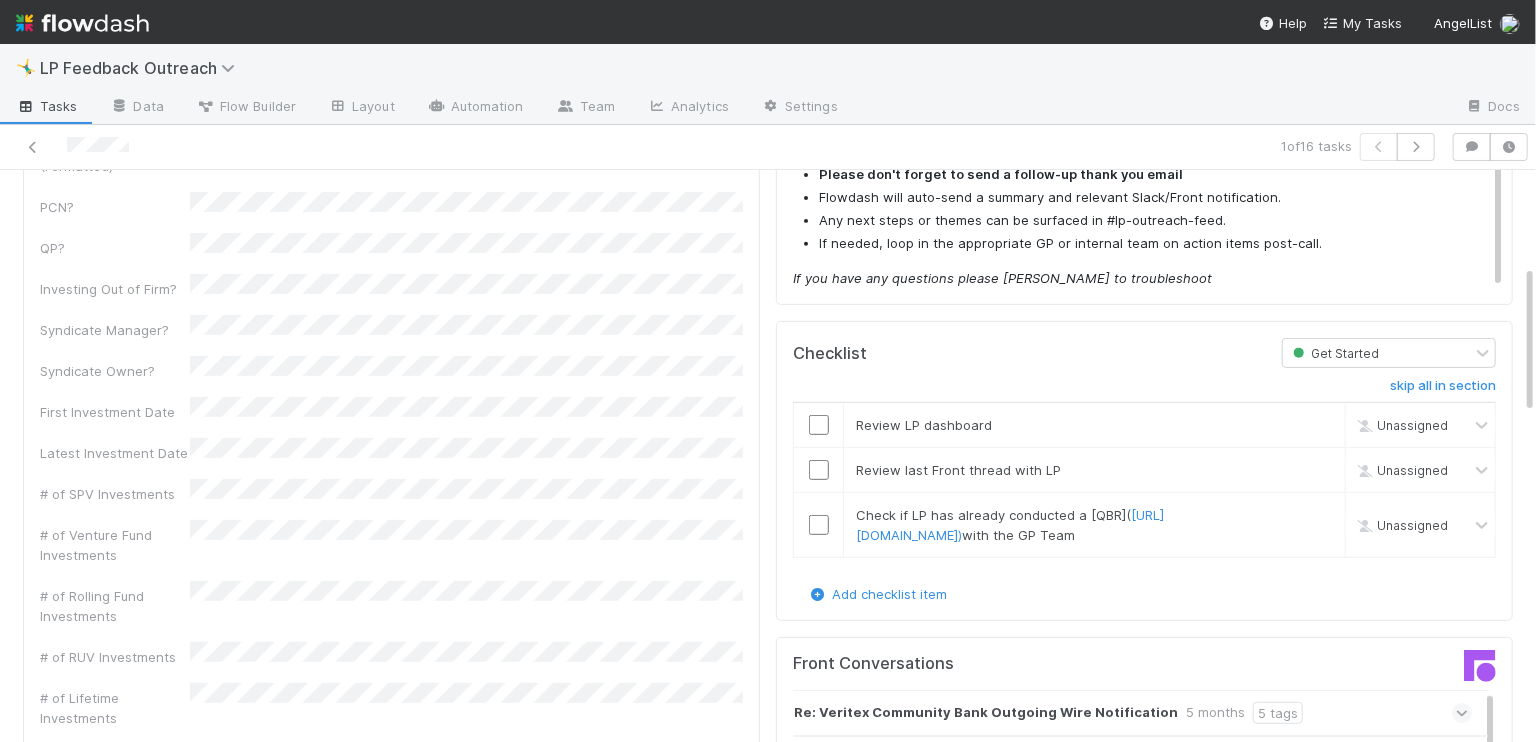 scroll, scrollTop: 363, scrollLeft: 0, axis: vertical 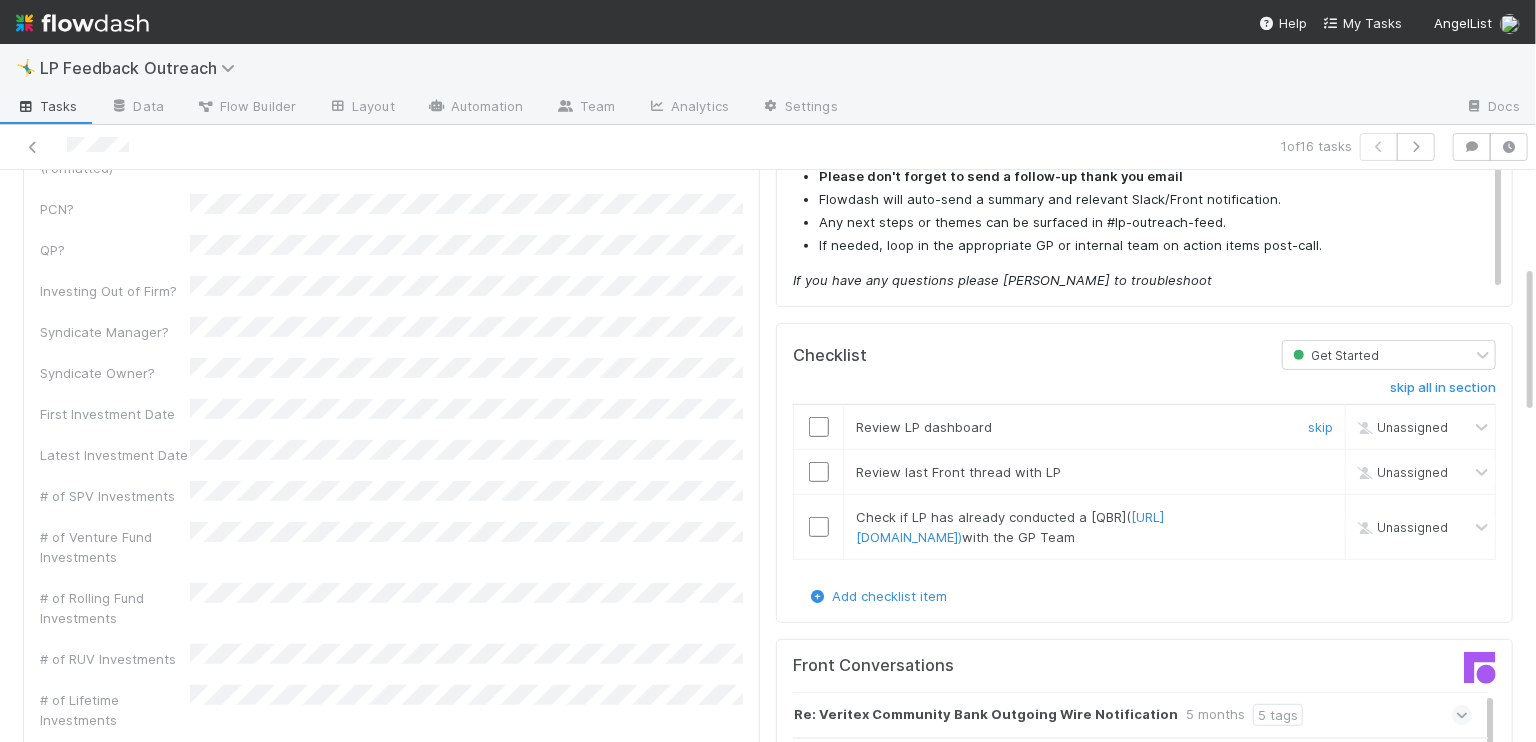 click at bounding box center (819, 427) 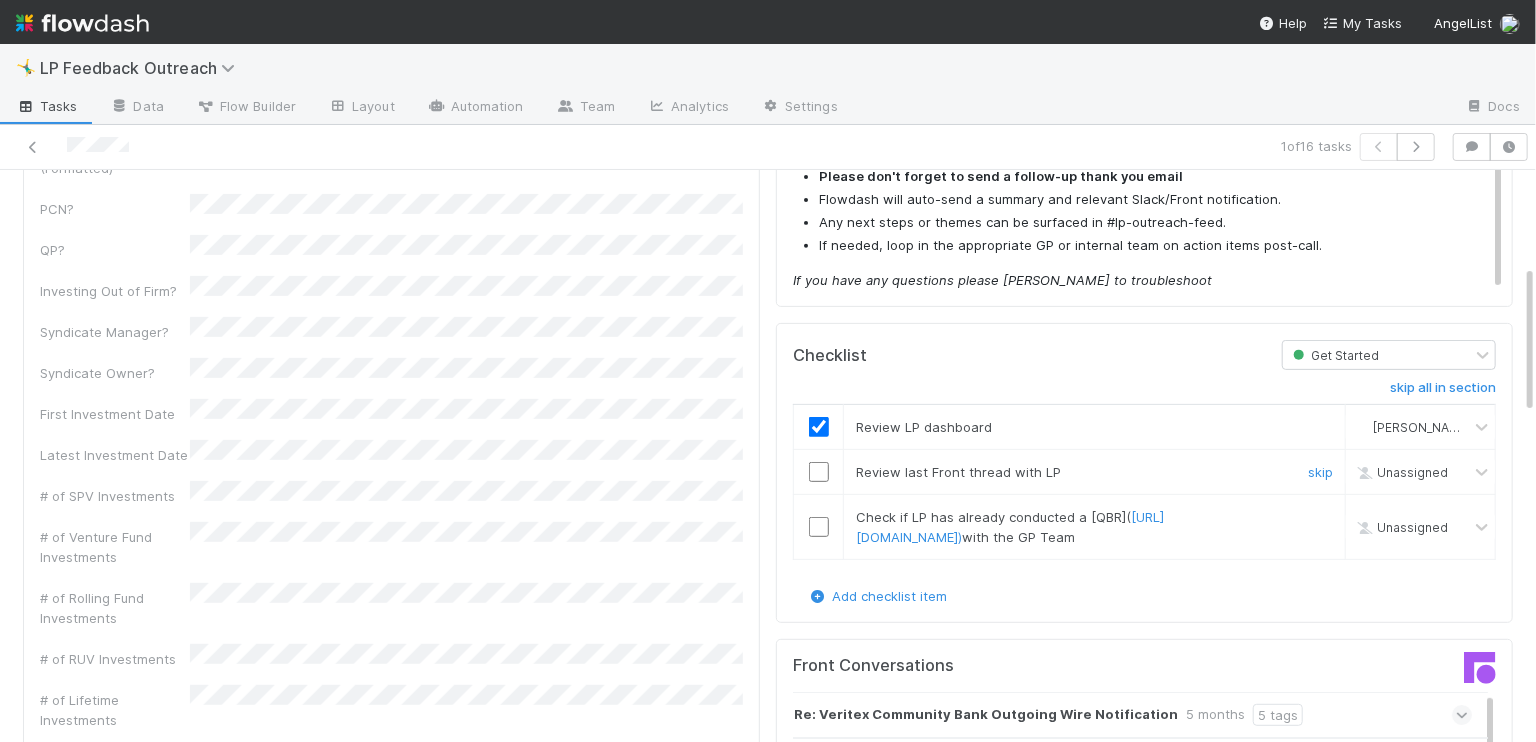 click at bounding box center (819, 472) 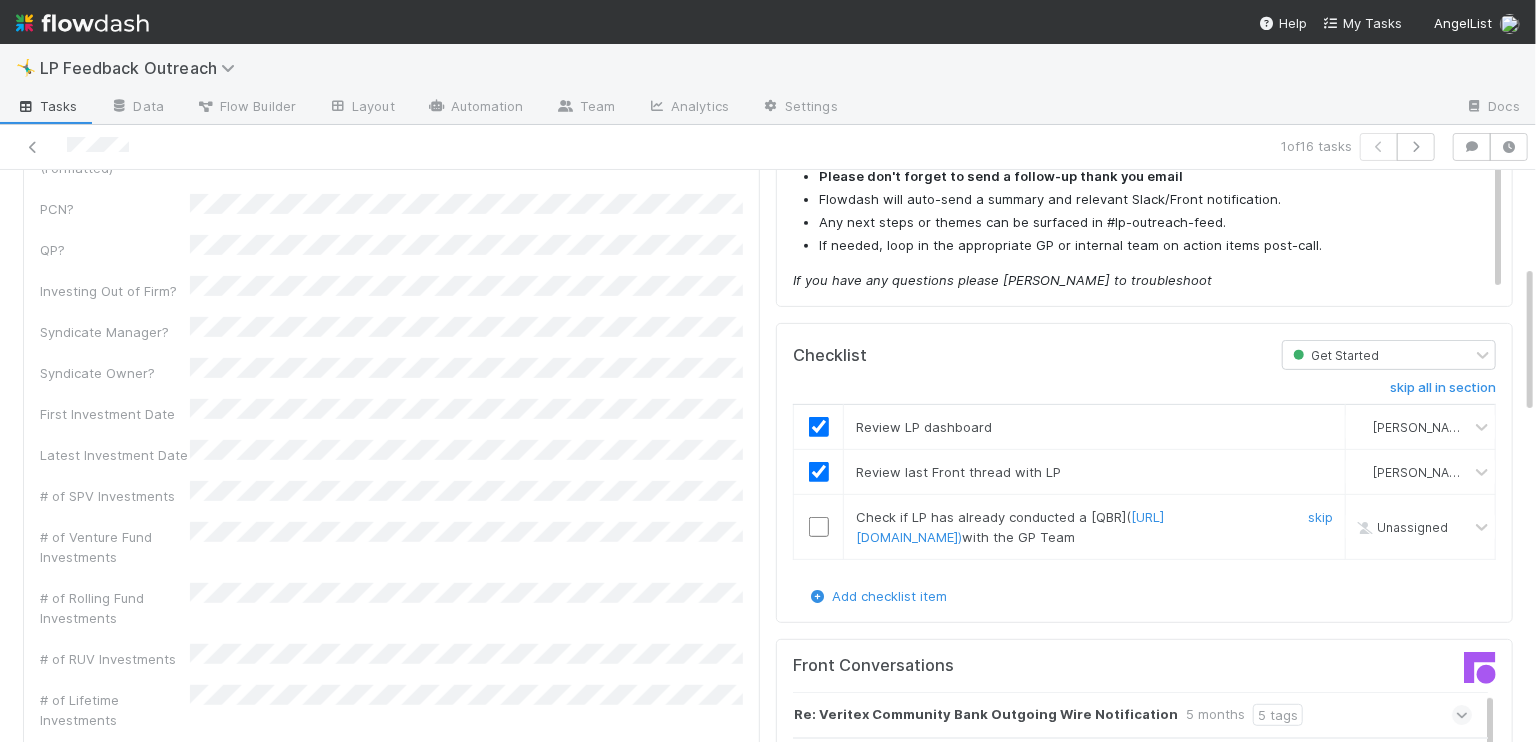 click at bounding box center (819, 527) 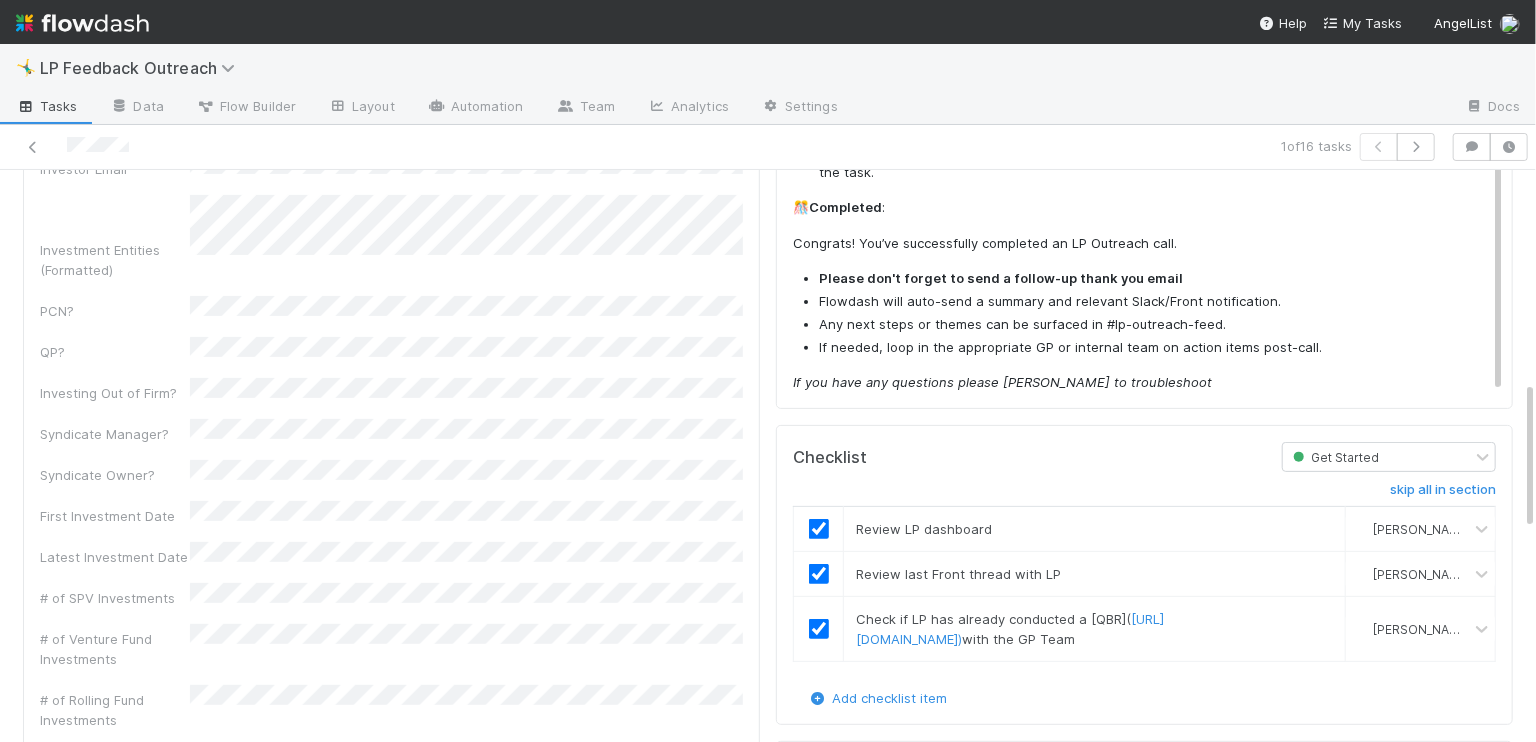 scroll, scrollTop: 0, scrollLeft: 0, axis: both 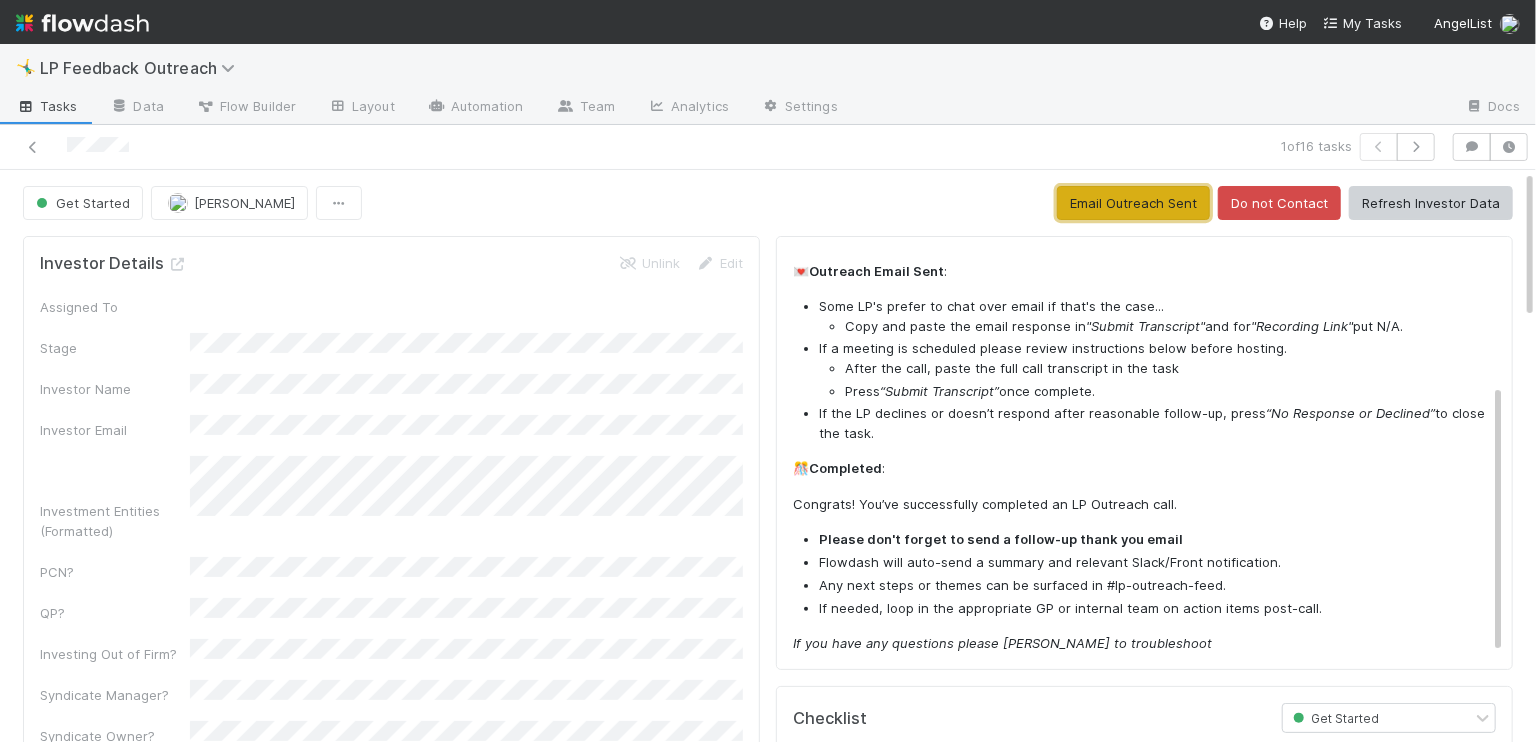 click on "Email Outreach Sent" at bounding box center [1133, 203] 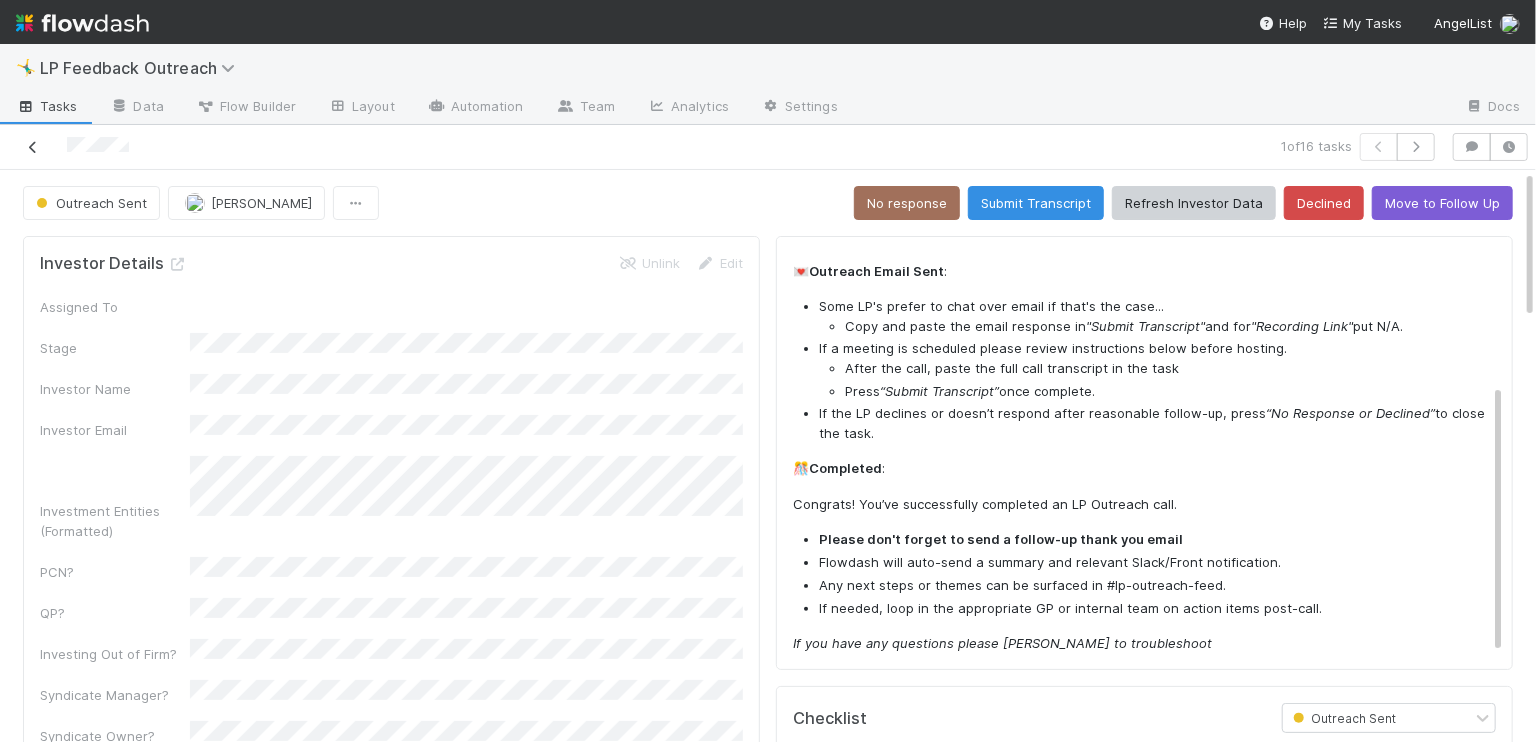 click at bounding box center [33, 147] 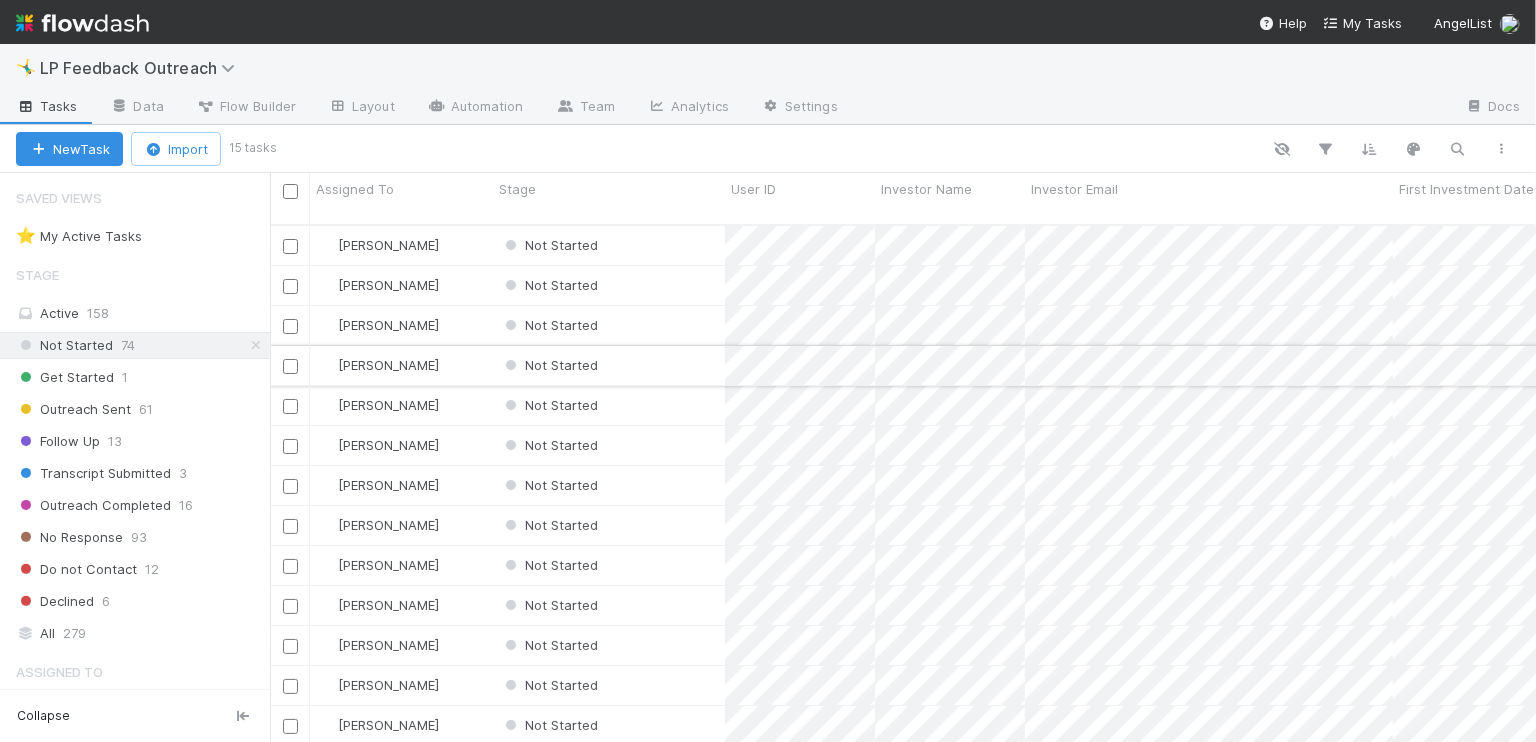 scroll, scrollTop: 0, scrollLeft: 0, axis: both 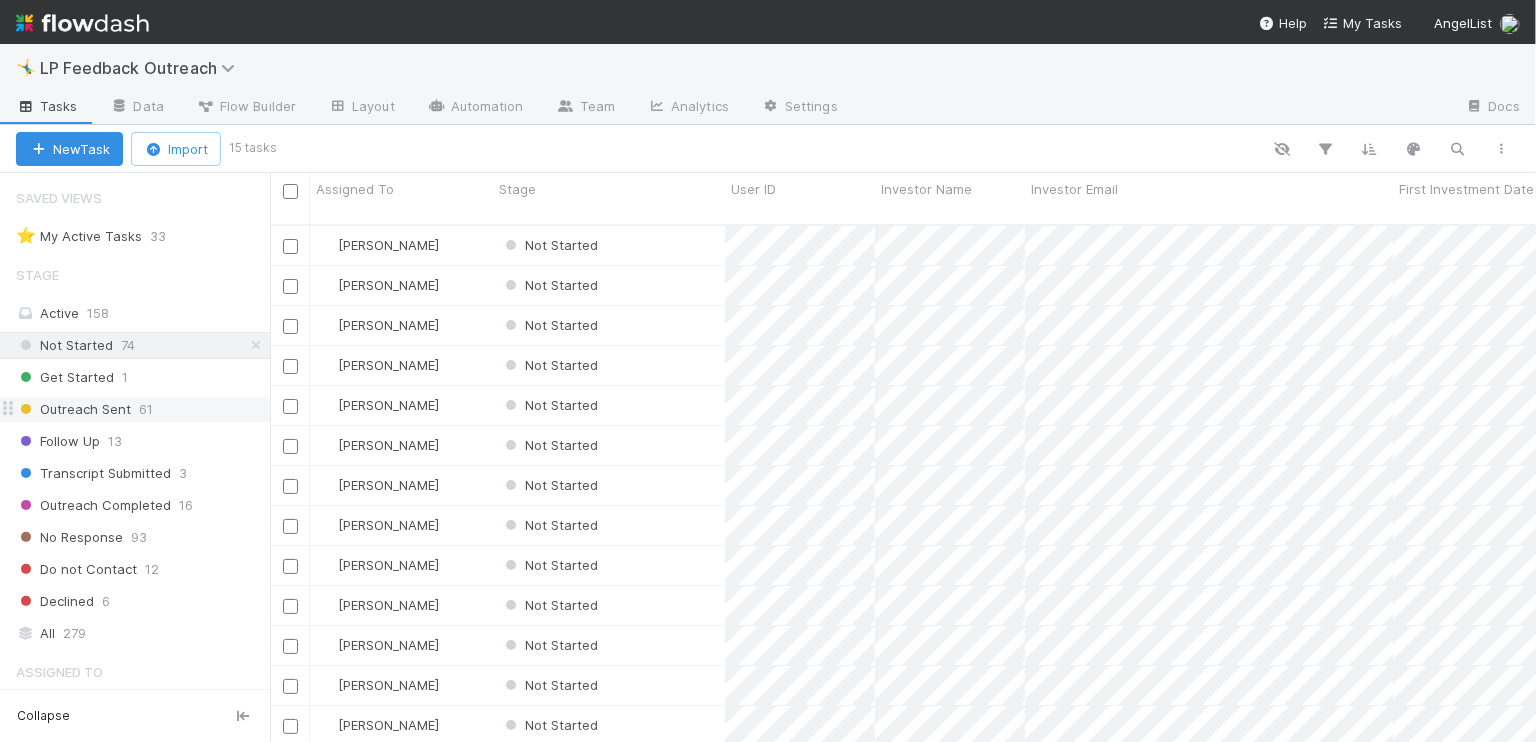 click on "61" at bounding box center [146, 409] 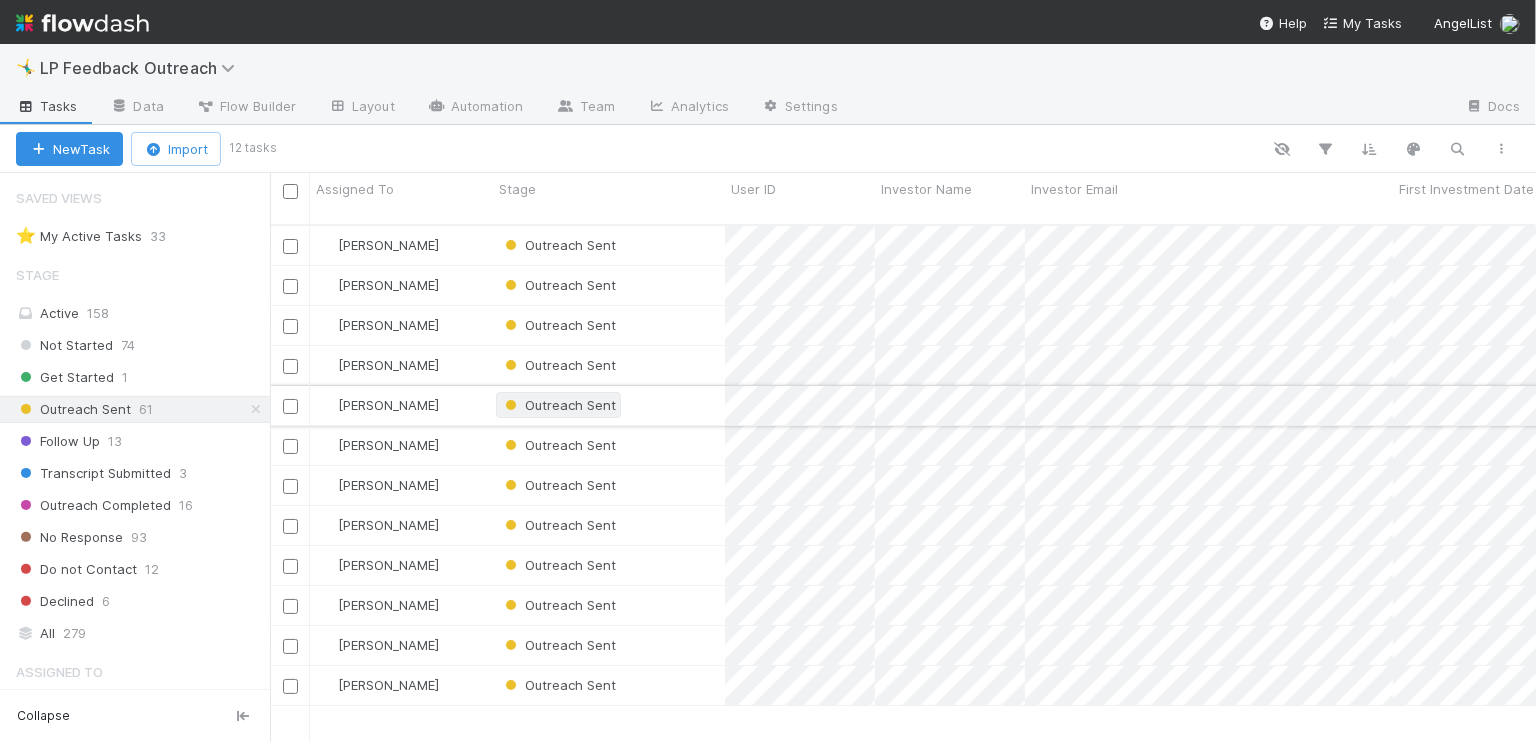 scroll, scrollTop: 0, scrollLeft: 0, axis: both 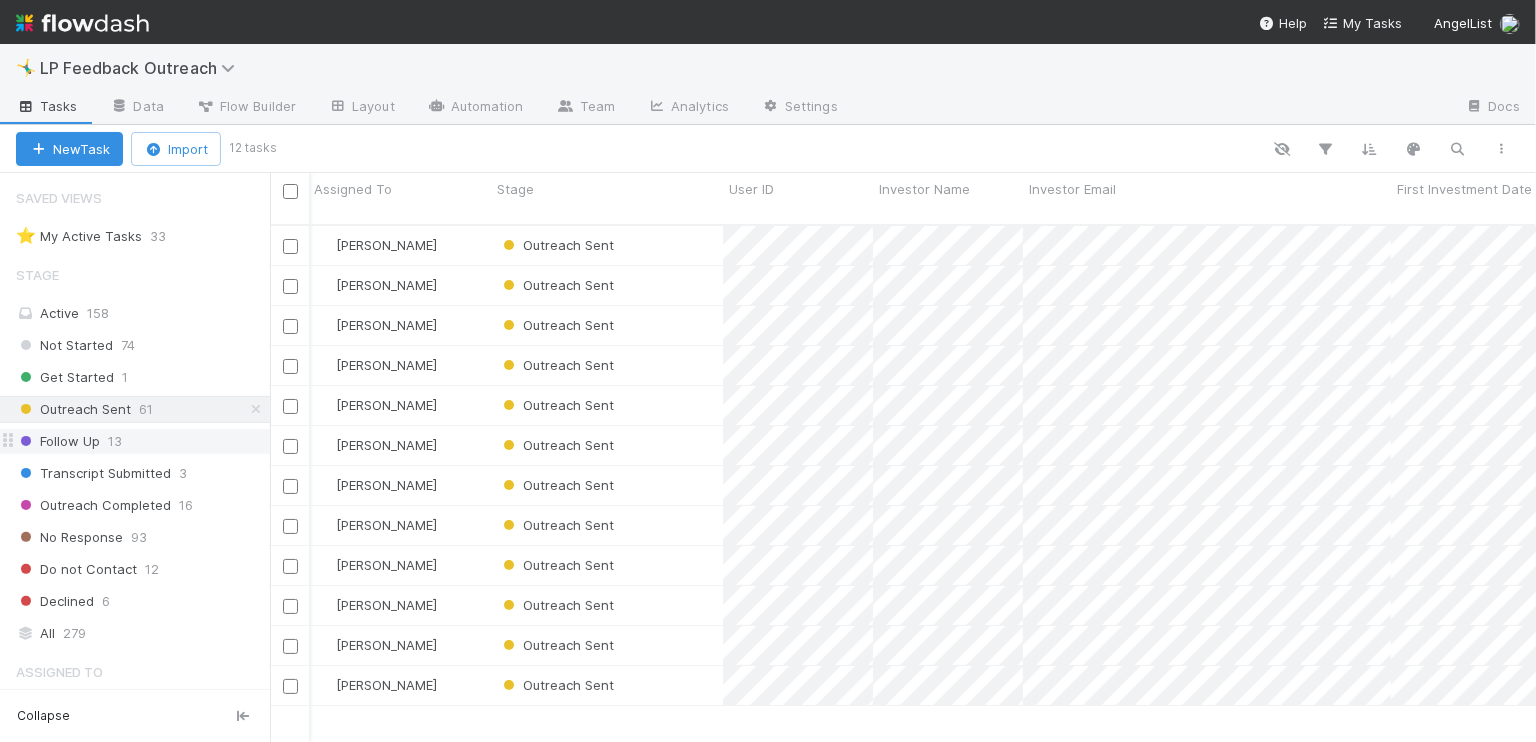 click on "Follow Up   13" at bounding box center (143, 441) 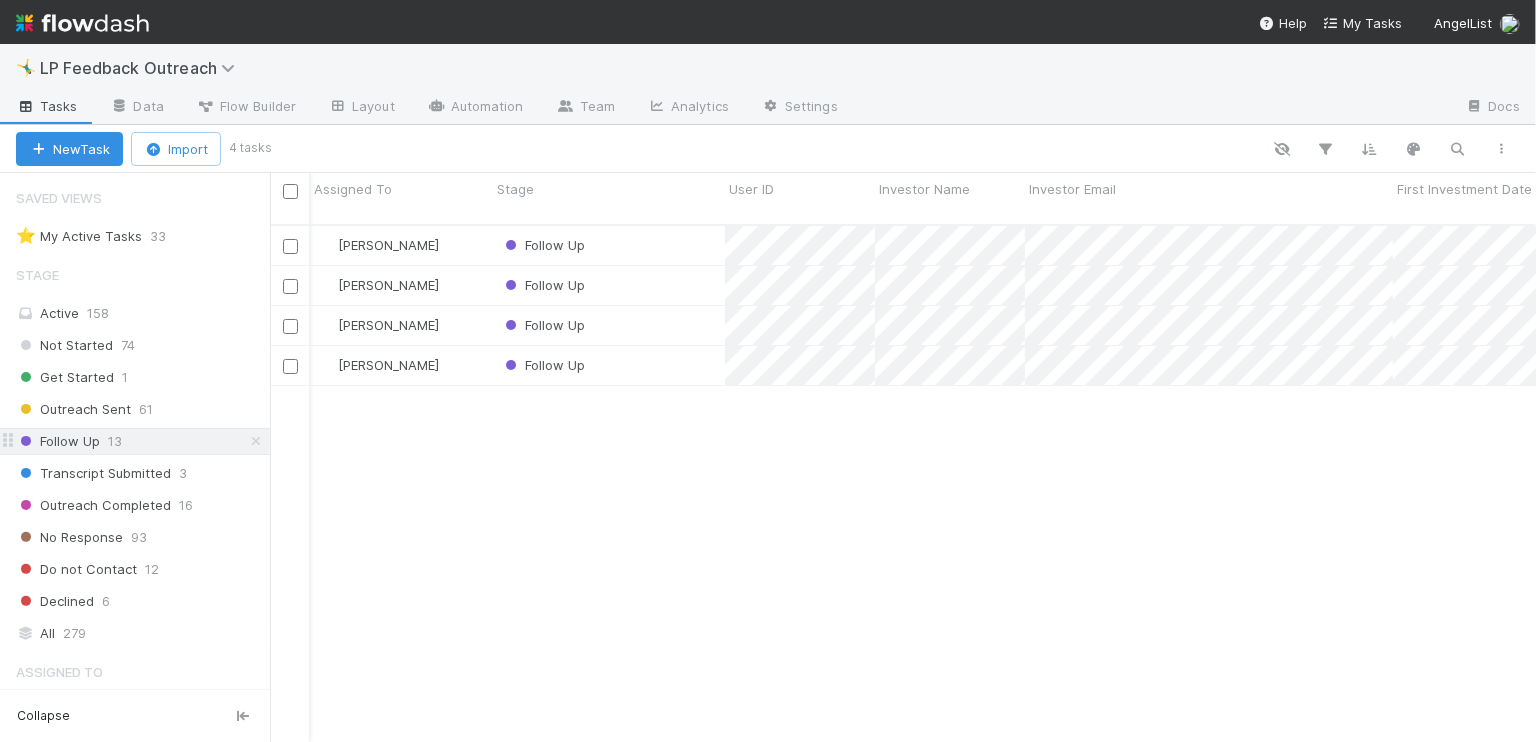 scroll, scrollTop: 0, scrollLeft: 2, axis: horizontal 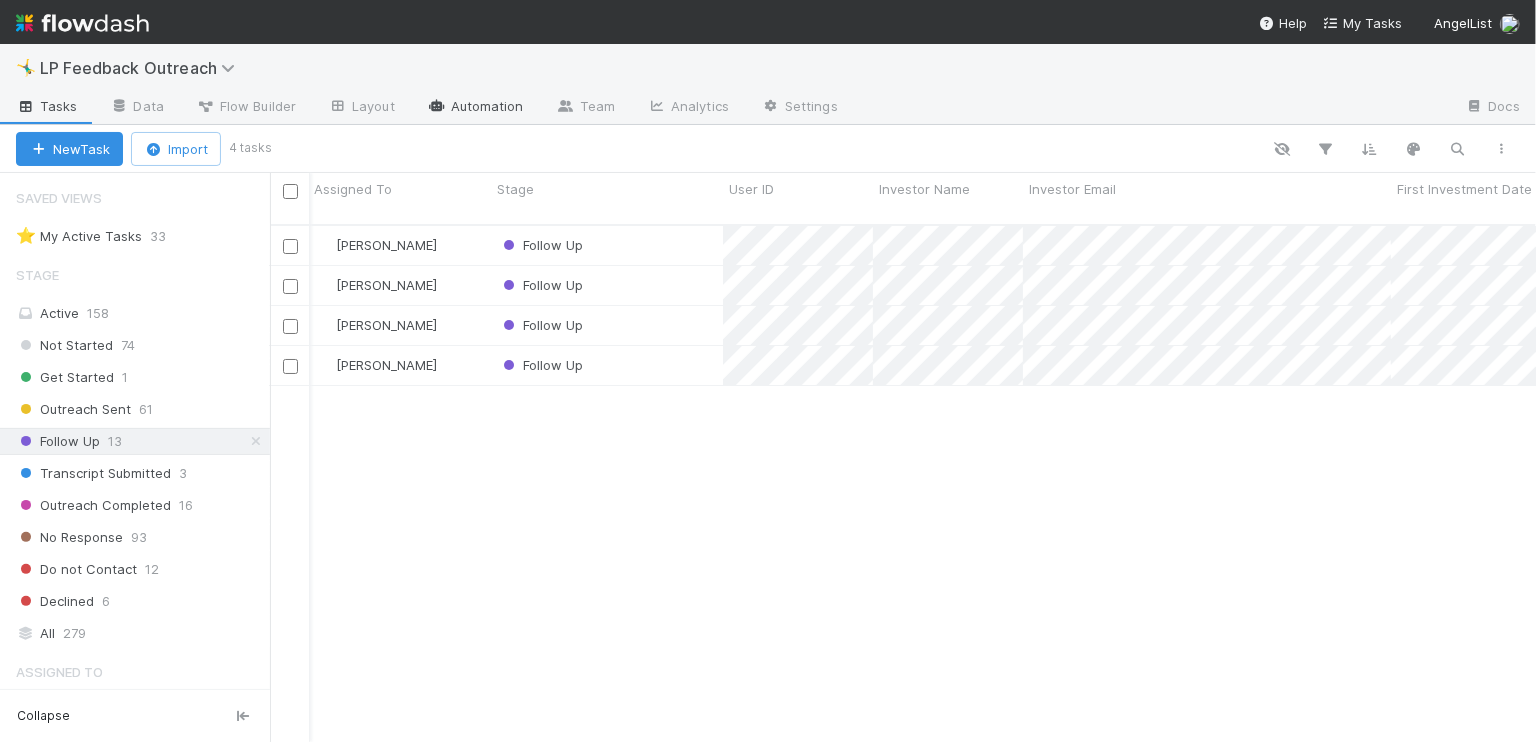 click on "Automation" at bounding box center (475, 108) 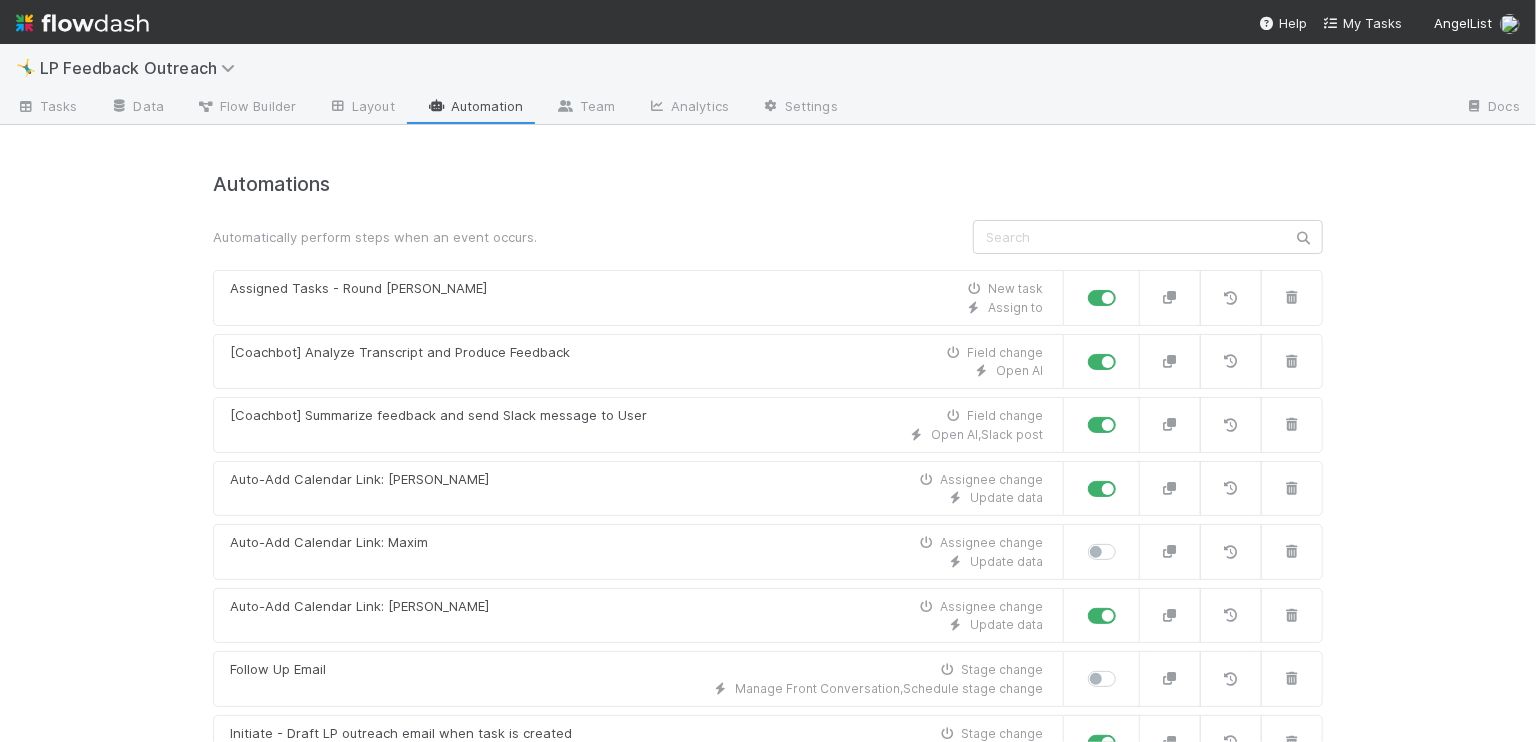 click at bounding box center [1124, 542] 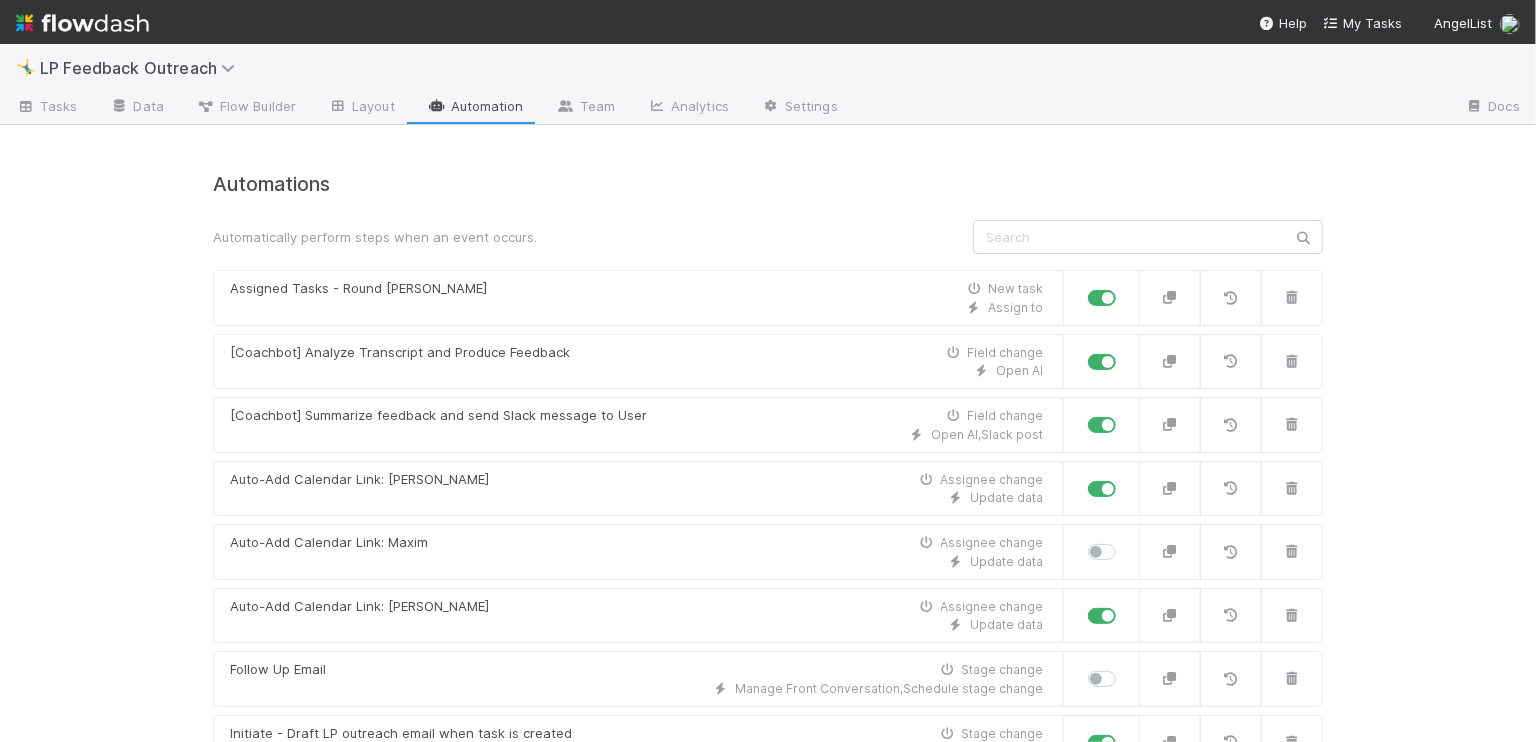 click at bounding box center [1124, 542] 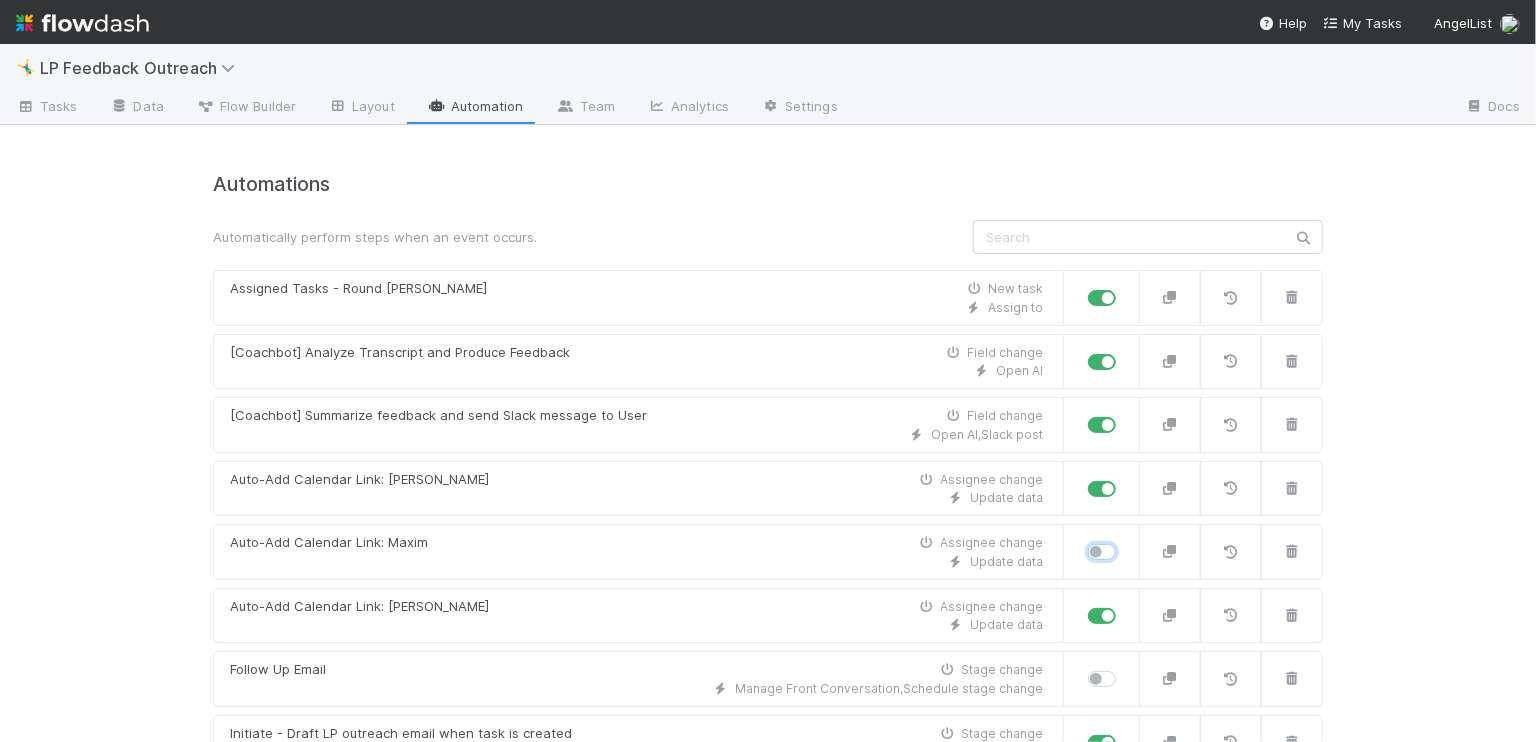 click at bounding box center [1096, 551] 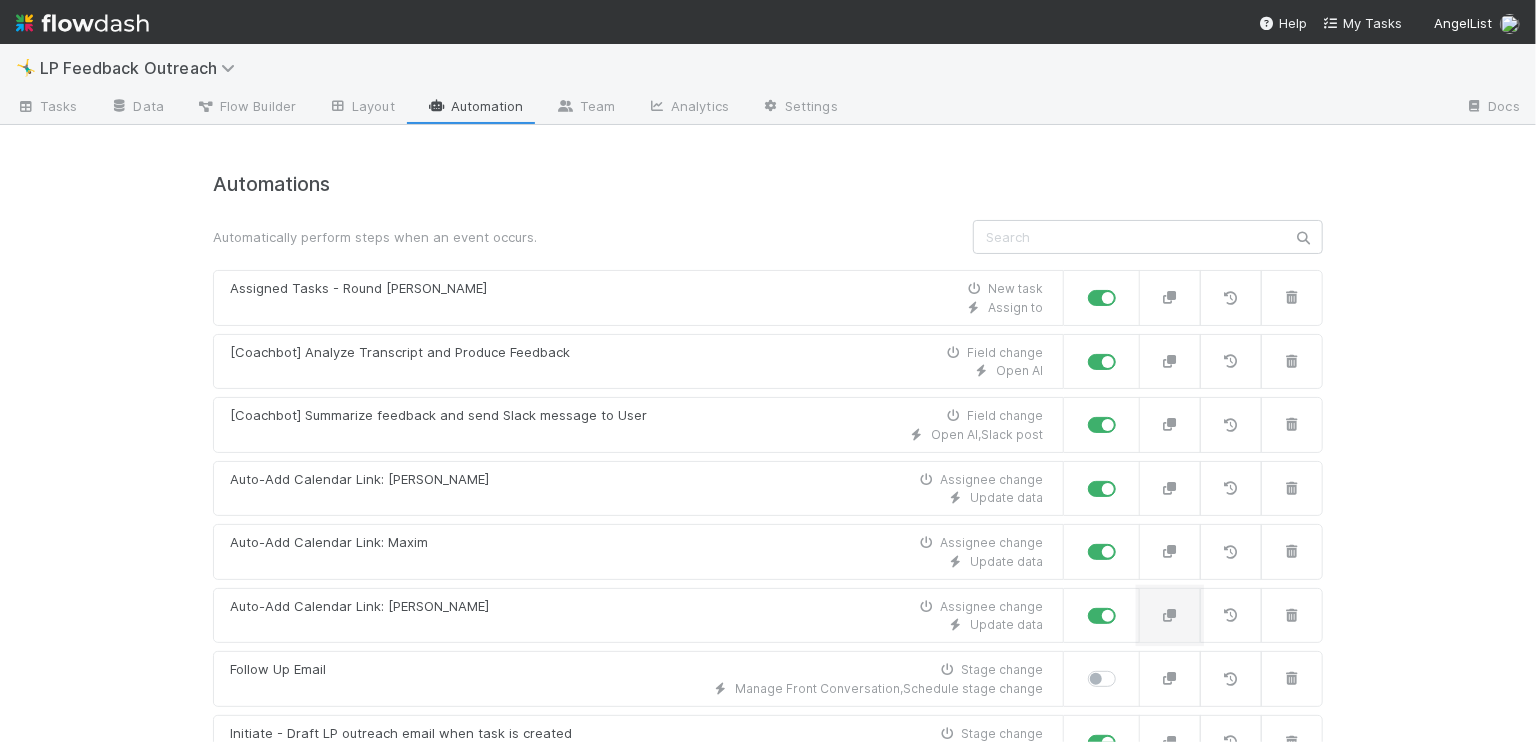 click at bounding box center (1170, 615) 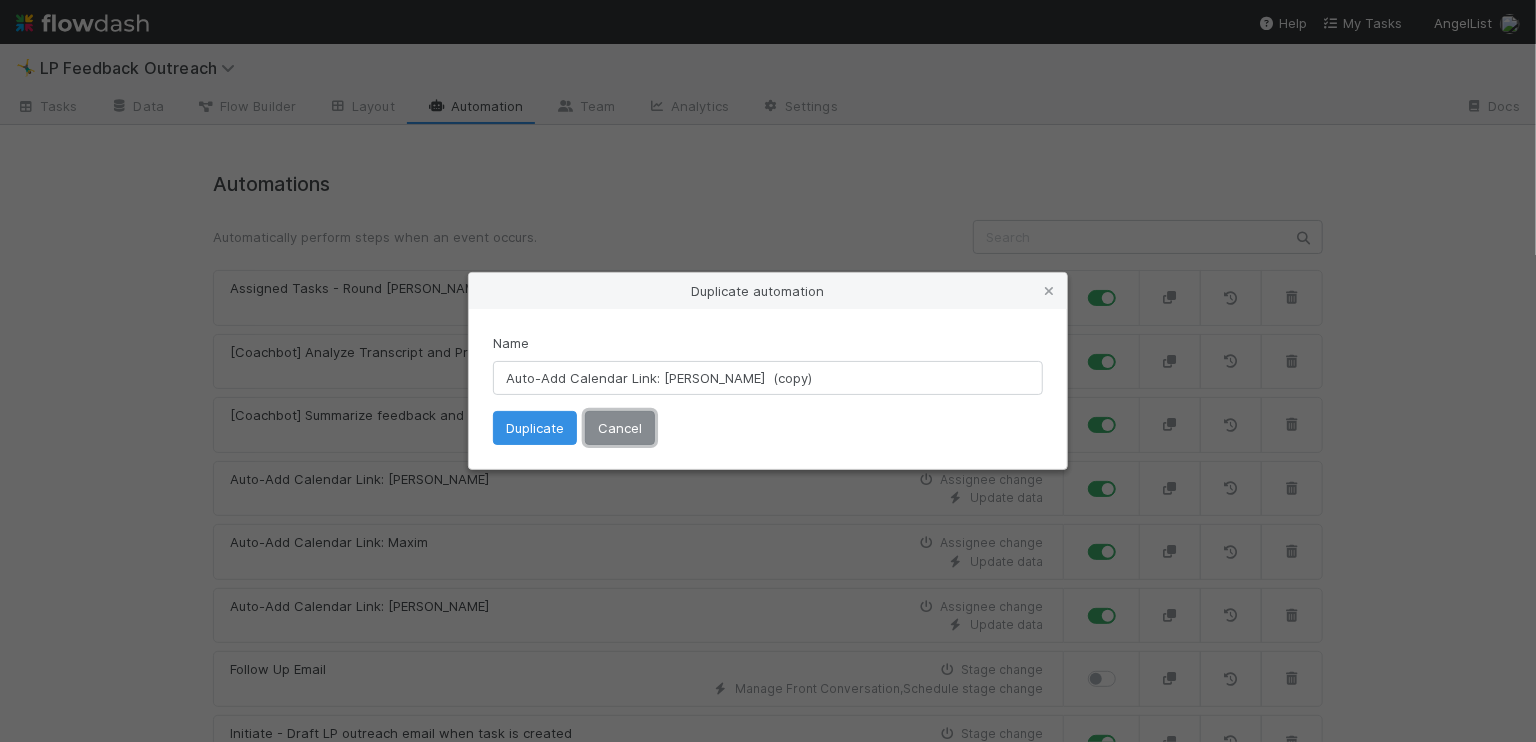 click on "Cancel" at bounding box center (620, 428) 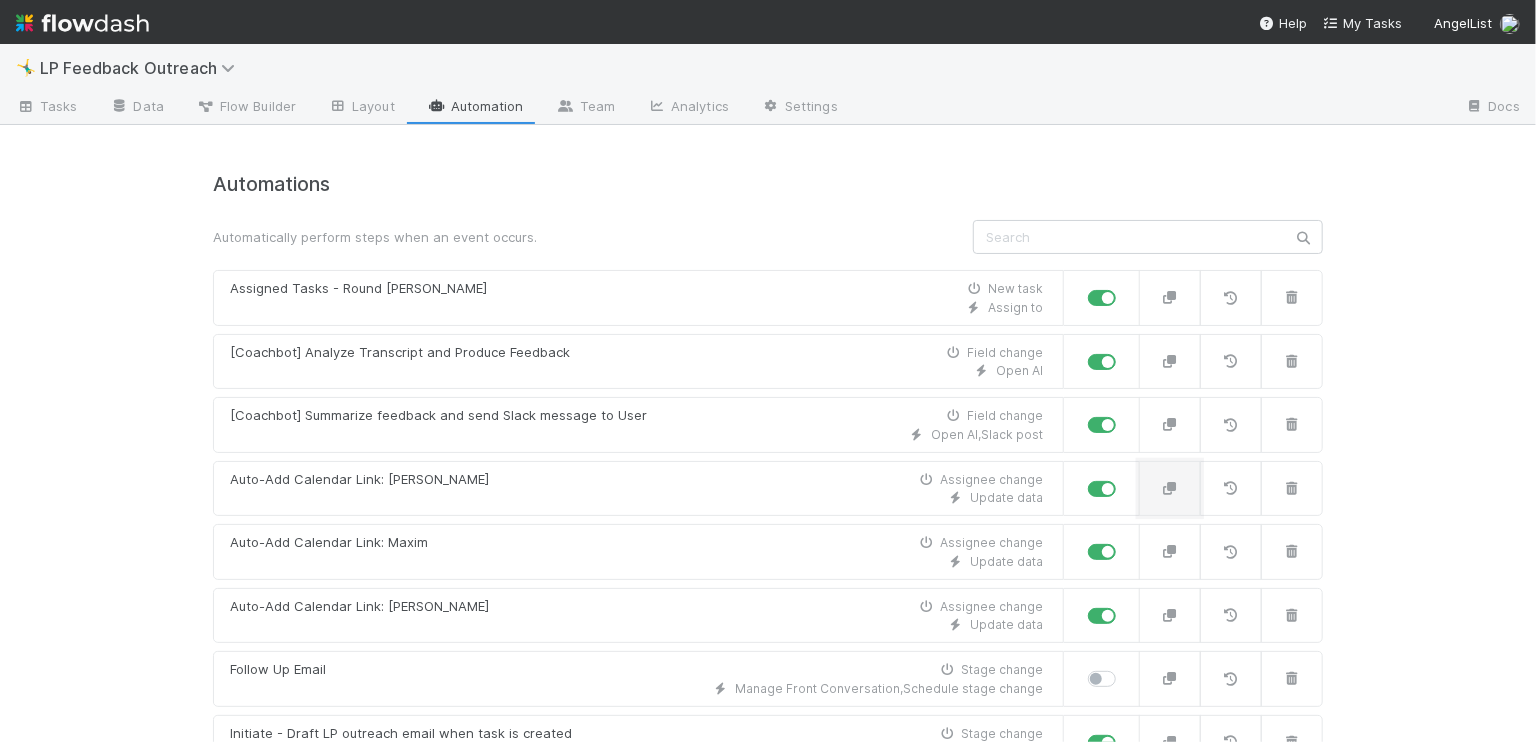 click at bounding box center [1170, 488] 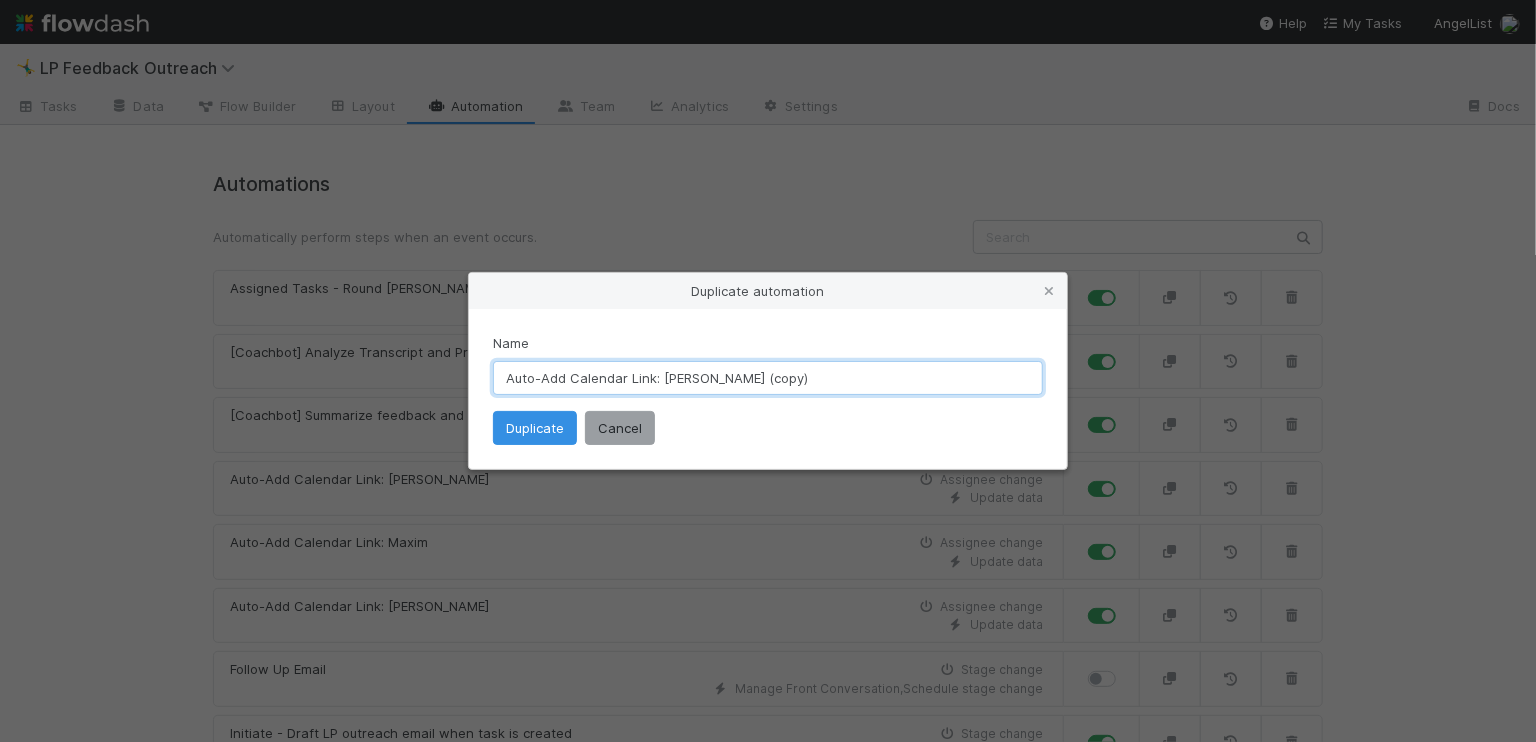 drag, startPoint x: 779, startPoint y: 372, endPoint x: 661, endPoint y: 374, distance: 118.016945 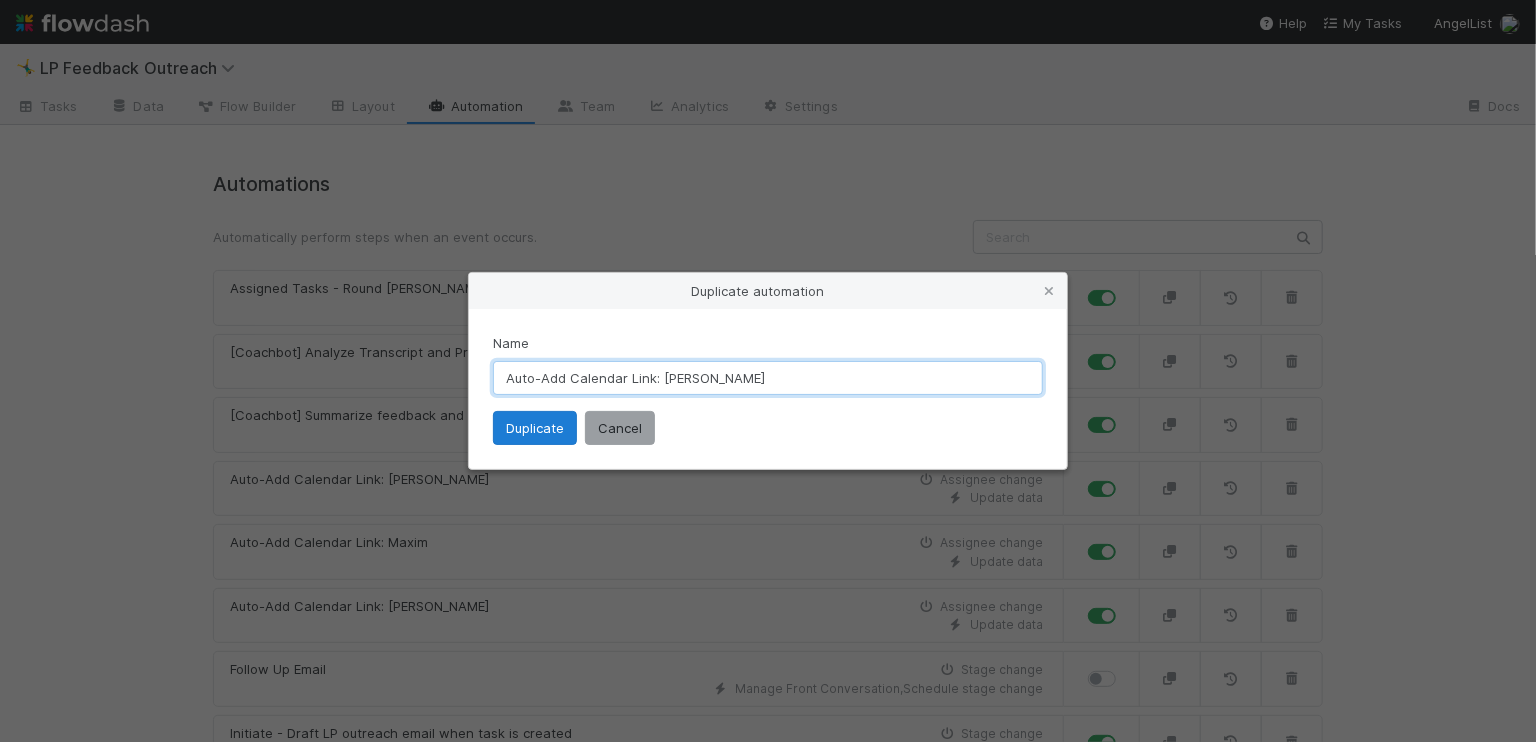 type on "Auto-Add Calendar Link: Allen" 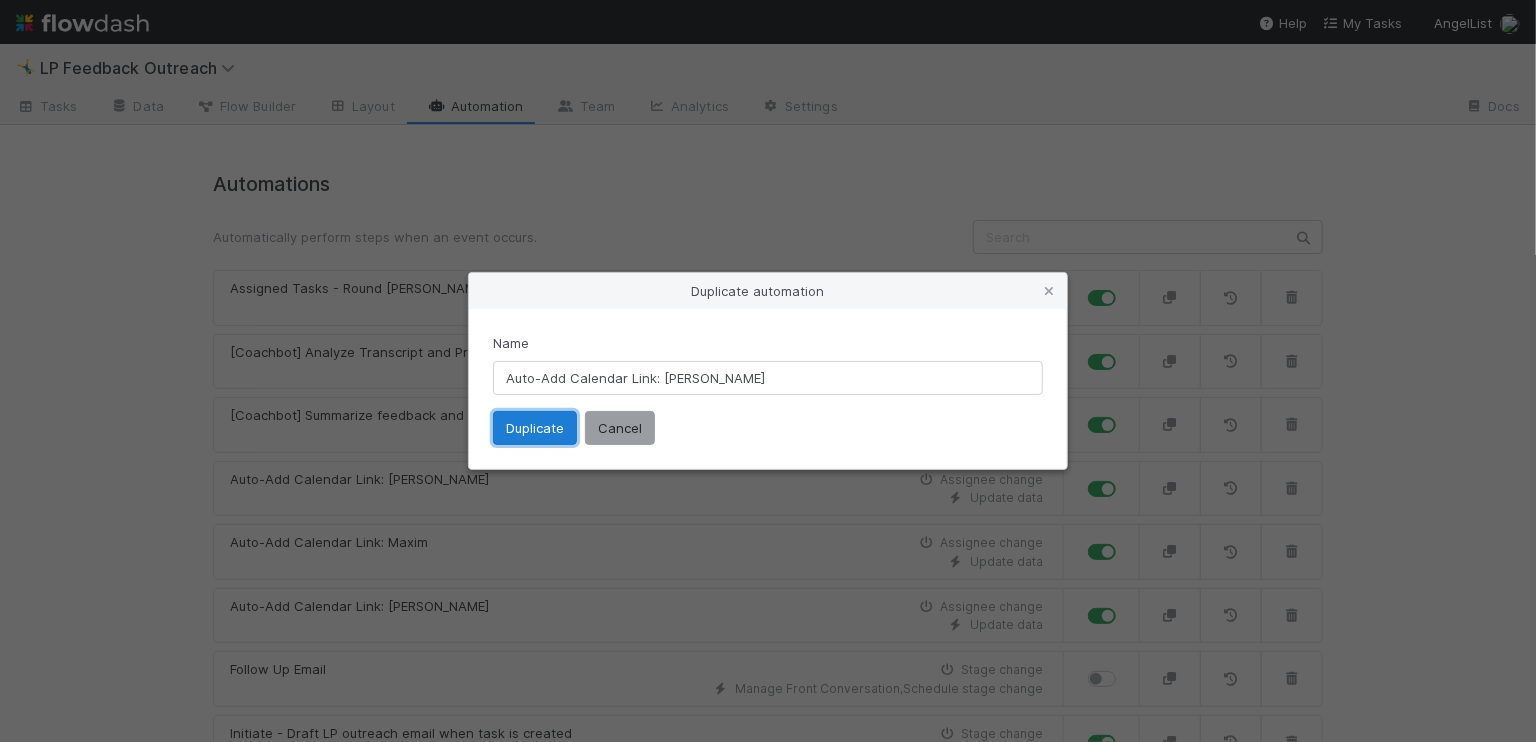 click on "Duplicate" at bounding box center [535, 428] 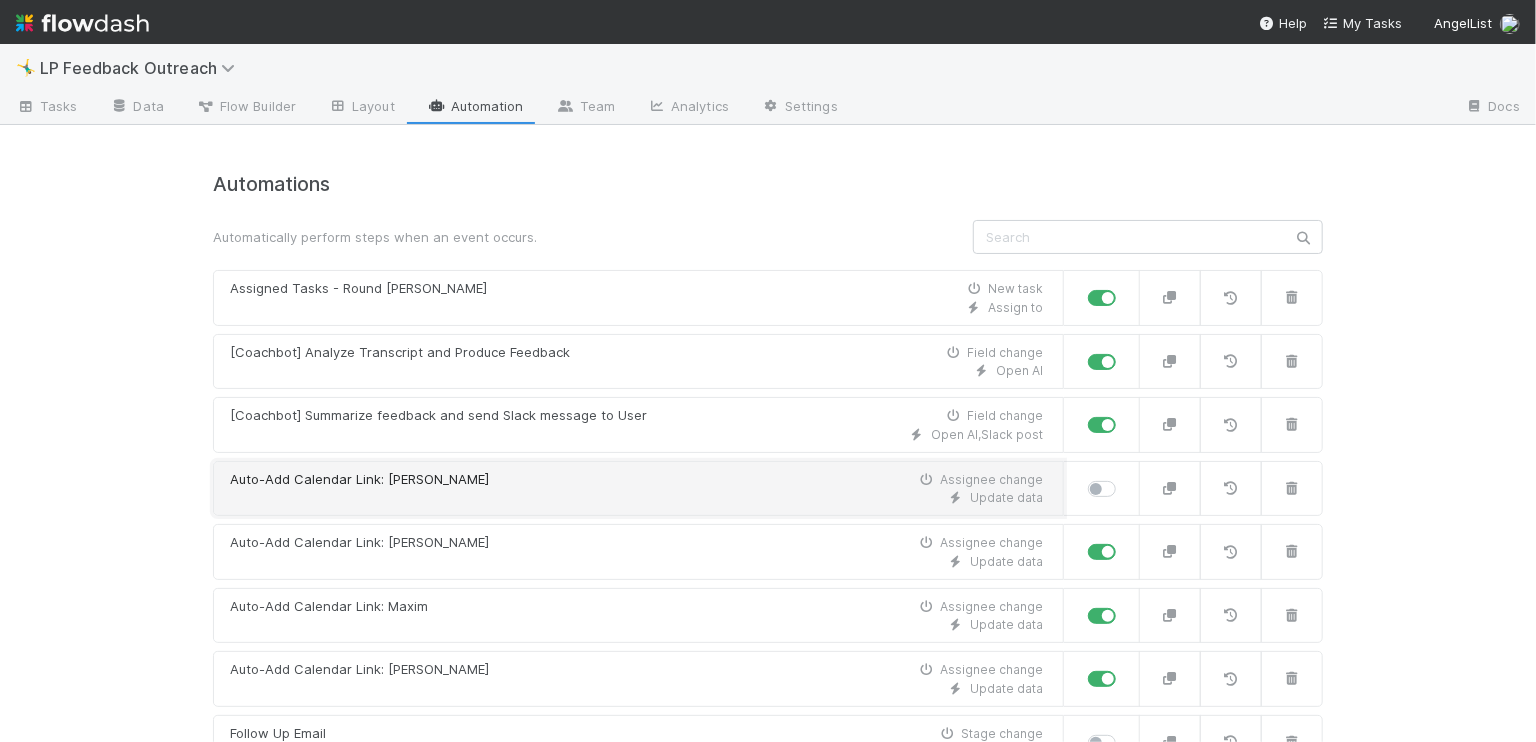 click on "Auto-Add Calendar Link: Allen Assignee change" at bounding box center (636, 480) 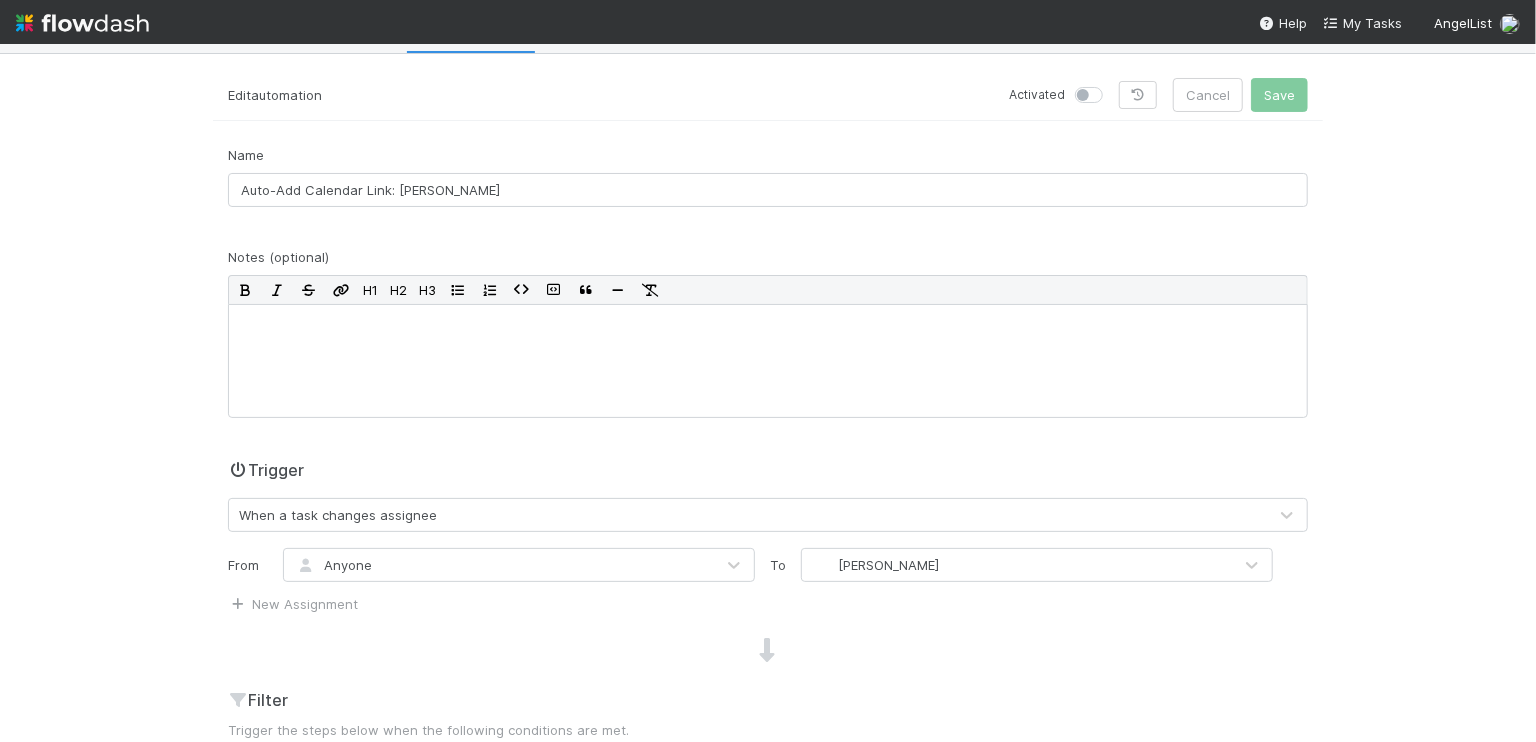 scroll, scrollTop: 79, scrollLeft: 0, axis: vertical 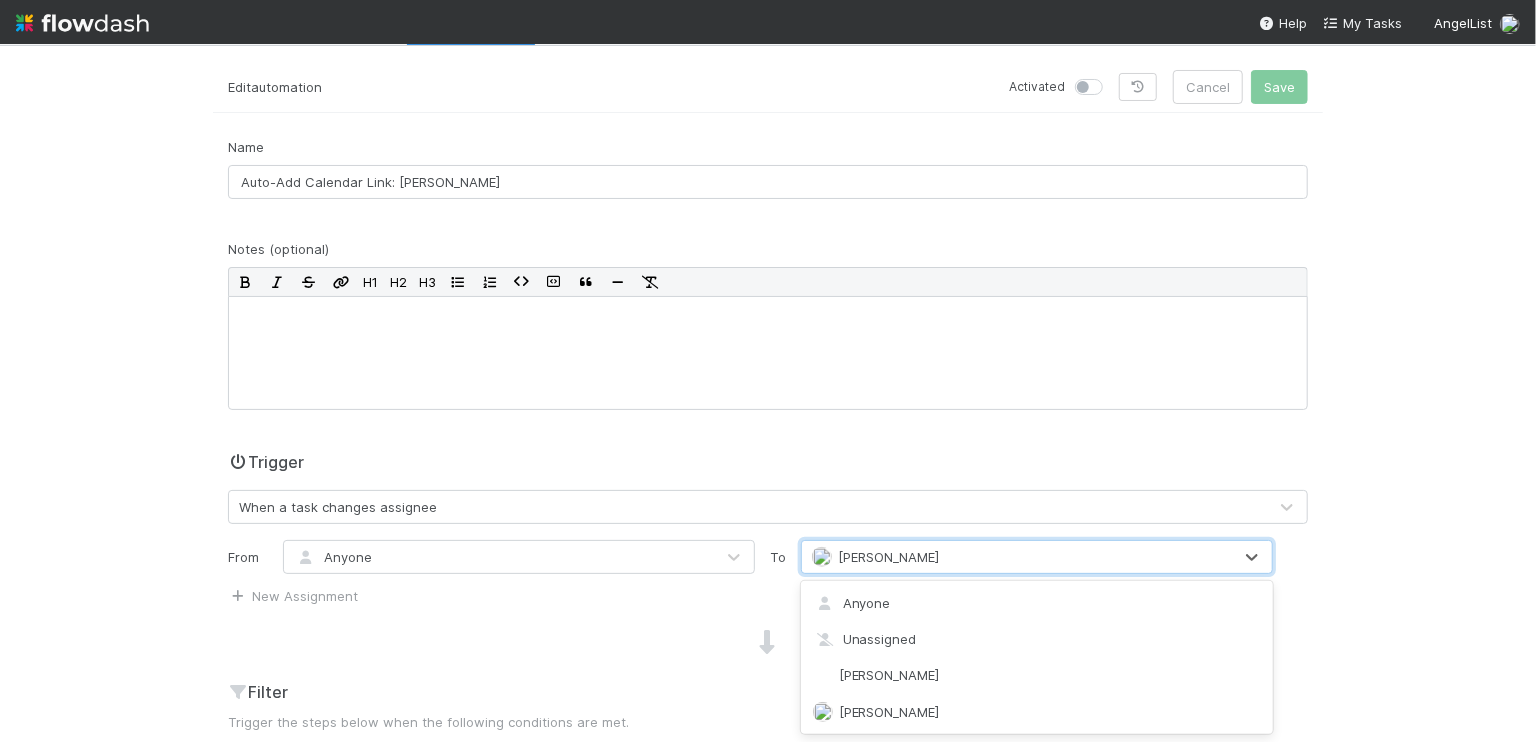 click at bounding box center [822, 557] 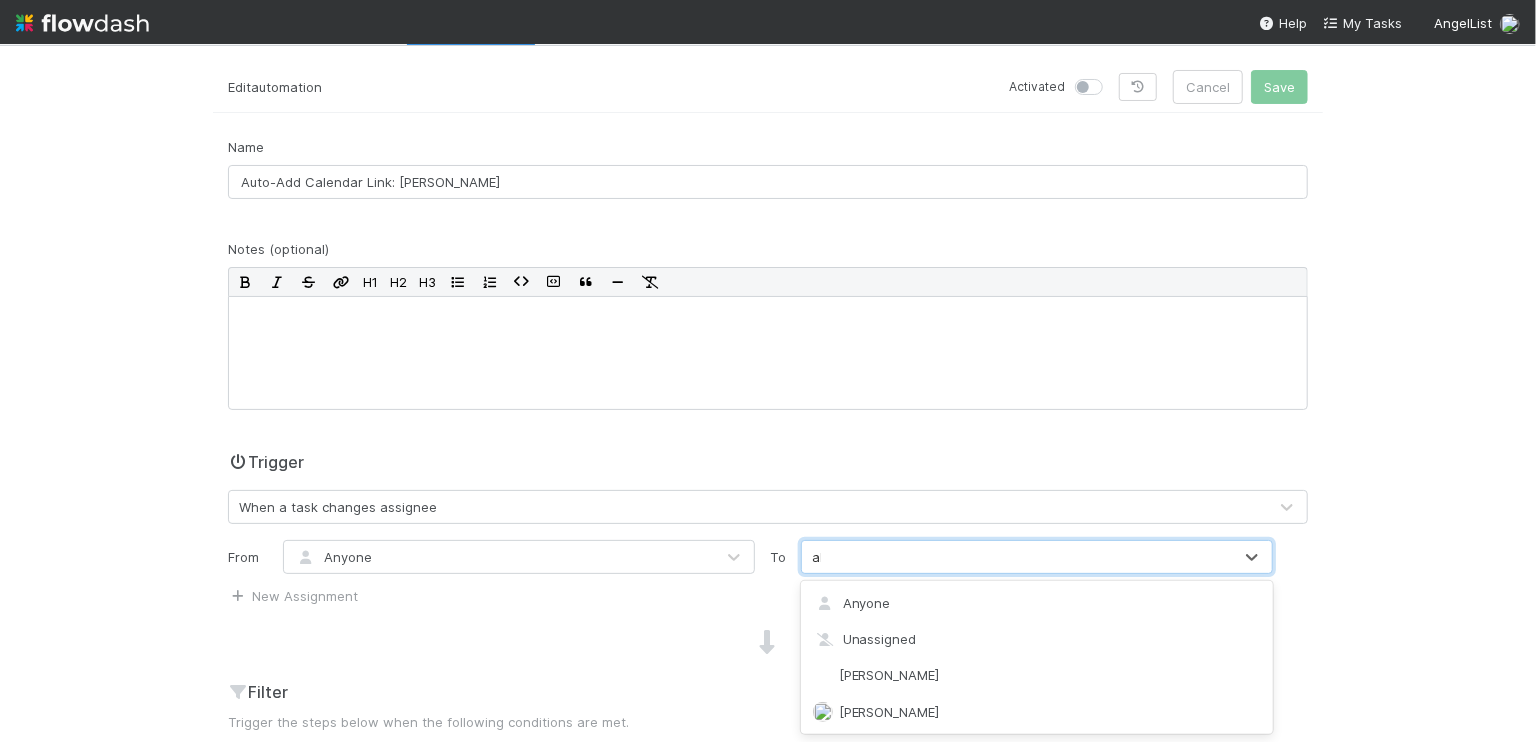 type on "all" 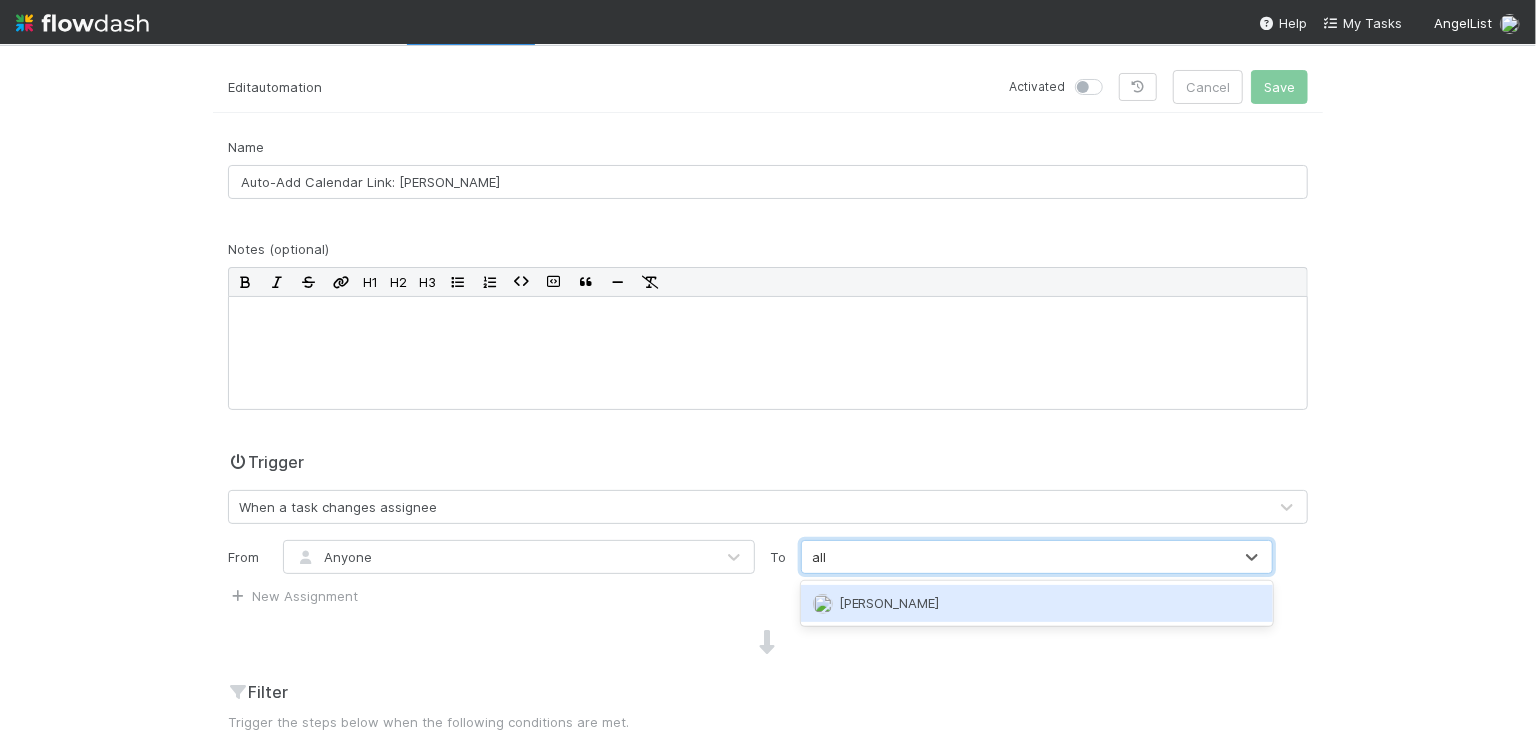 click on "[PERSON_NAME]" at bounding box center [1037, 603] 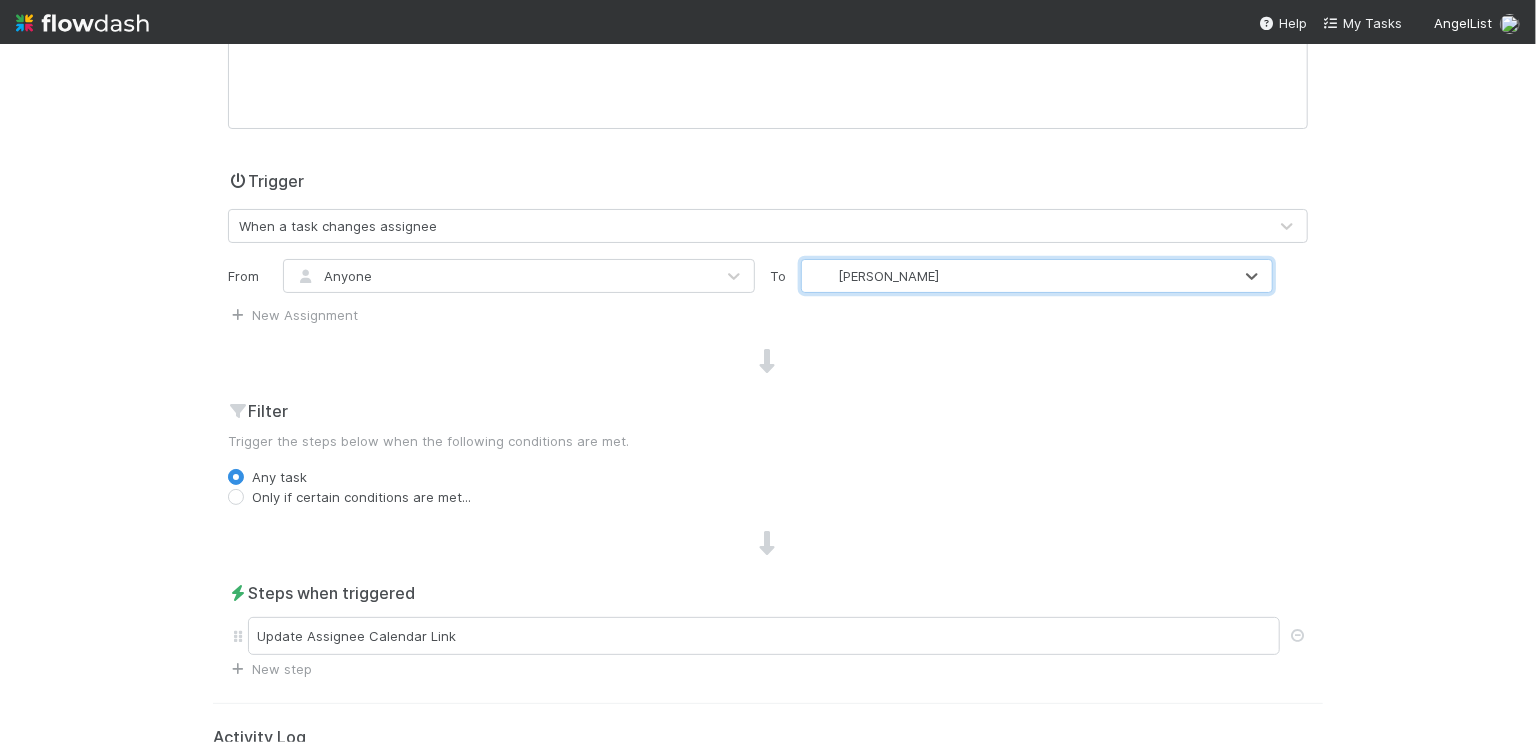 scroll, scrollTop: 469, scrollLeft: 0, axis: vertical 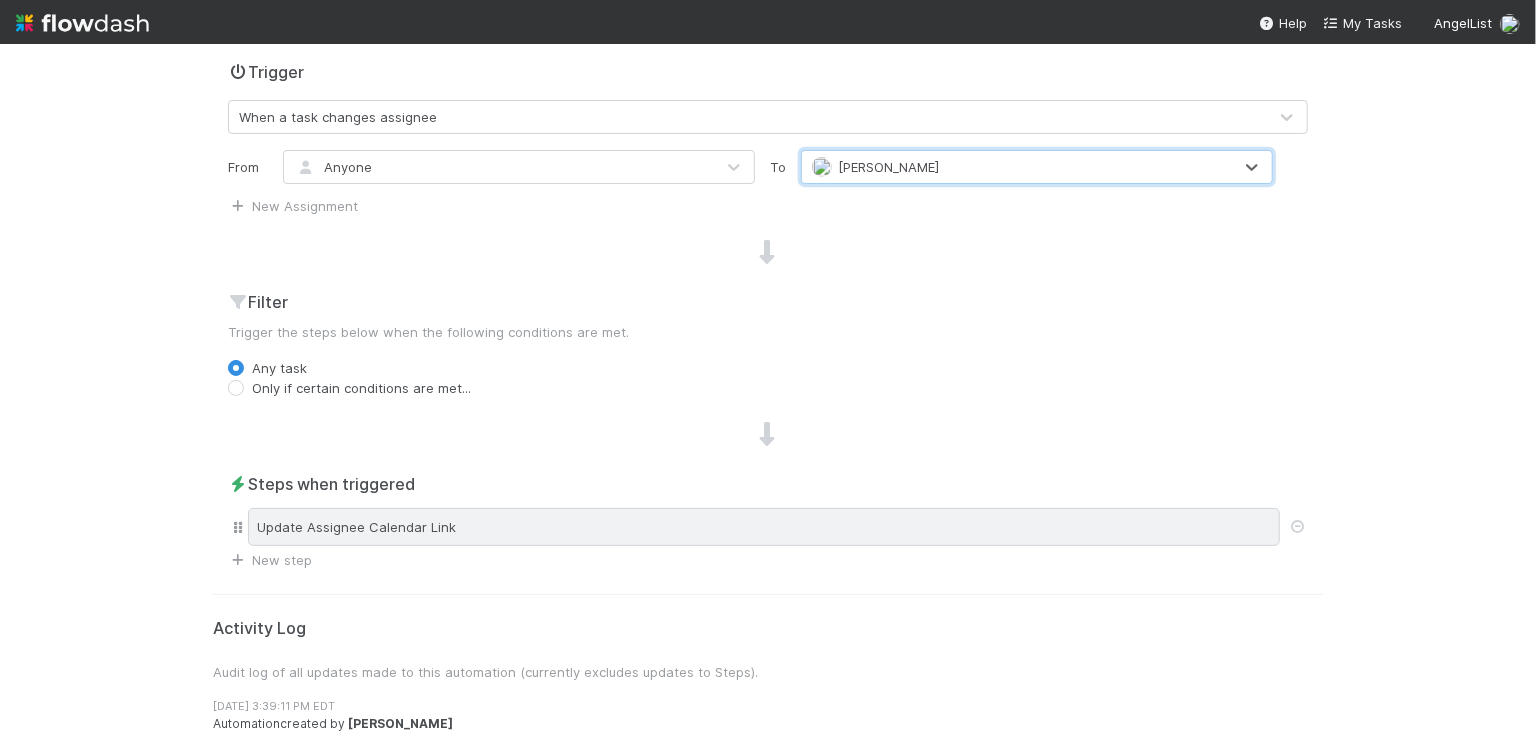 click on "Update Assignee Calendar Link" at bounding box center [764, 527] 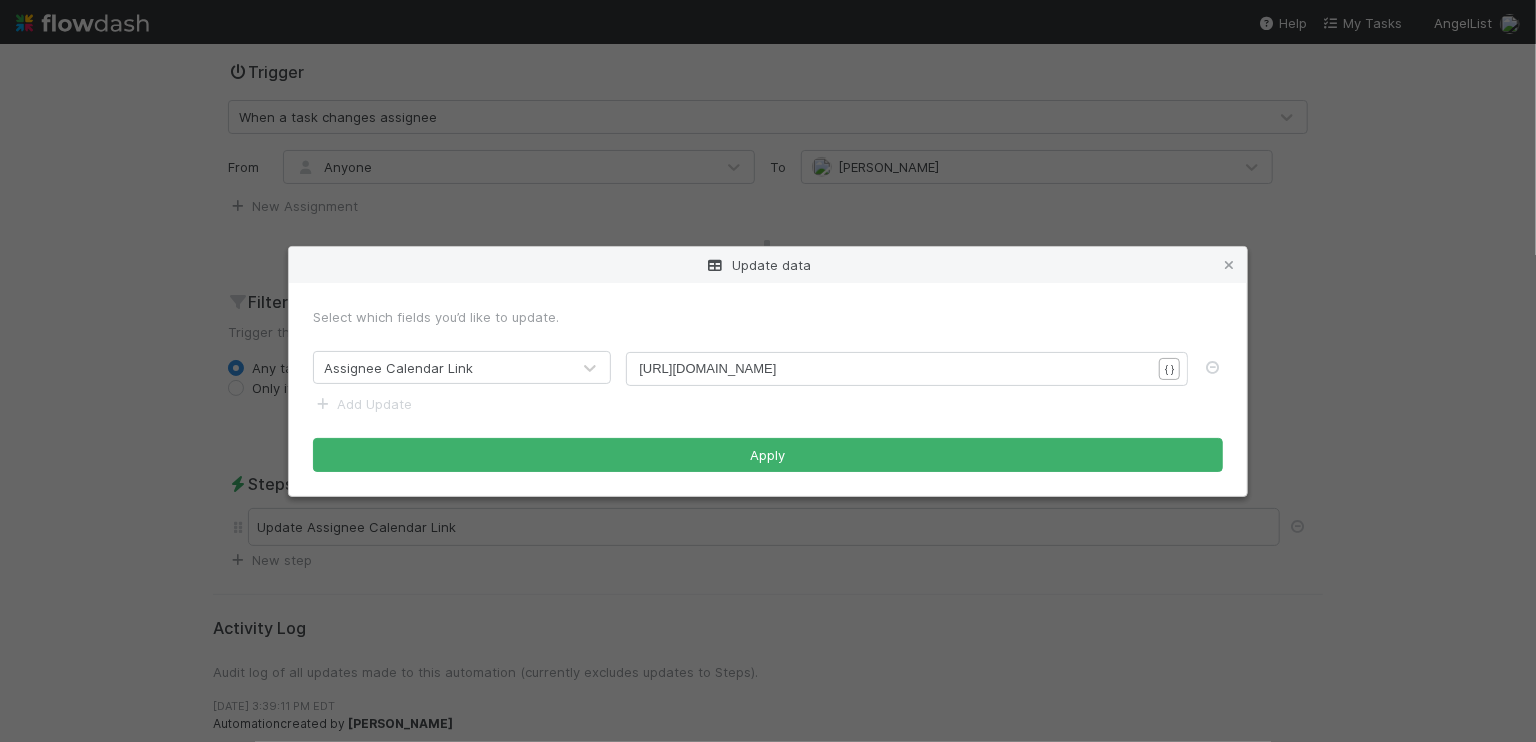 click on "https://cal.frontapp.com/angellist/haley_young/08bce035" at bounding box center [707, 368] 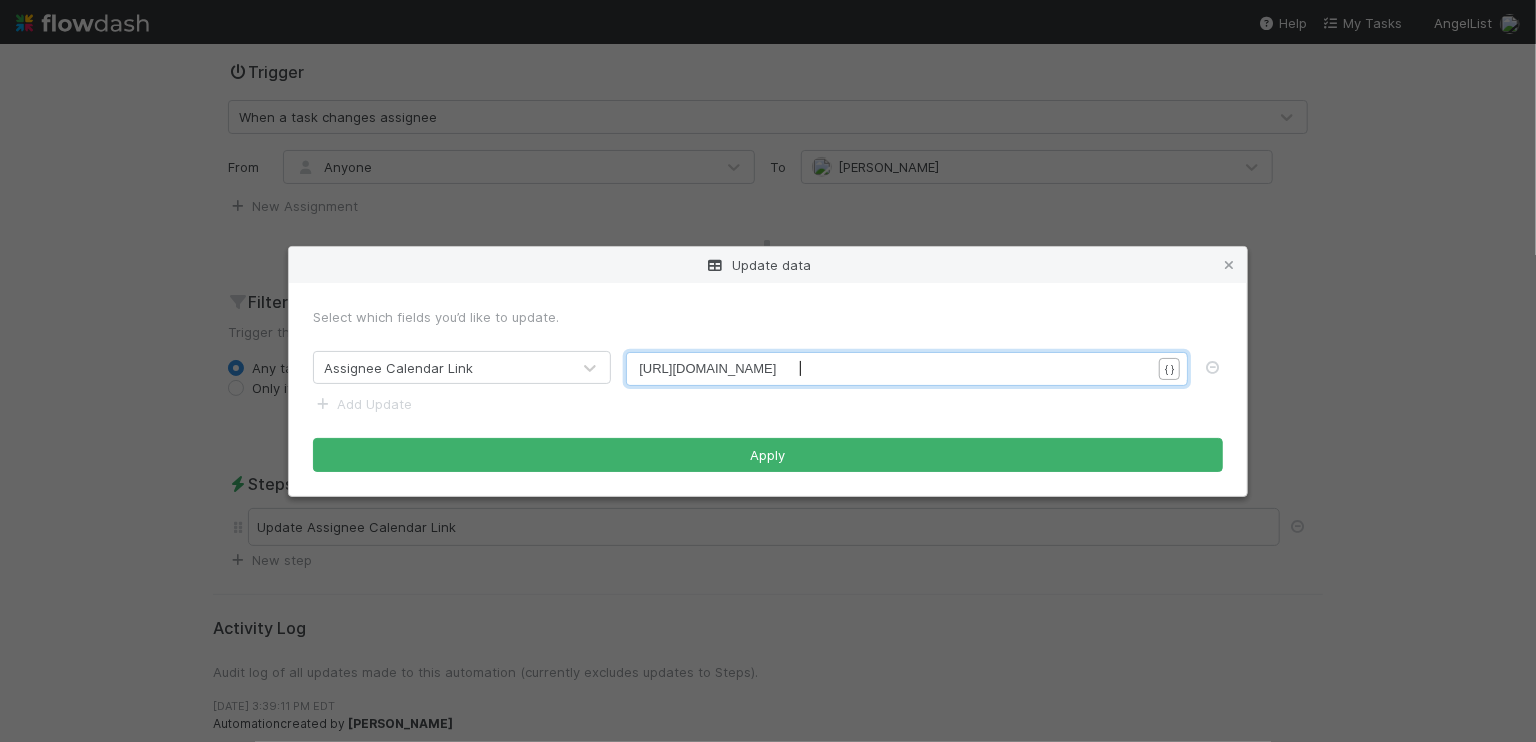 type on "https://cal.frontapp.com/angellist/haley_young/08bce035" 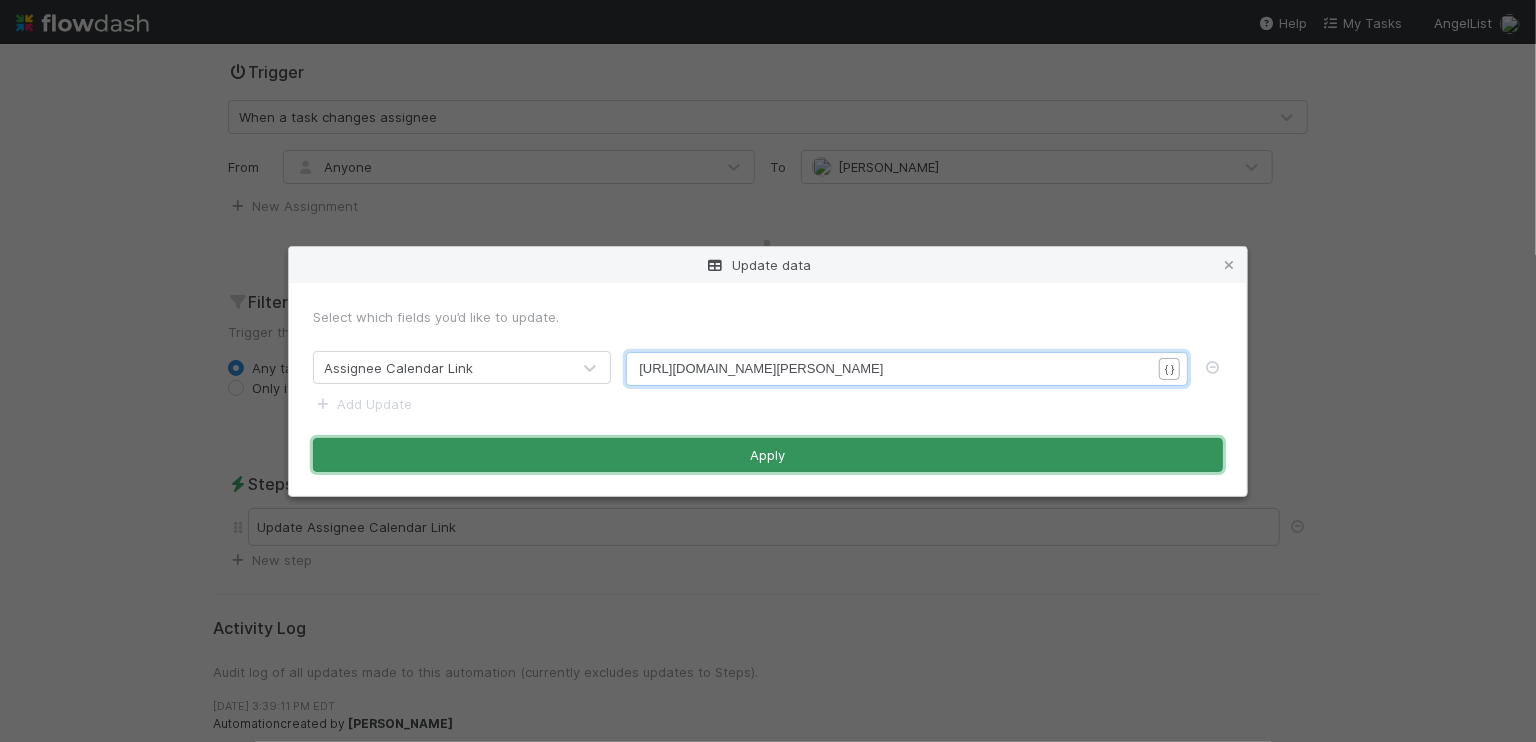 click on "Apply" at bounding box center [768, 455] 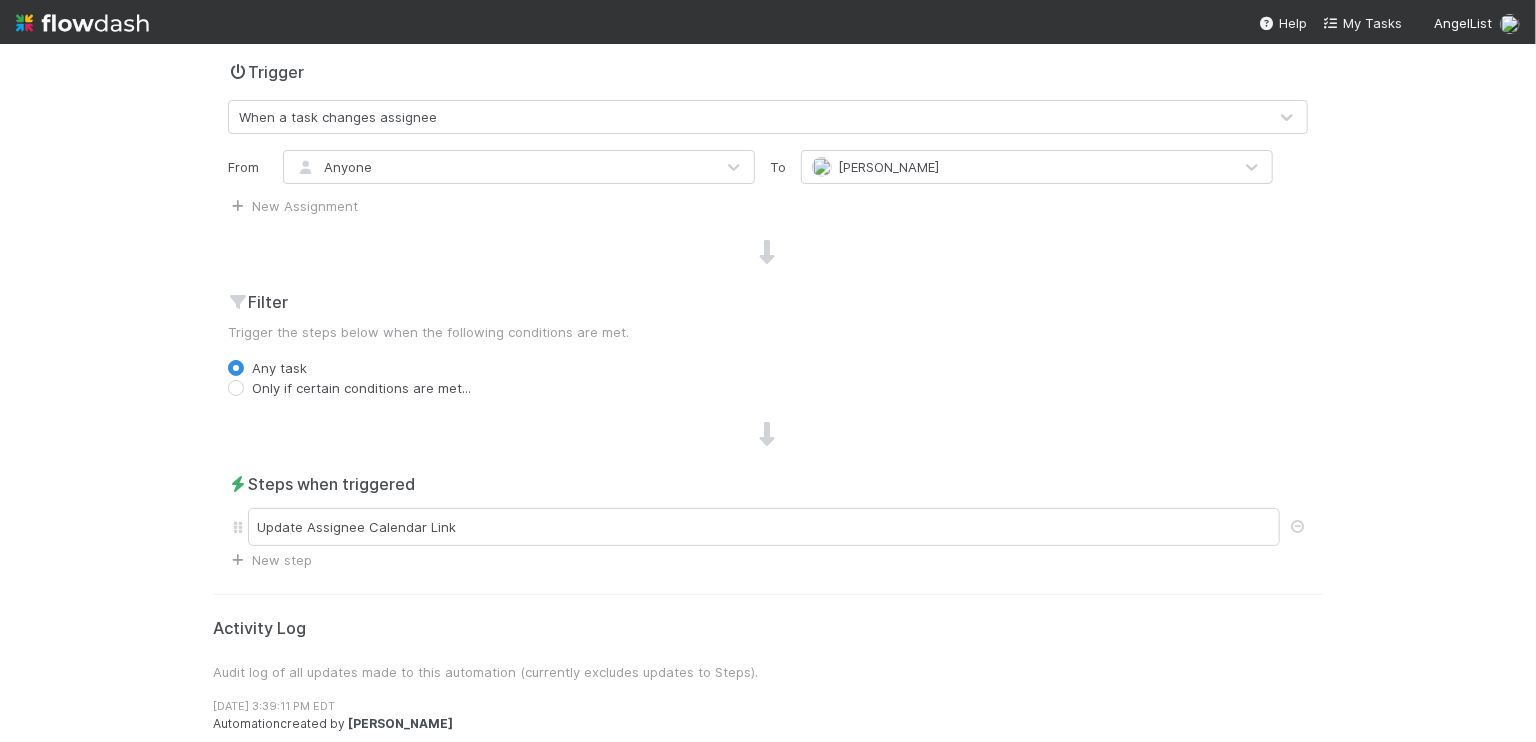 scroll, scrollTop: 0, scrollLeft: 0, axis: both 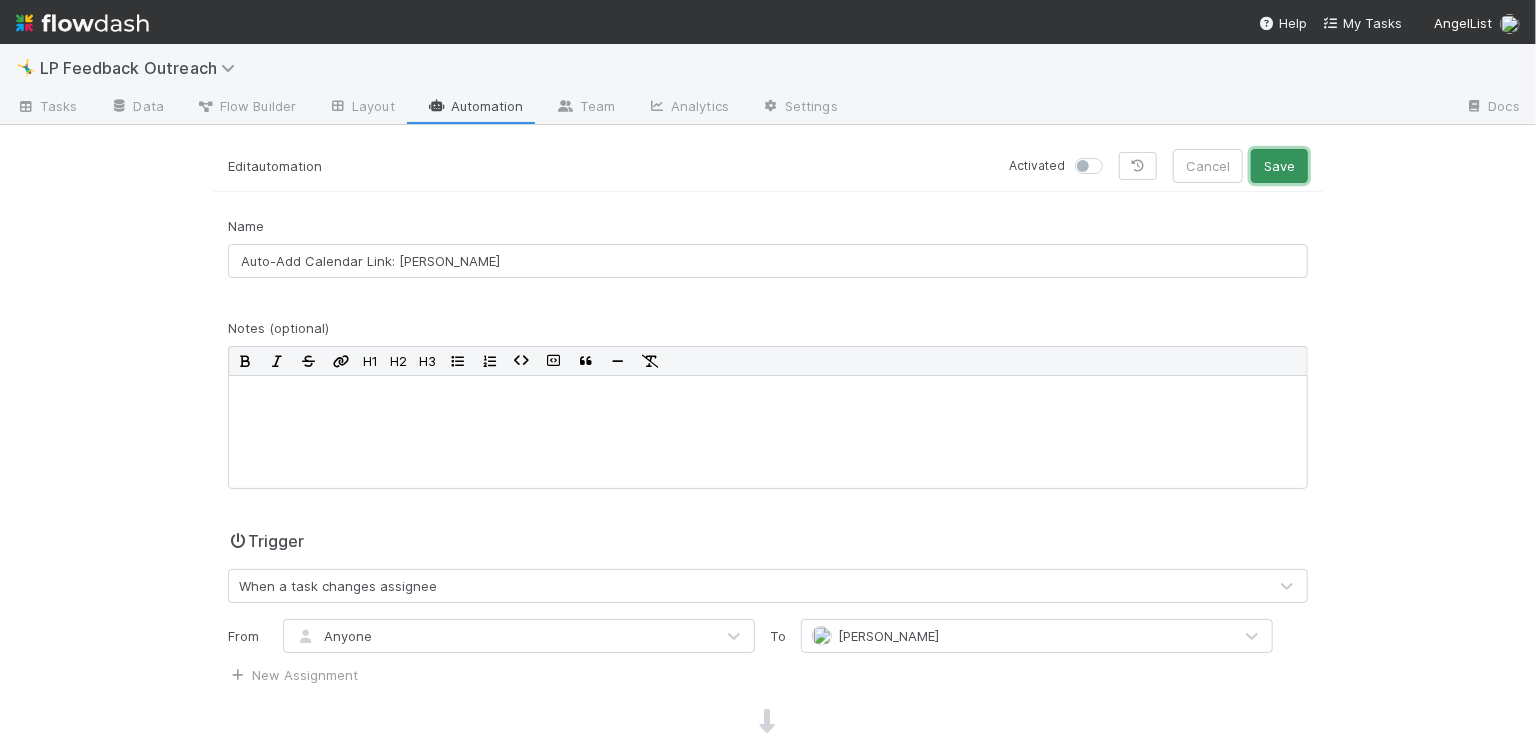 click on "Save" at bounding box center (1279, 166) 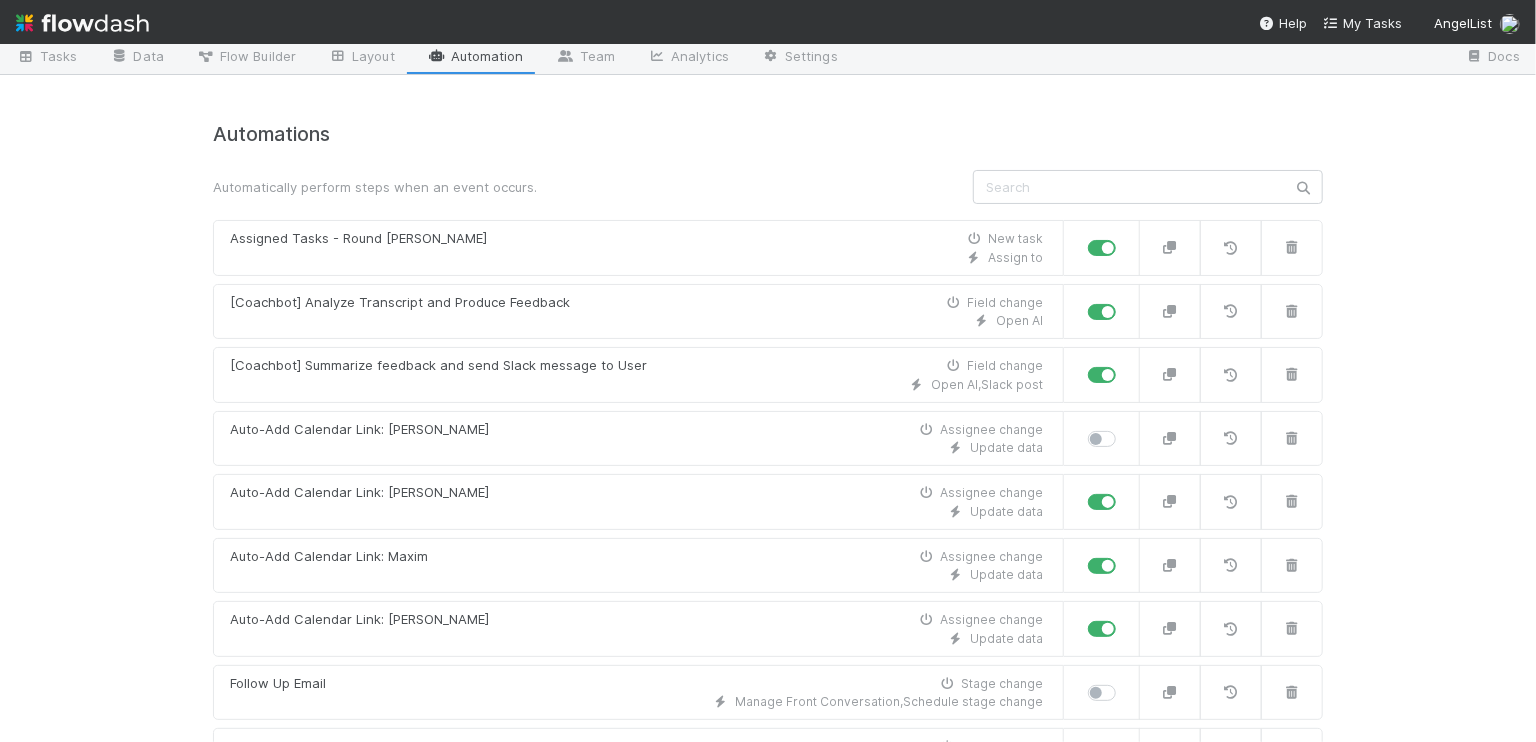 scroll, scrollTop: 70, scrollLeft: 0, axis: vertical 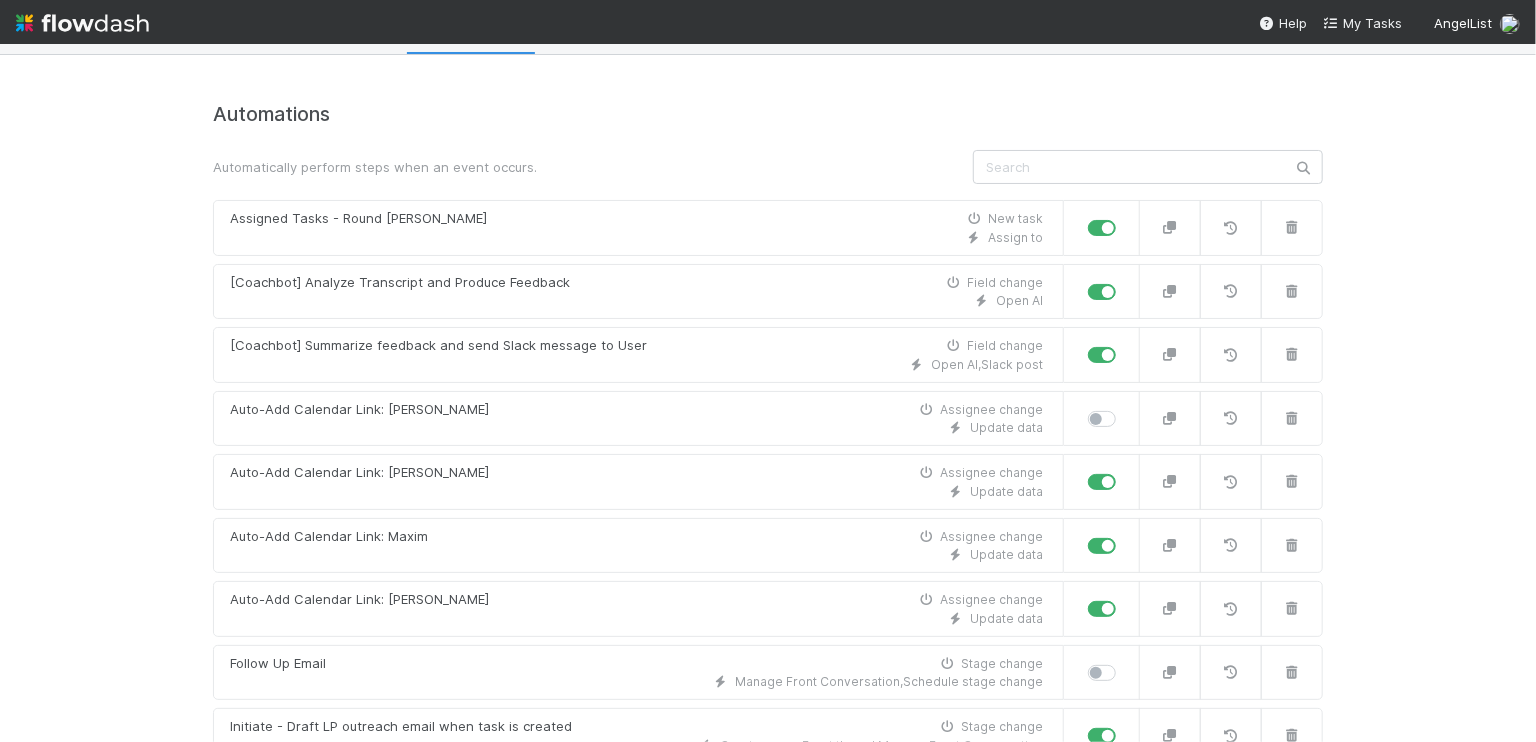 click at bounding box center [1124, 409] 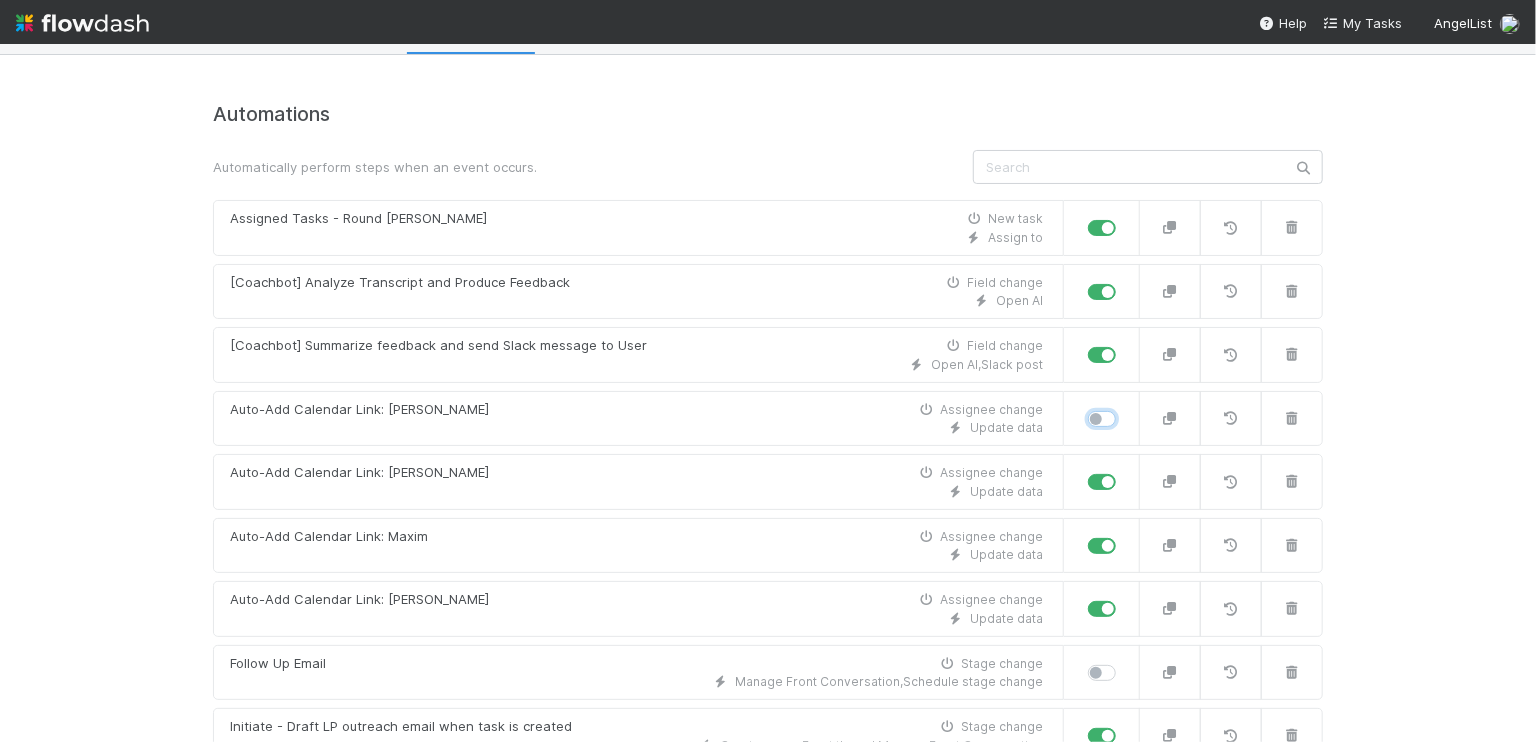 checkbox on "true" 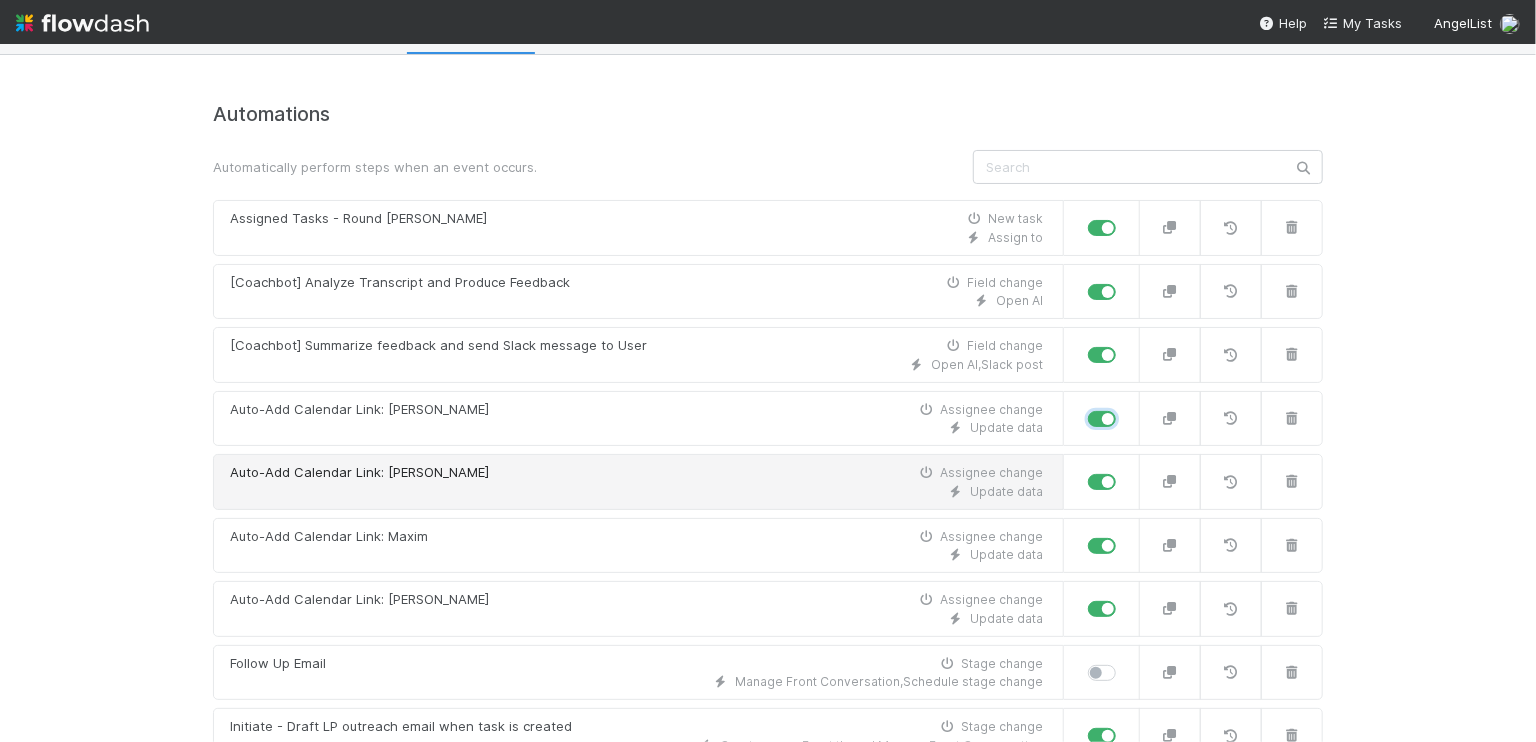 scroll, scrollTop: 0, scrollLeft: 0, axis: both 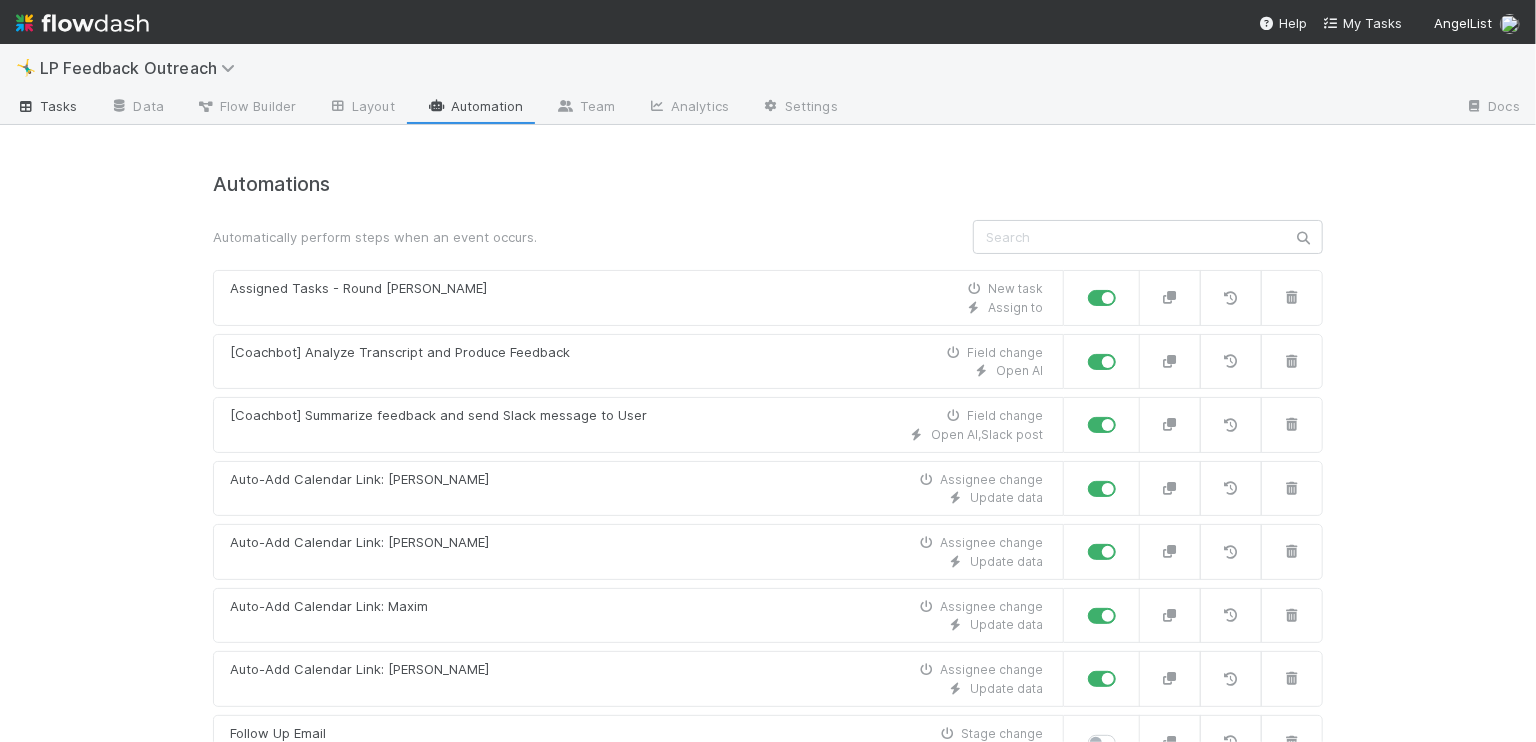 click on "Tasks" at bounding box center [47, 108] 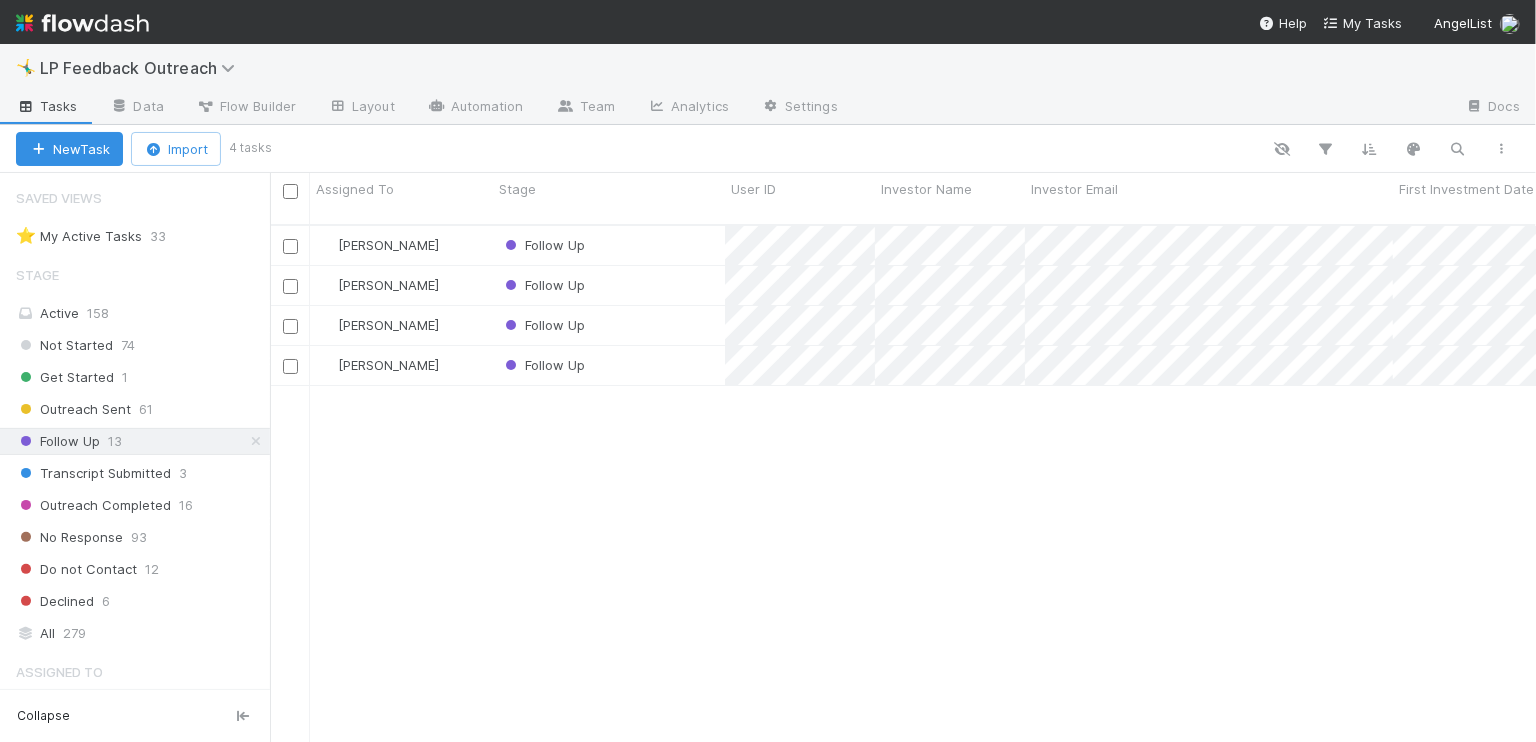 scroll, scrollTop: 0, scrollLeft: 0, axis: both 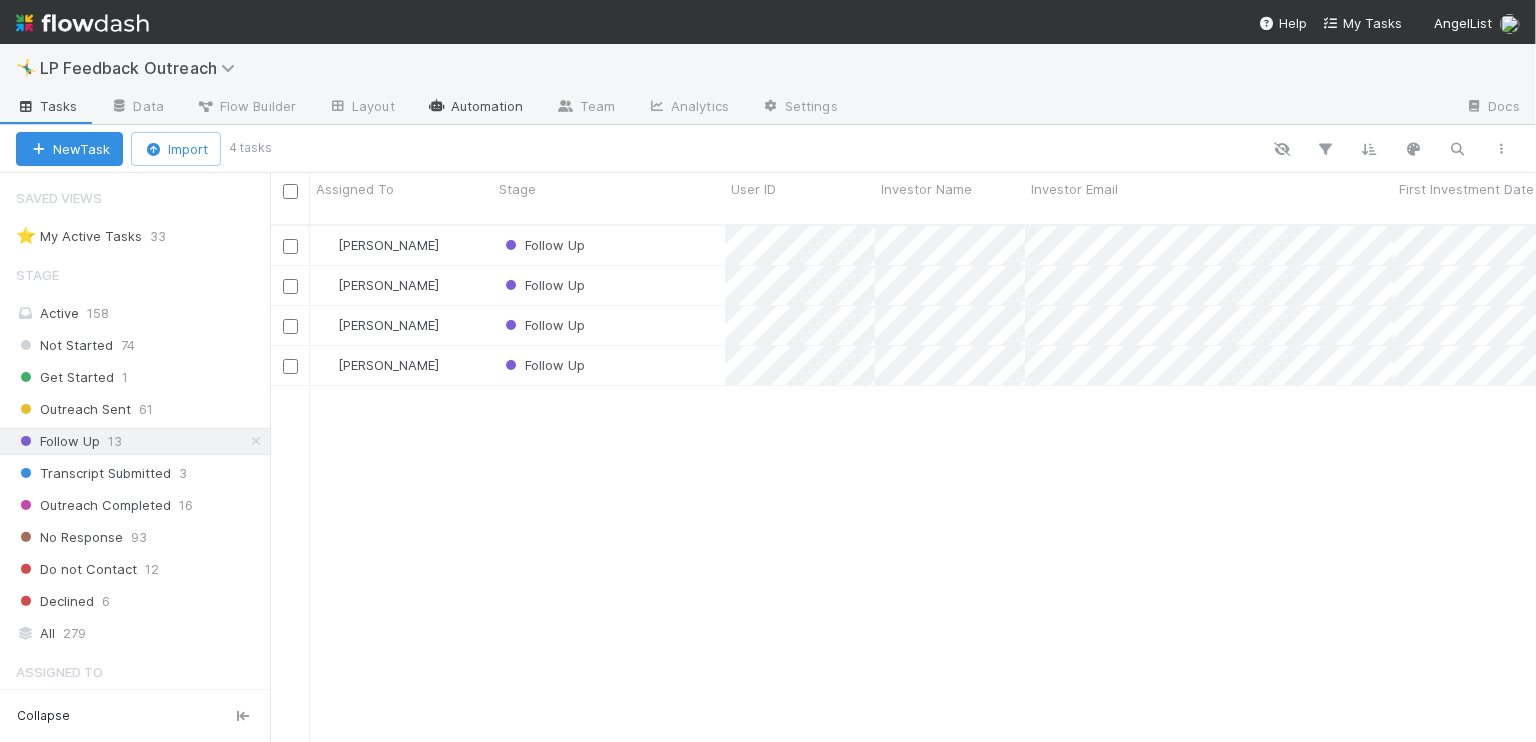click on "Automation" at bounding box center (475, 108) 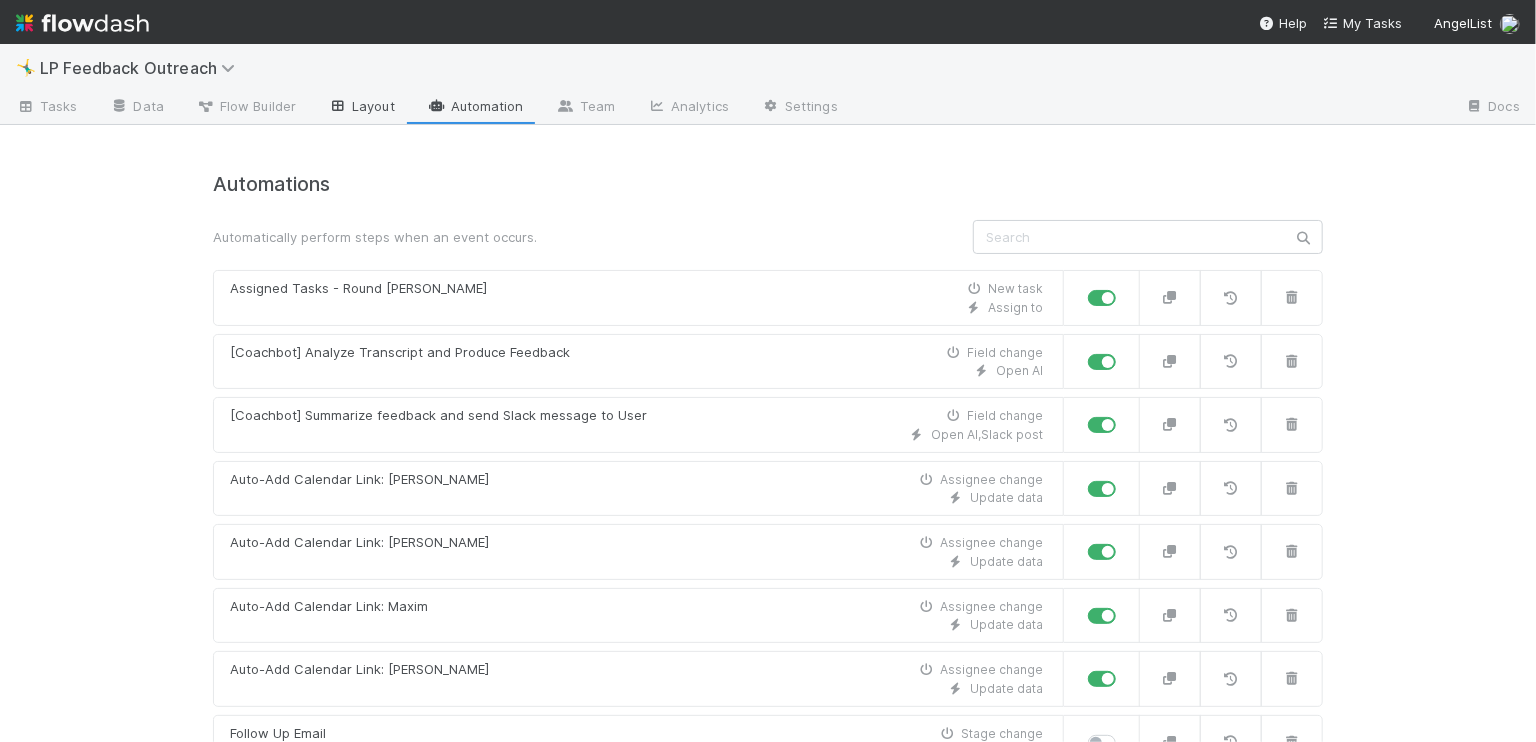 click on "Layout" at bounding box center (361, 108) 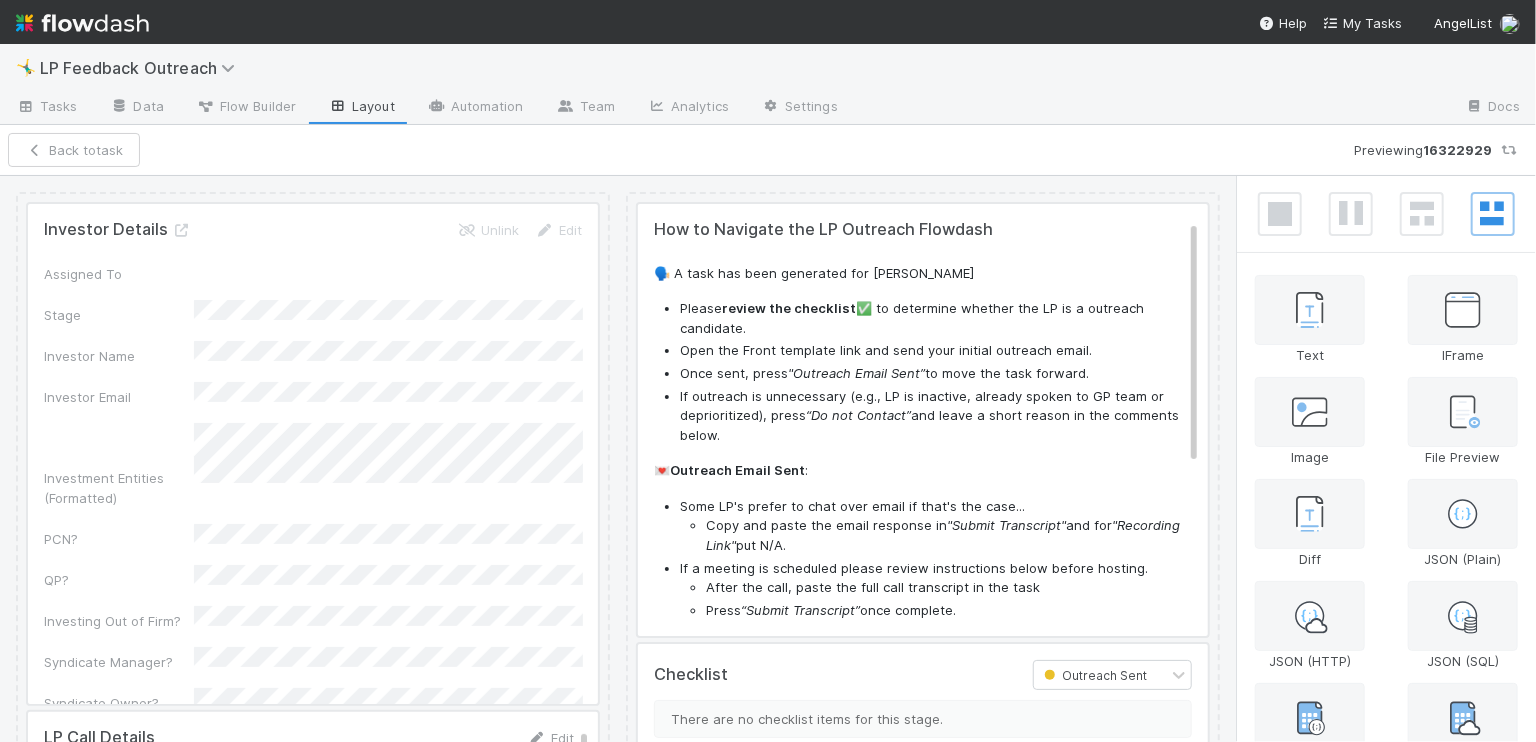 click at bounding box center (923, 420) 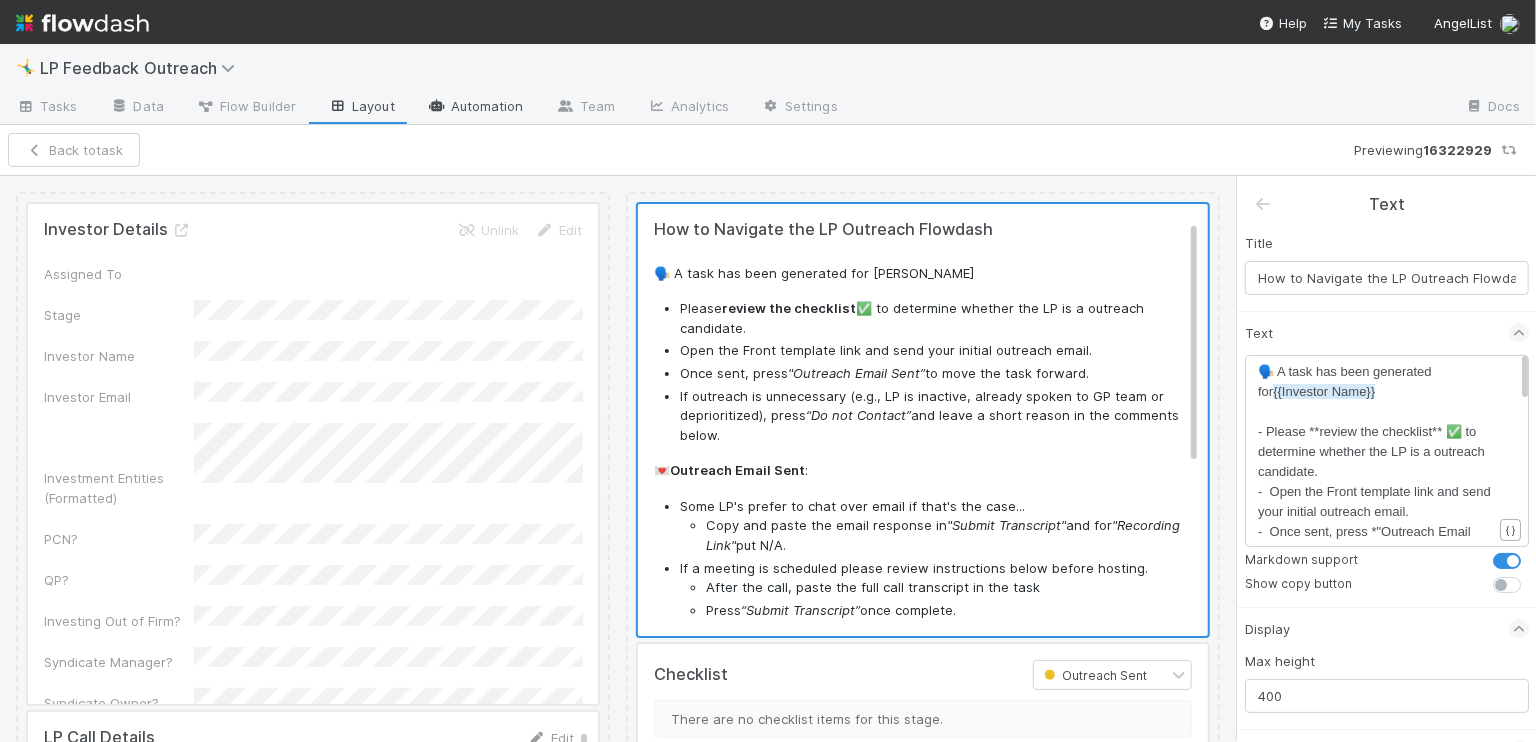 click on "Automation" at bounding box center (475, 108) 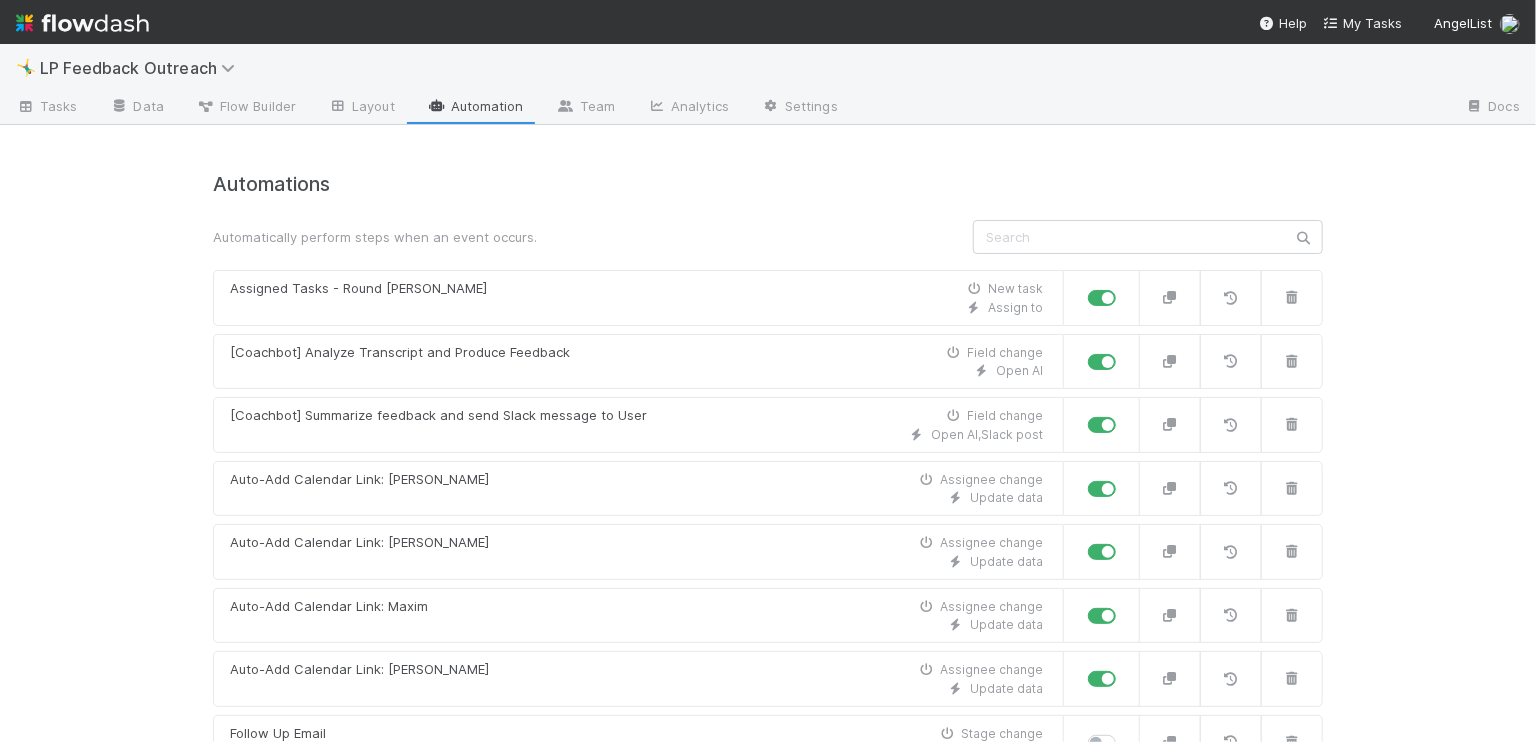 click on "Automations" at bounding box center [768, 184] 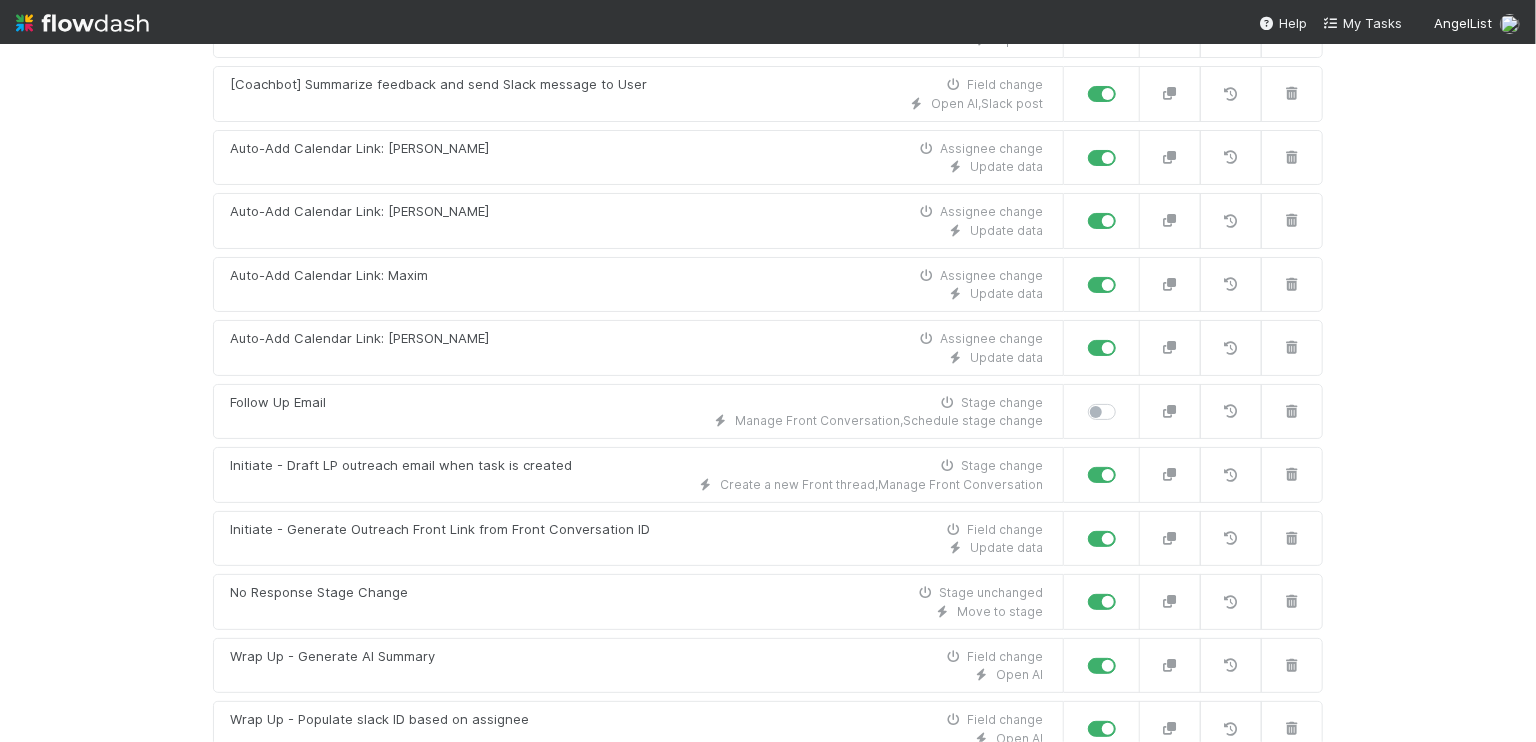 scroll, scrollTop: 333, scrollLeft: 0, axis: vertical 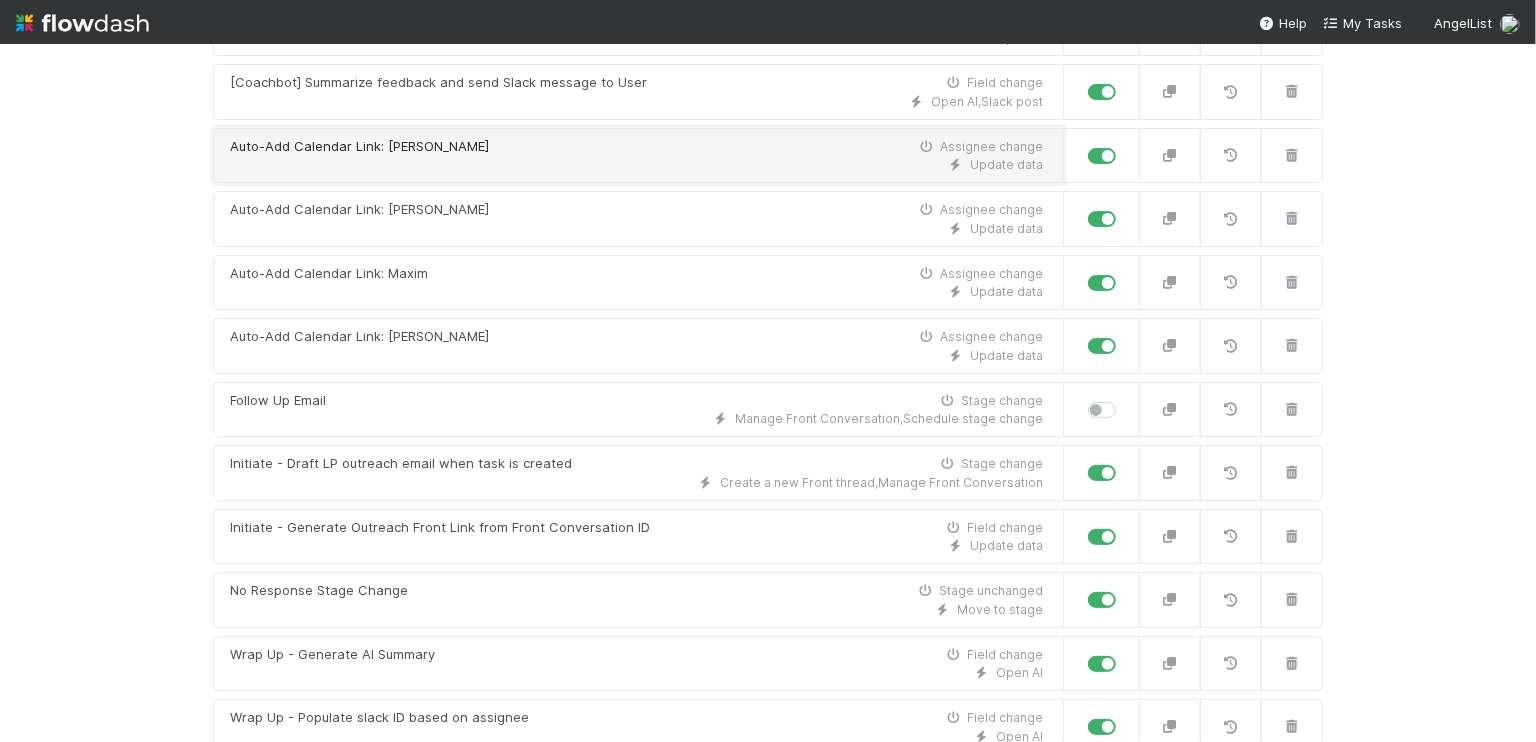 click on "Update data" at bounding box center [636, 165] 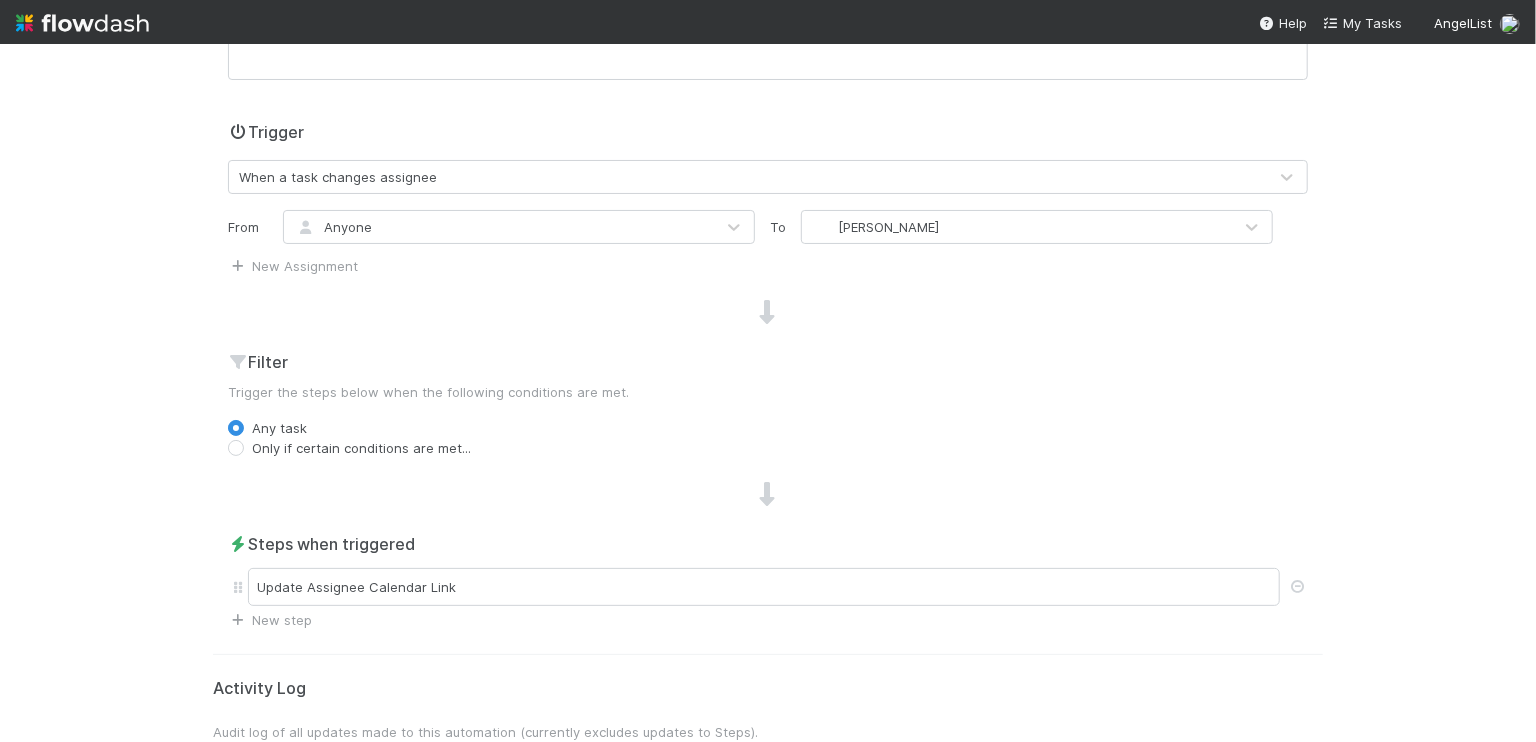 scroll, scrollTop: 560, scrollLeft: 0, axis: vertical 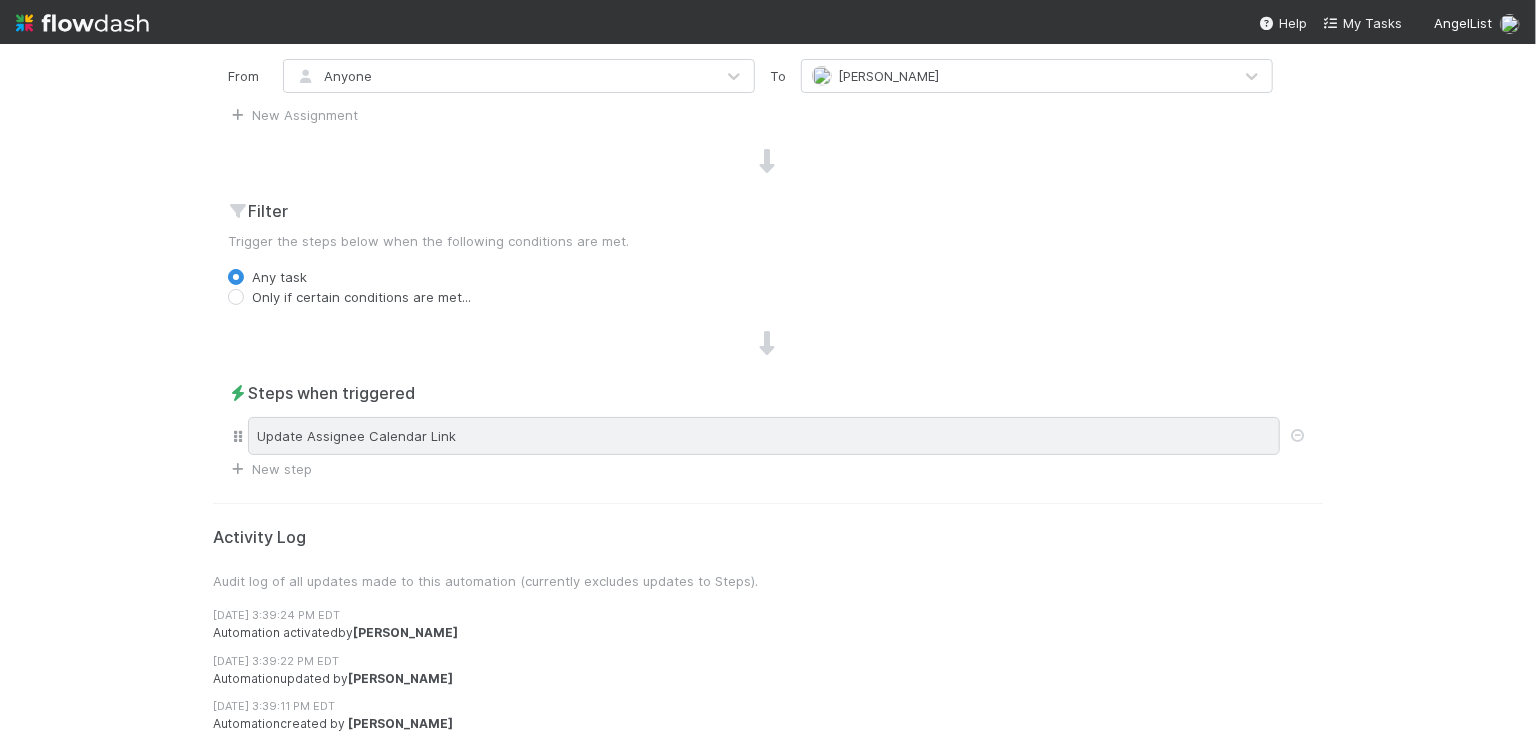 click on "Update Assignee Calendar Link" at bounding box center [764, 436] 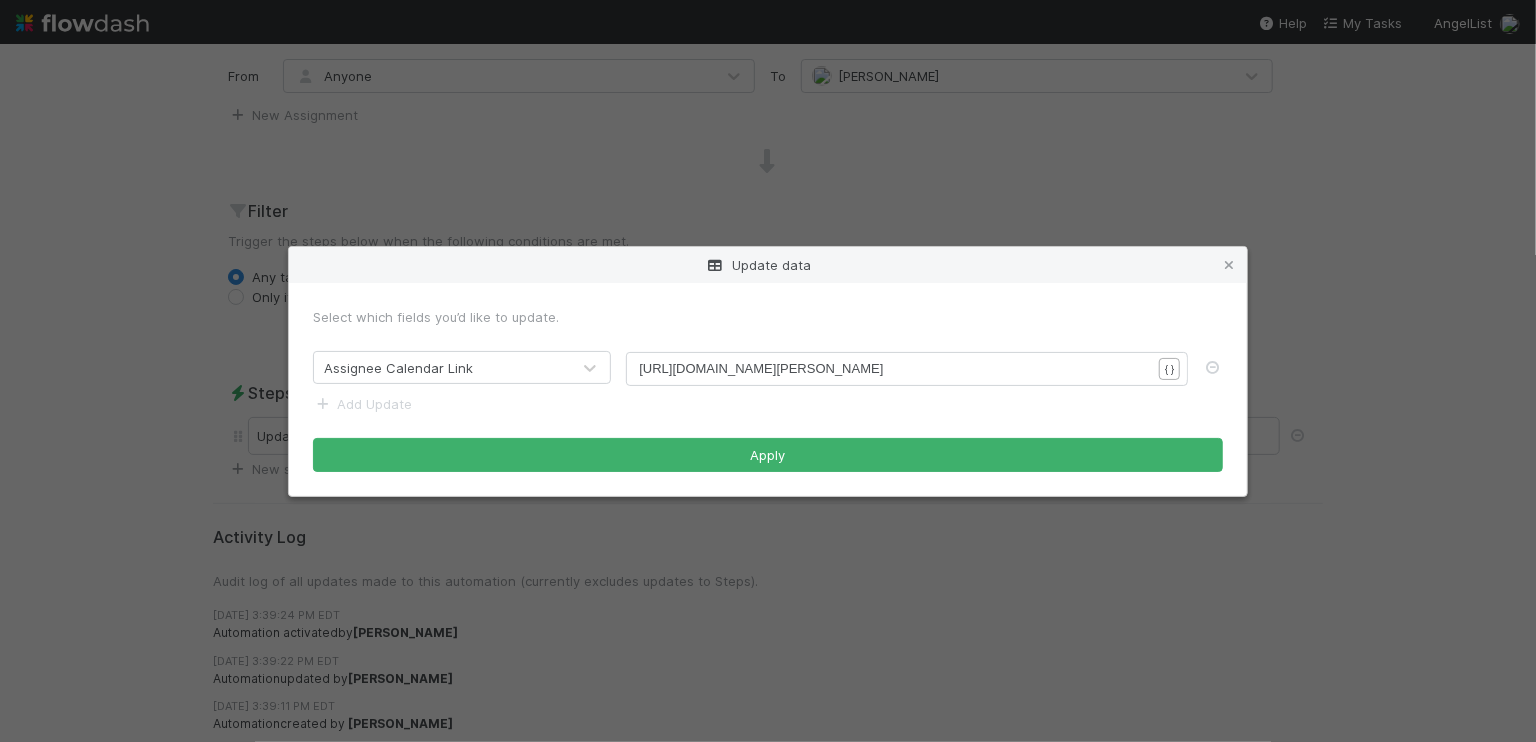 type on "/" 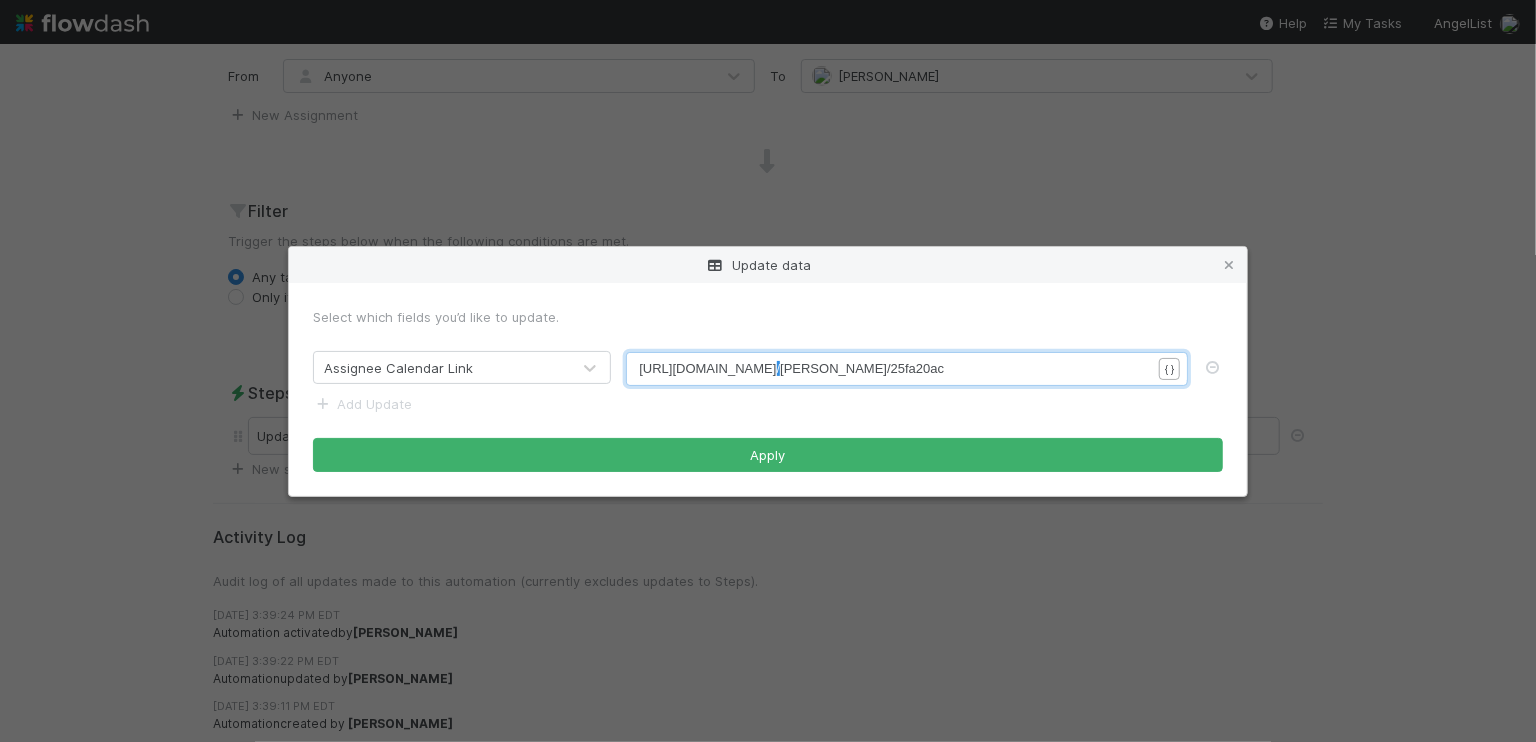 type on "/" 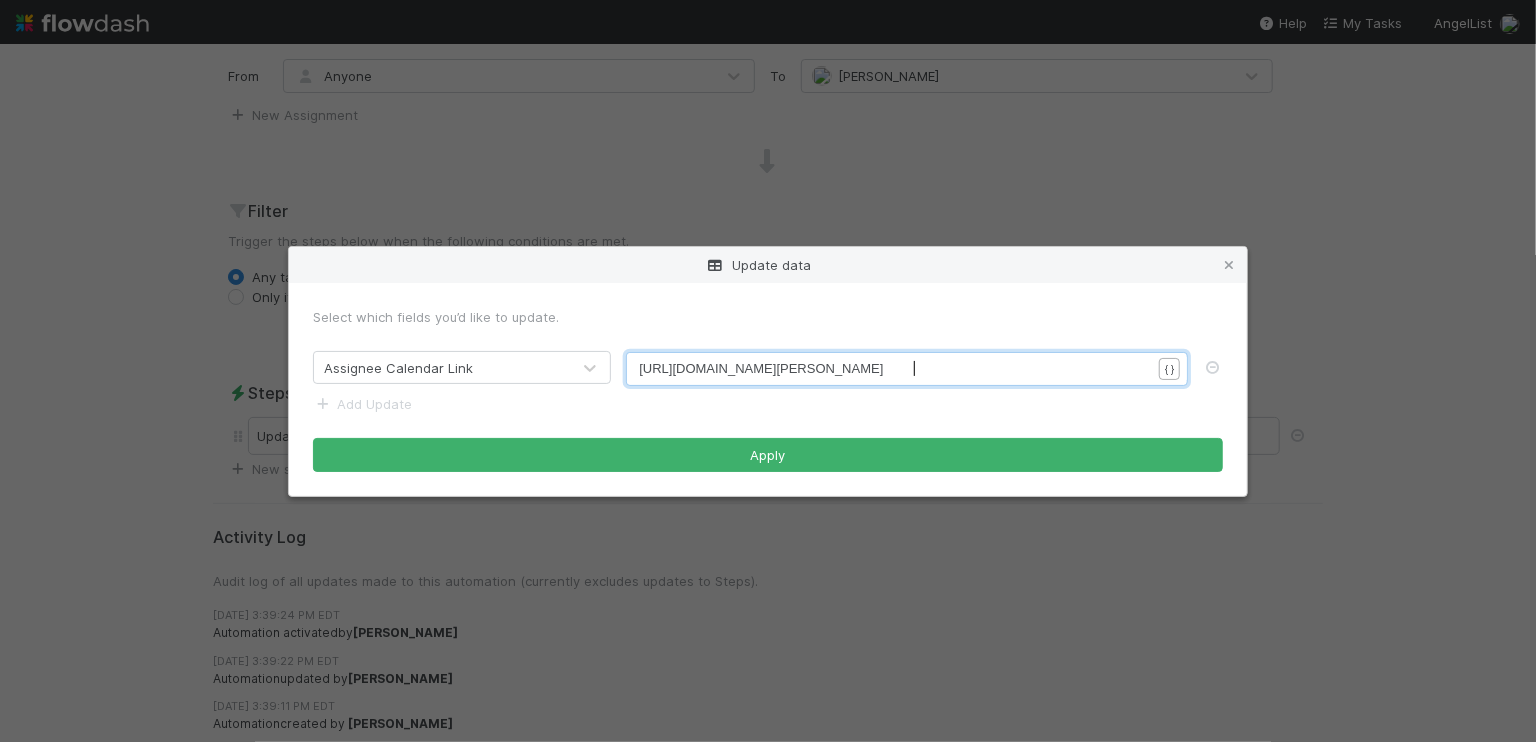 type on "https://cal.frontapp.com/angellist/allen/25fa20ac" 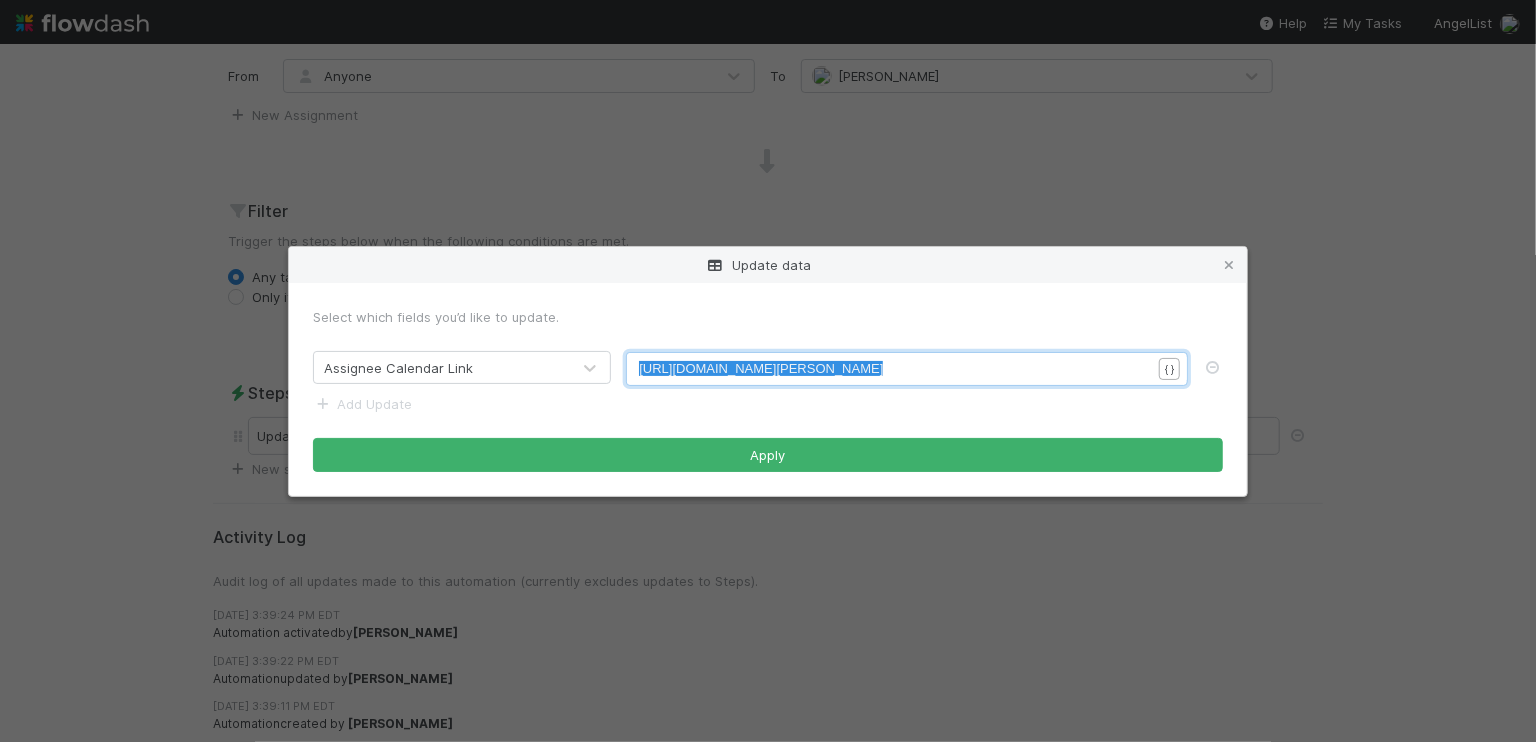 drag, startPoint x: 947, startPoint y: 376, endPoint x: 600, endPoint y: 345, distance: 348.382 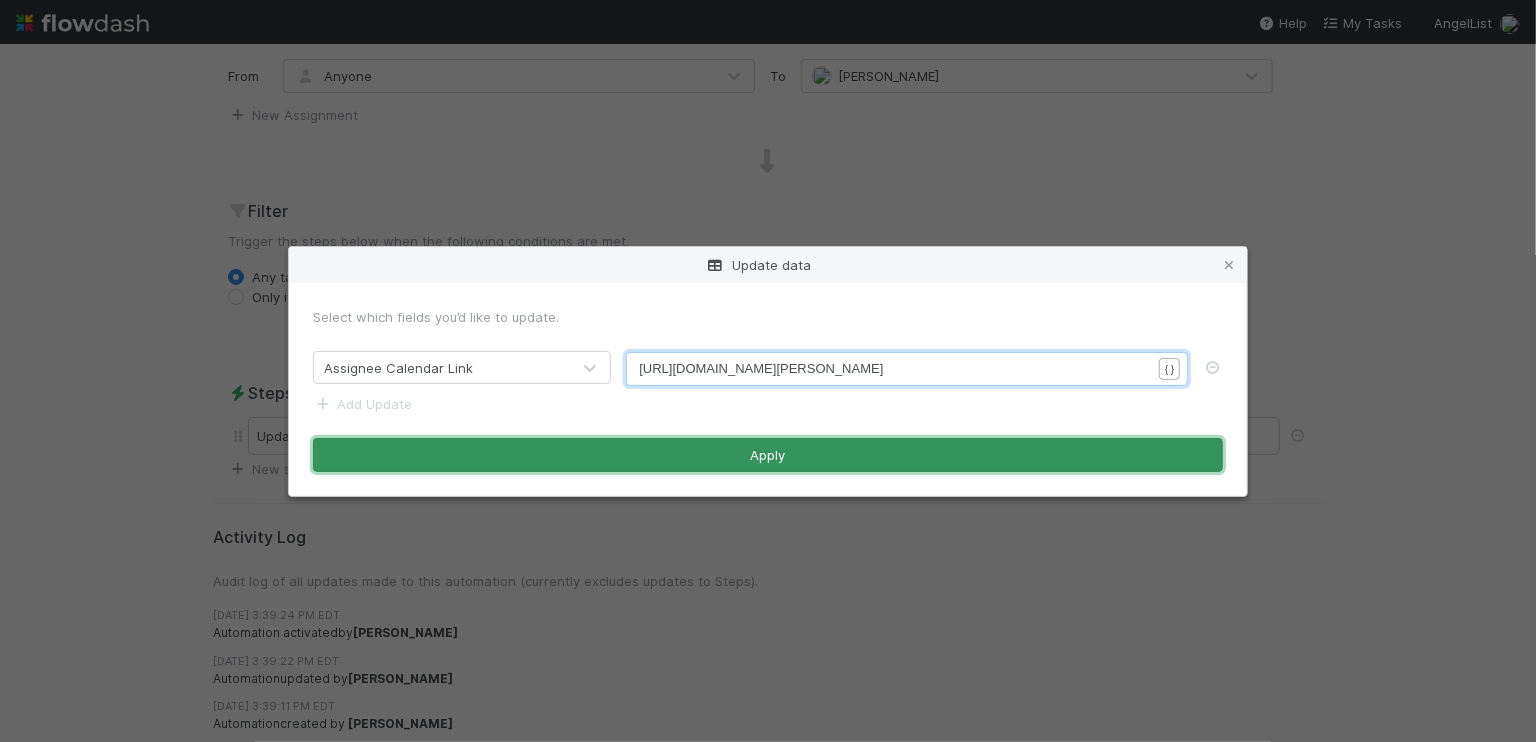 click on "Apply" at bounding box center (768, 455) 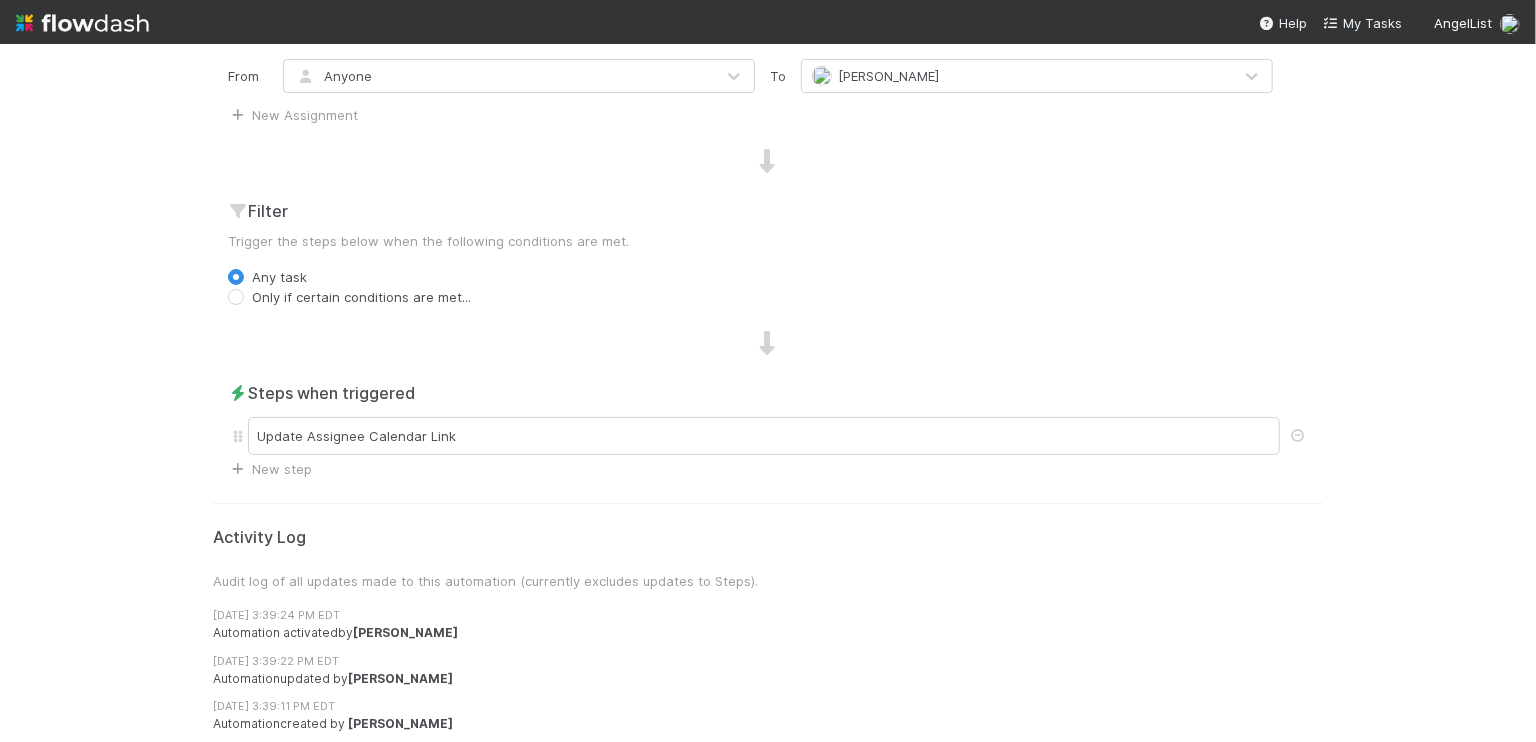 scroll, scrollTop: 0, scrollLeft: 0, axis: both 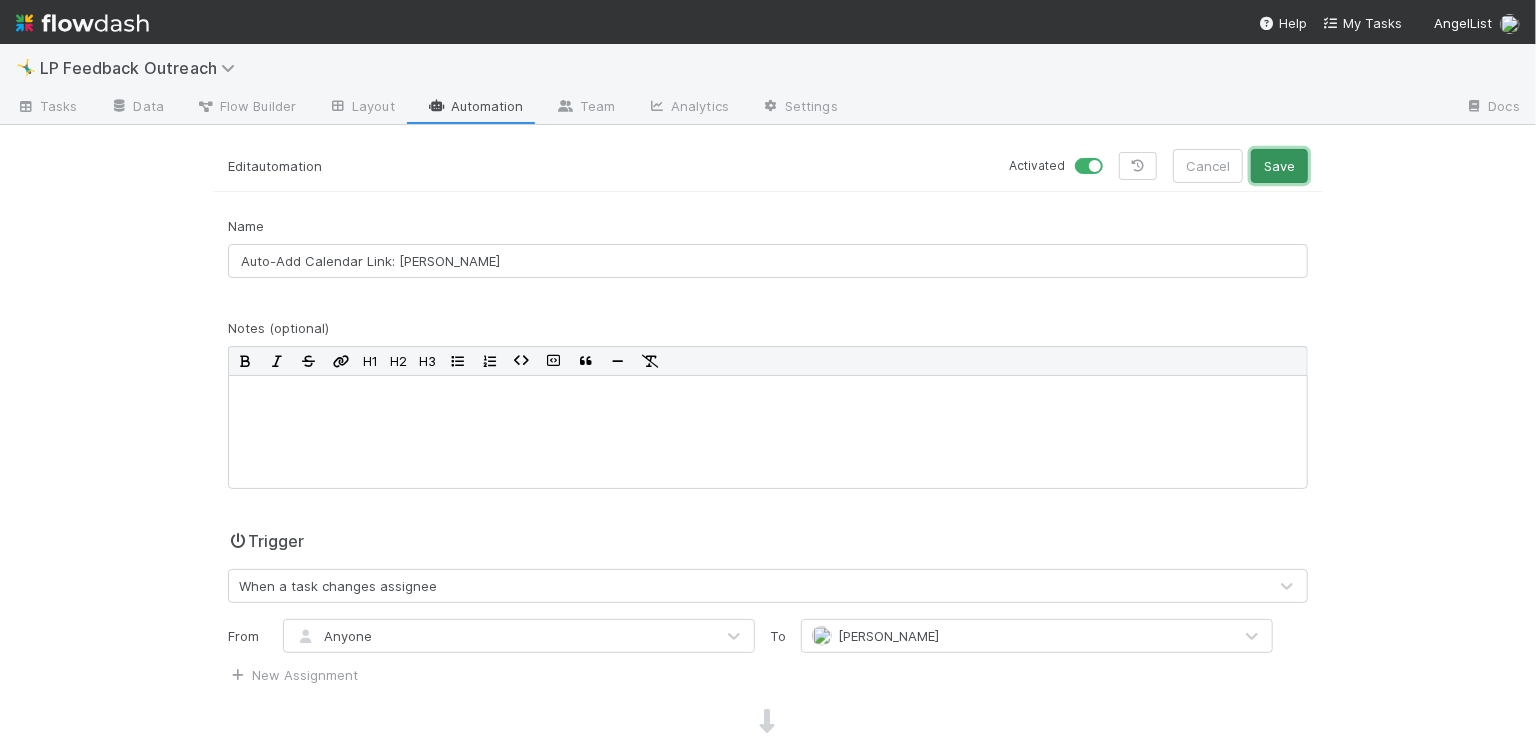 click on "Save" at bounding box center [1279, 166] 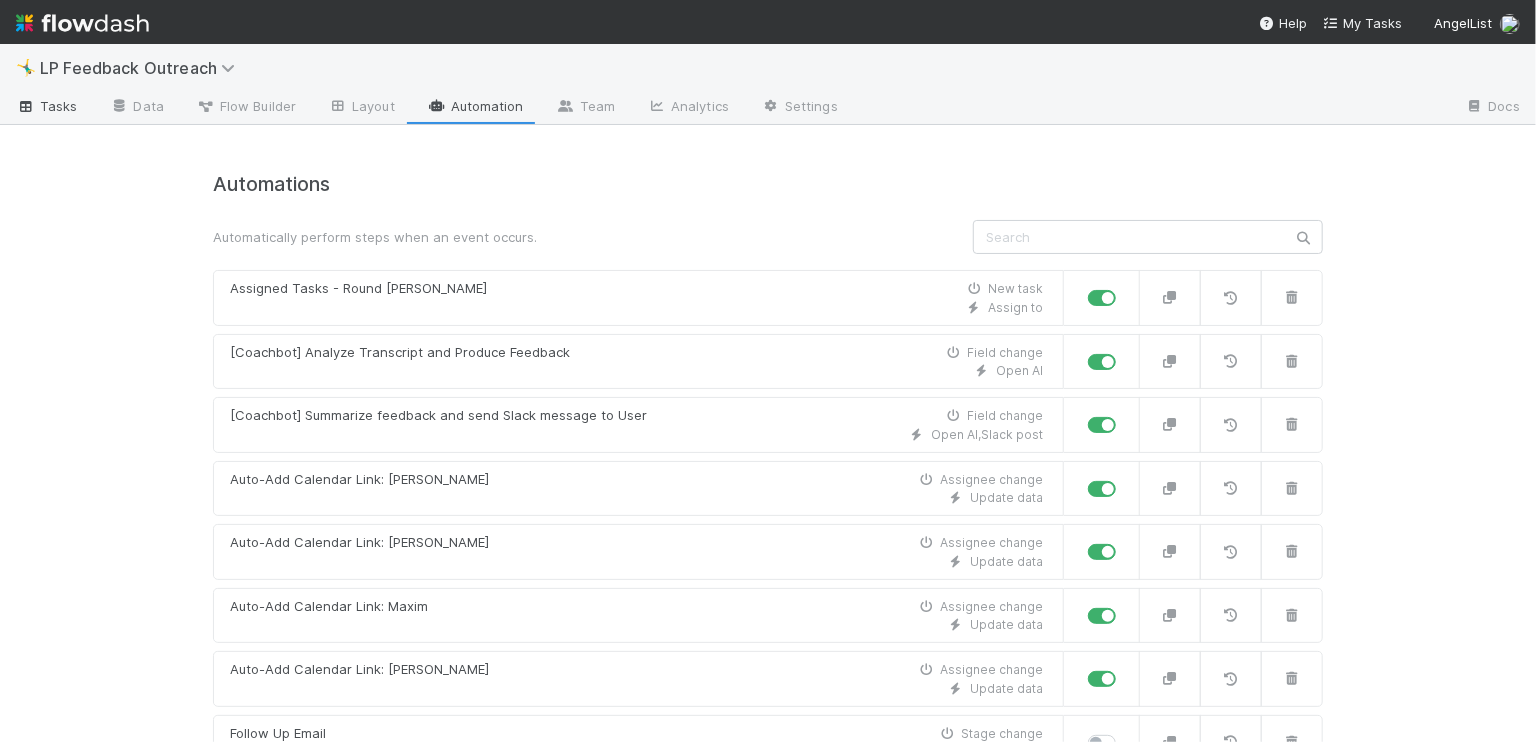 click on "Tasks" at bounding box center [47, 106] 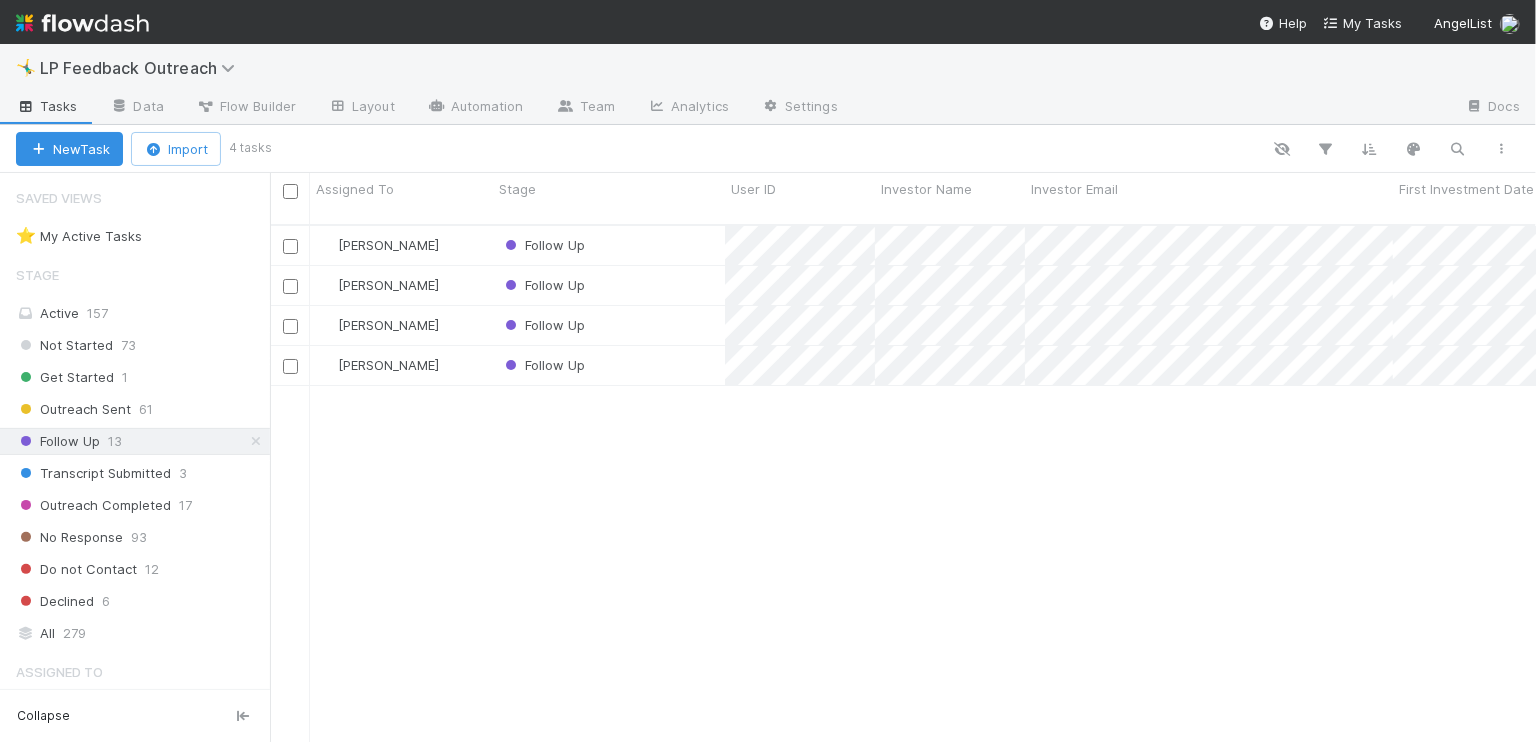 scroll, scrollTop: 0, scrollLeft: 0, axis: both 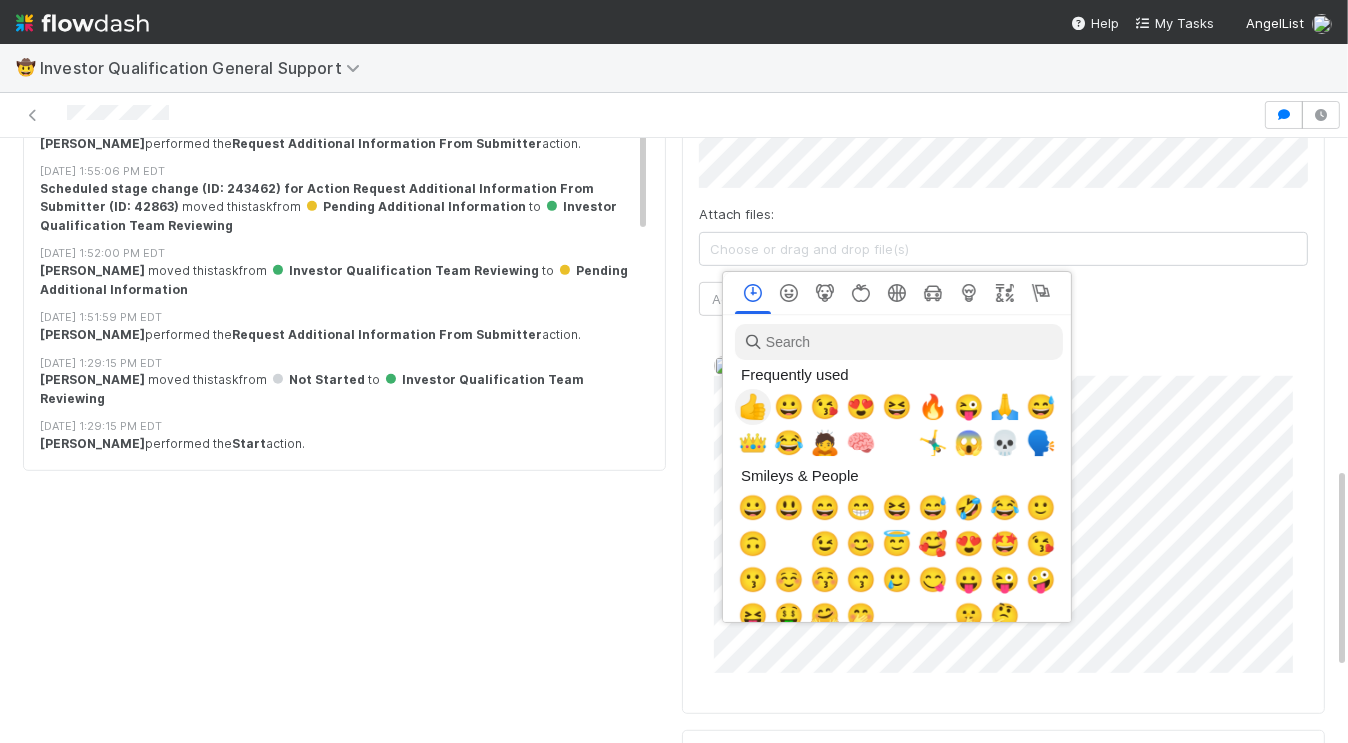 click on "👍" at bounding box center (753, 407) 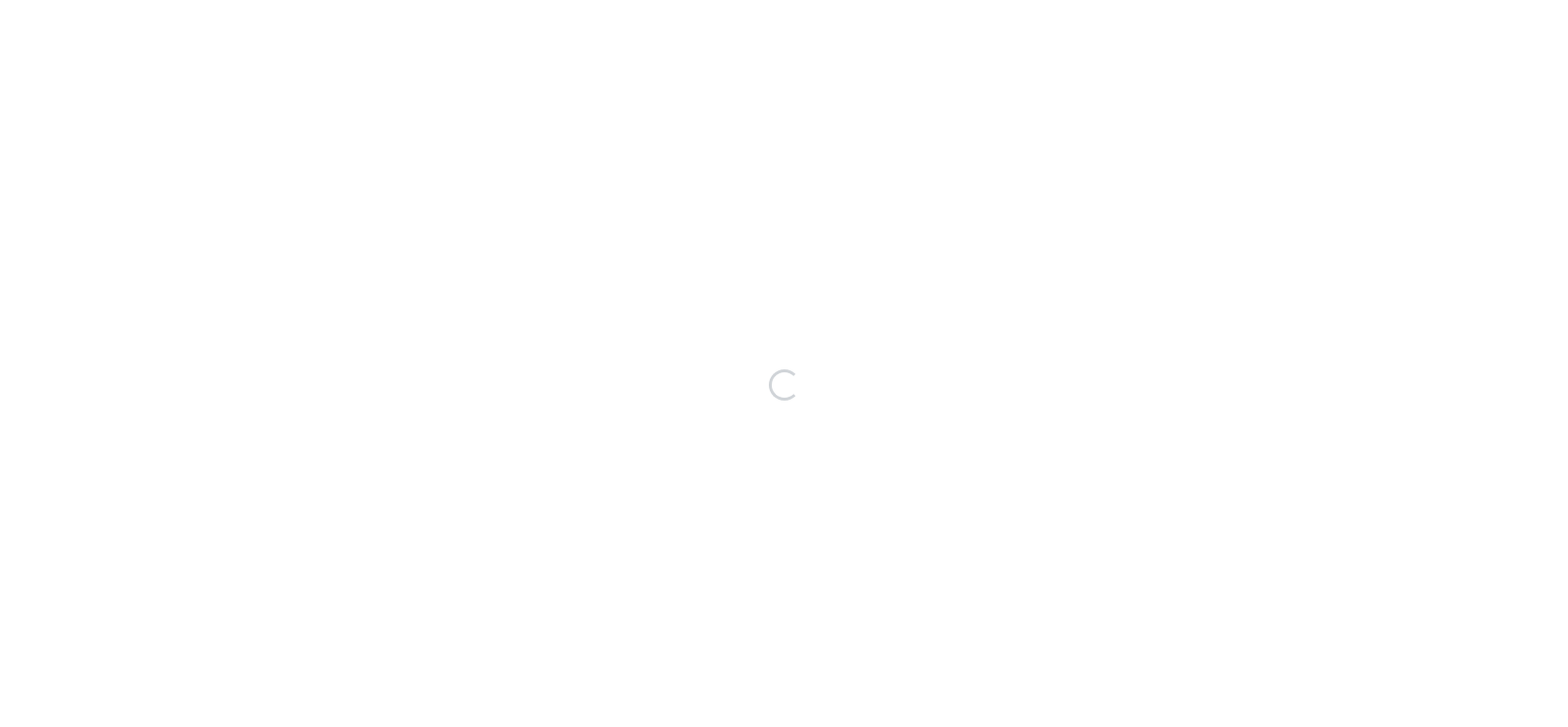 scroll, scrollTop: 0, scrollLeft: 0, axis: both 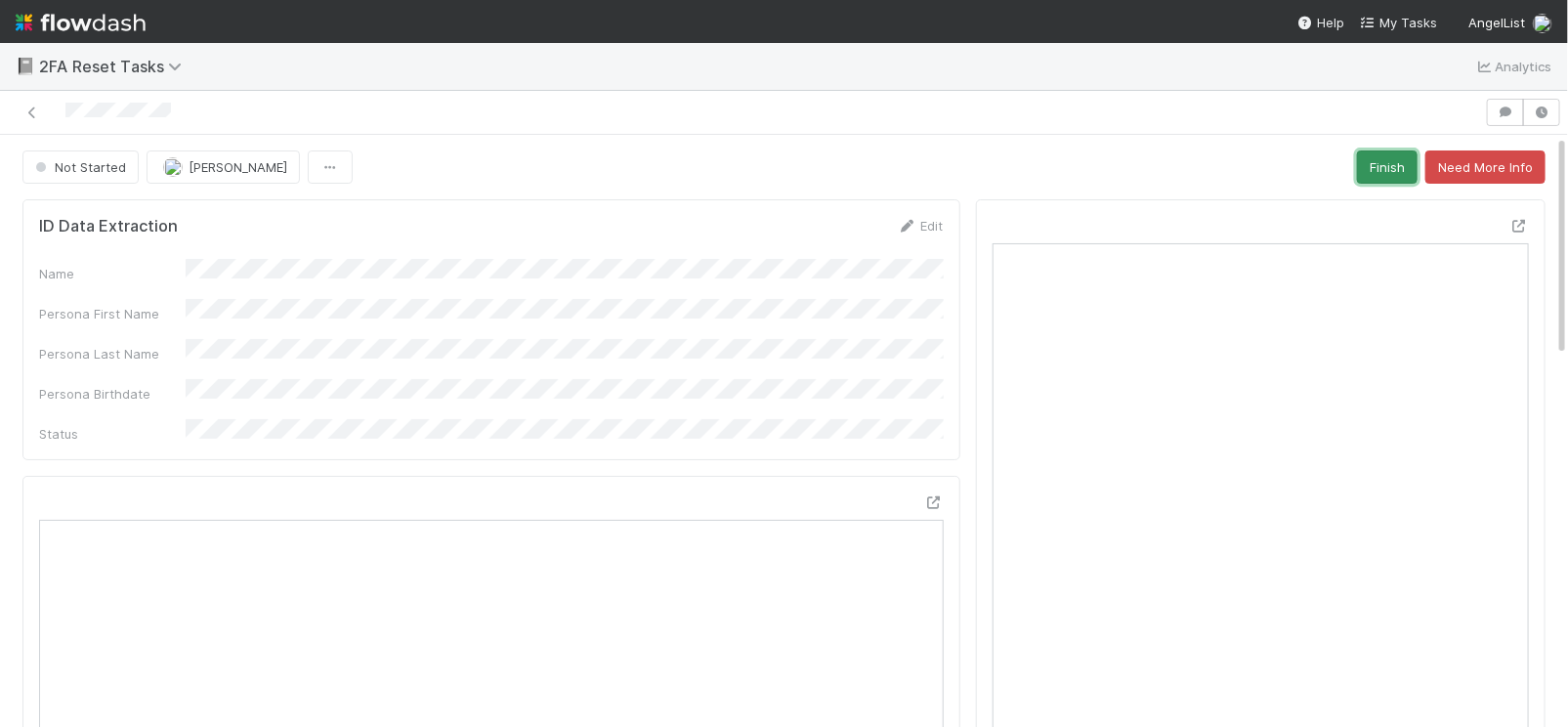 click on "Finish" at bounding box center [1387, 167] 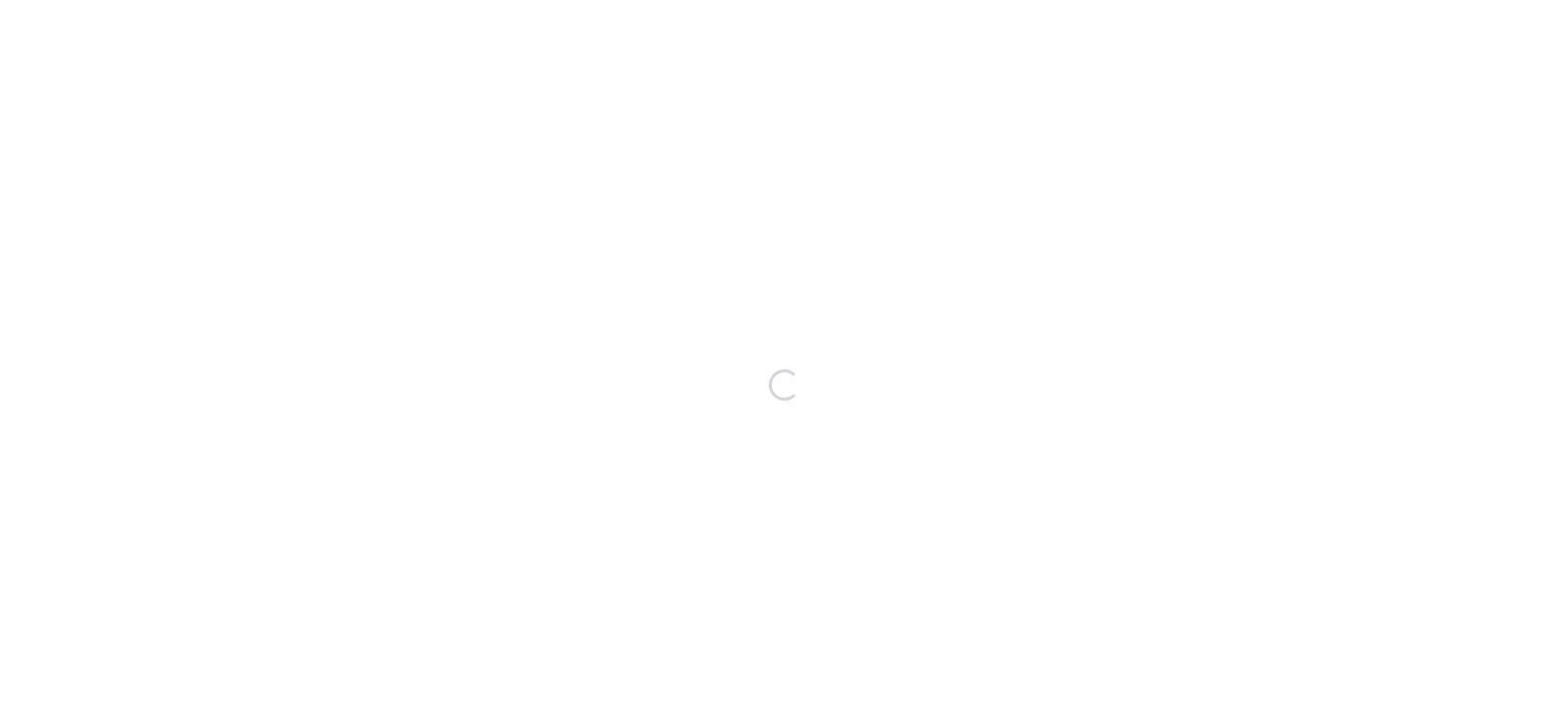scroll, scrollTop: 0, scrollLeft: 0, axis: both 